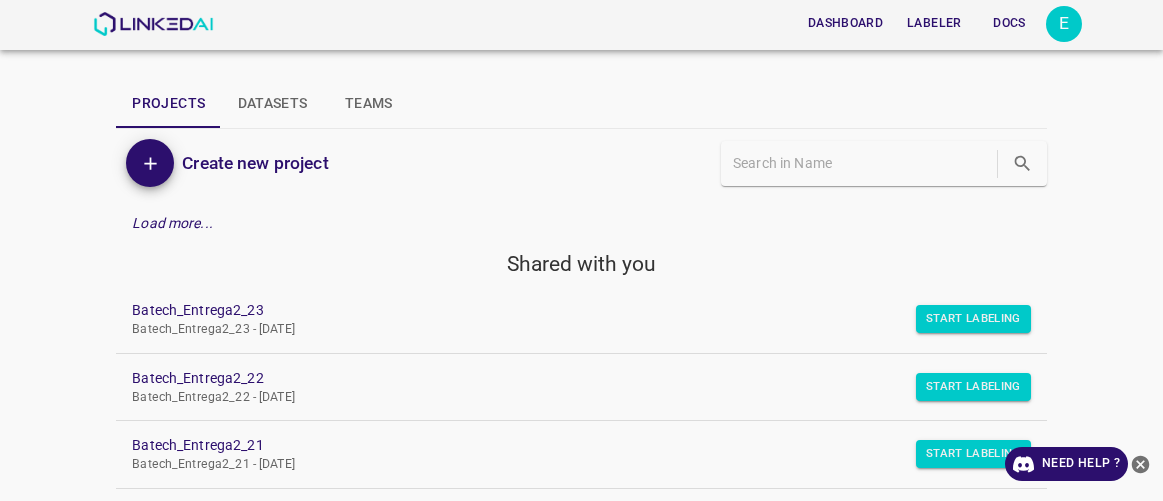 scroll, scrollTop: 0, scrollLeft: 0, axis: both 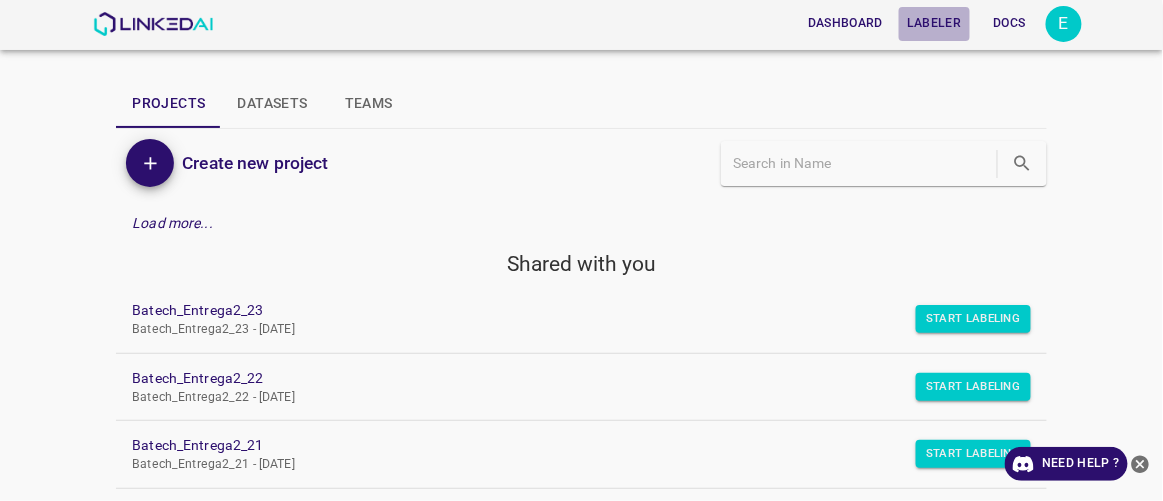 click on "Labeler" at bounding box center (934, 23) 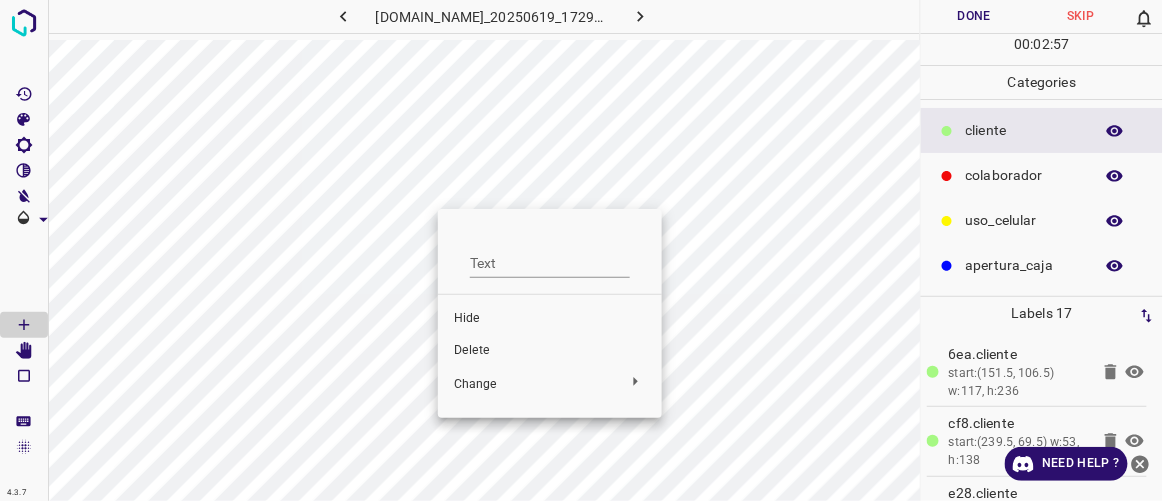 click on "Delete" at bounding box center (550, 351) 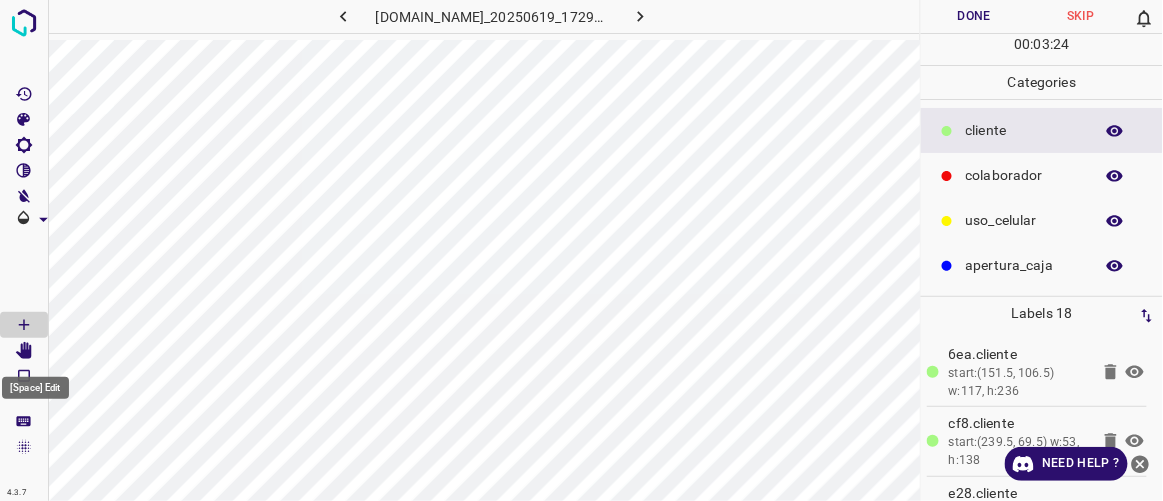 drag, startPoint x: 21, startPoint y: 346, endPoint x: 42, endPoint y: 363, distance: 27.018513 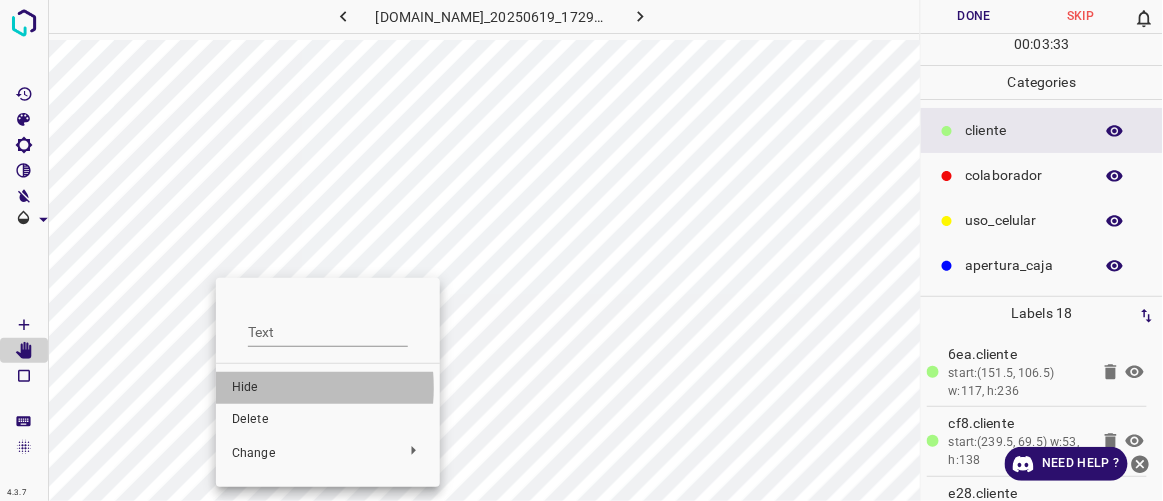 click on "Hide" at bounding box center [328, 388] 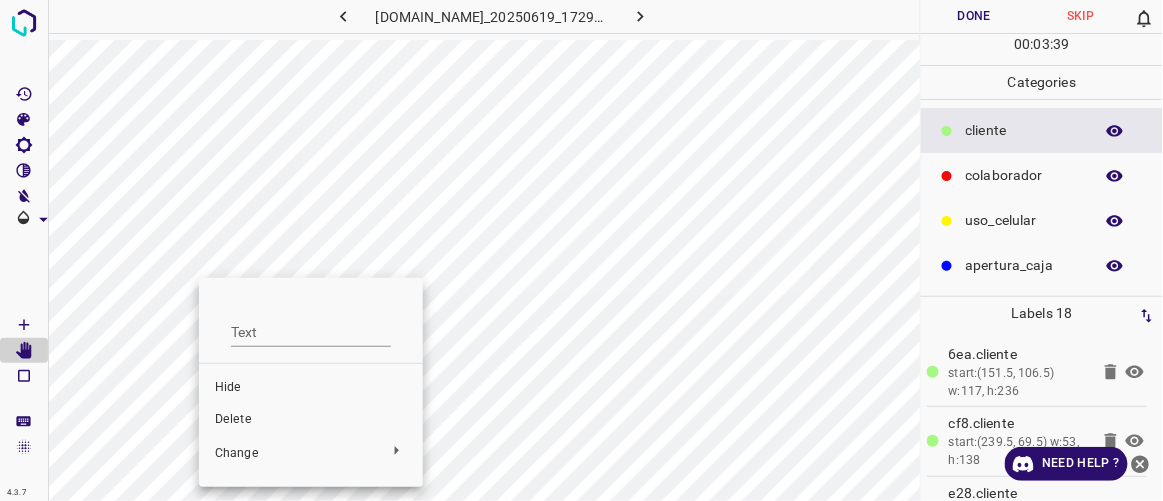 click at bounding box center [581, 250] 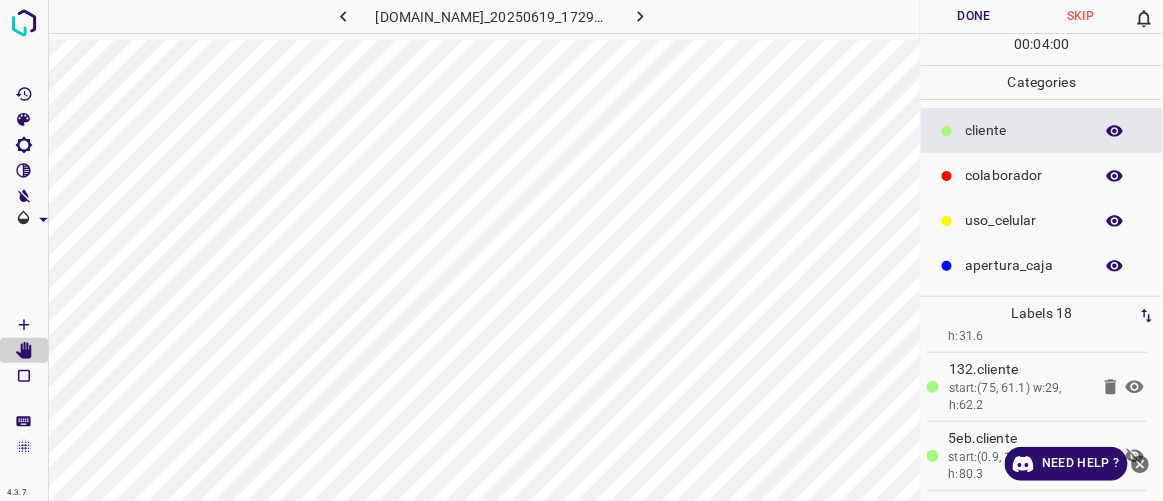 scroll, scrollTop: 1078, scrollLeft: 0, axis: vertical 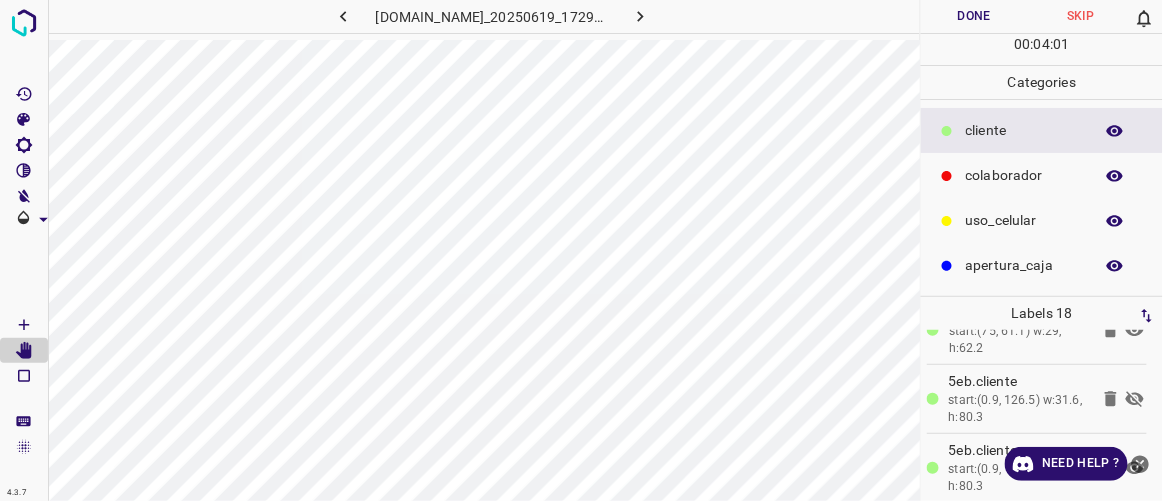 click 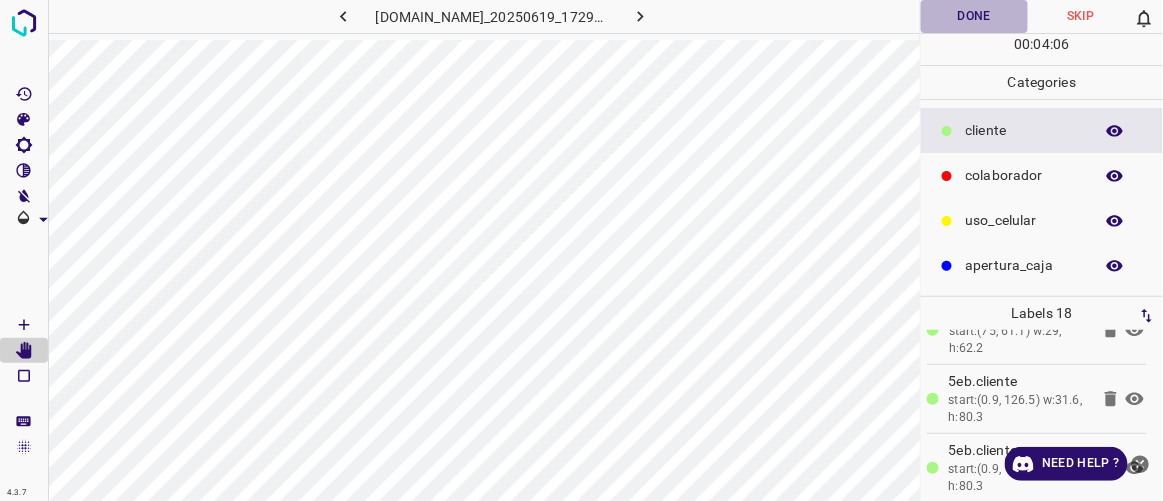 click on "Done" at bounding box center (974, 16) 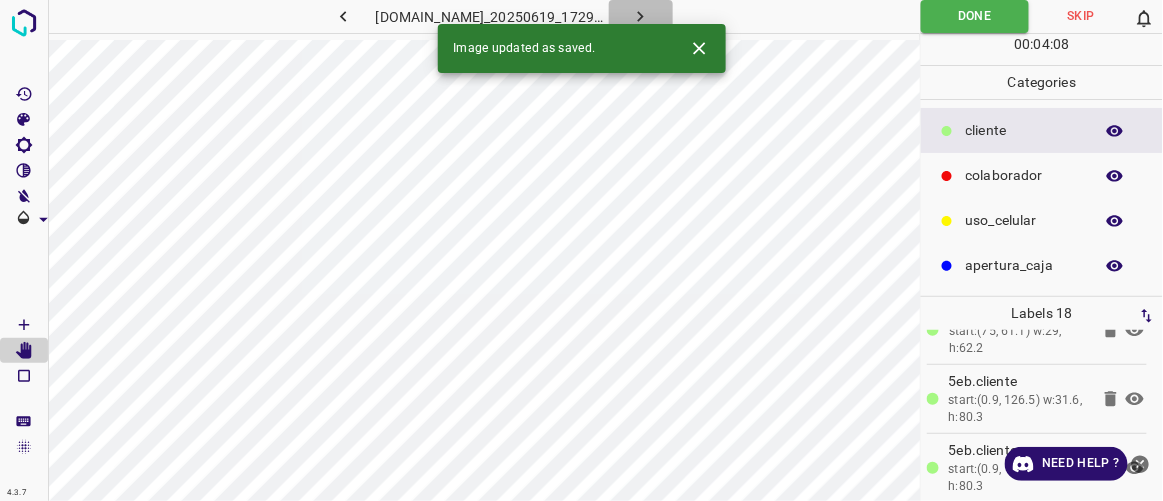 click 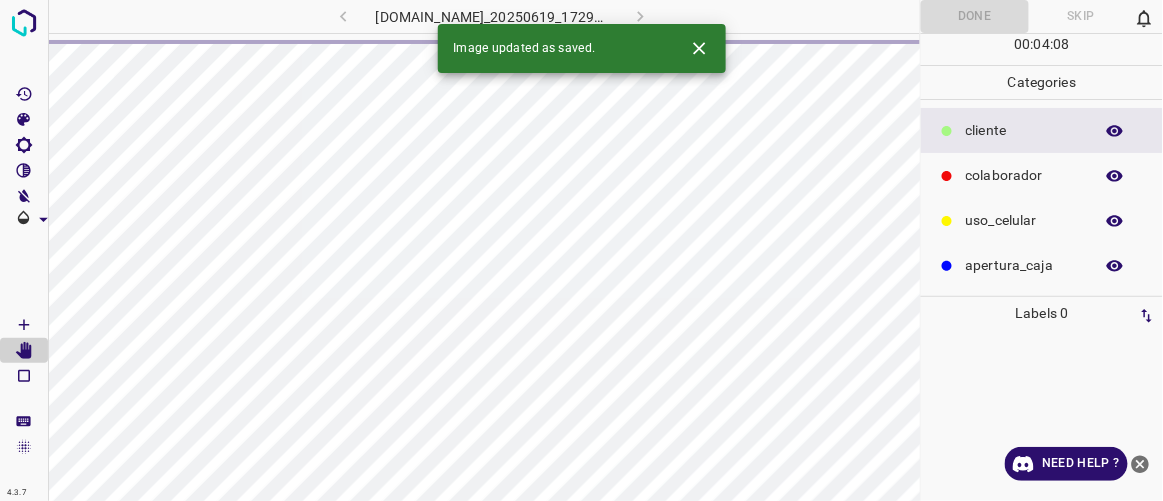 scroll, scrollTop: 0, scrollLeft: 0, axis: both 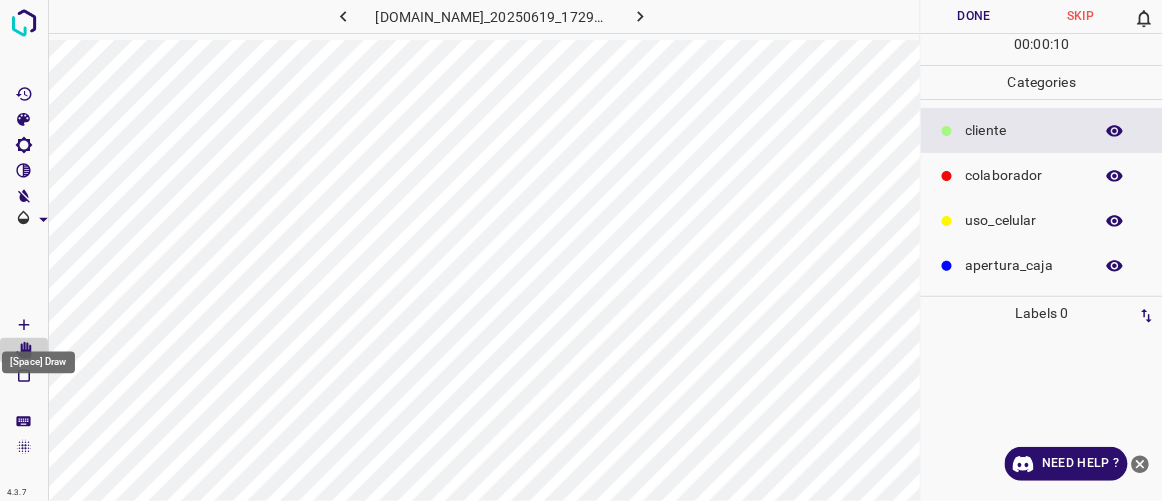 click 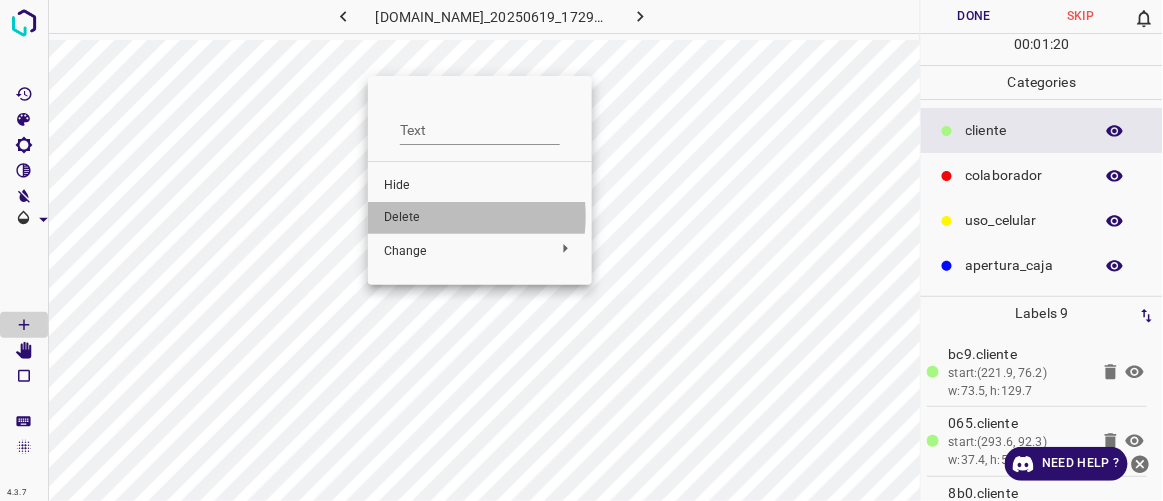 click on "Delete" at bounding box center (480, 218) 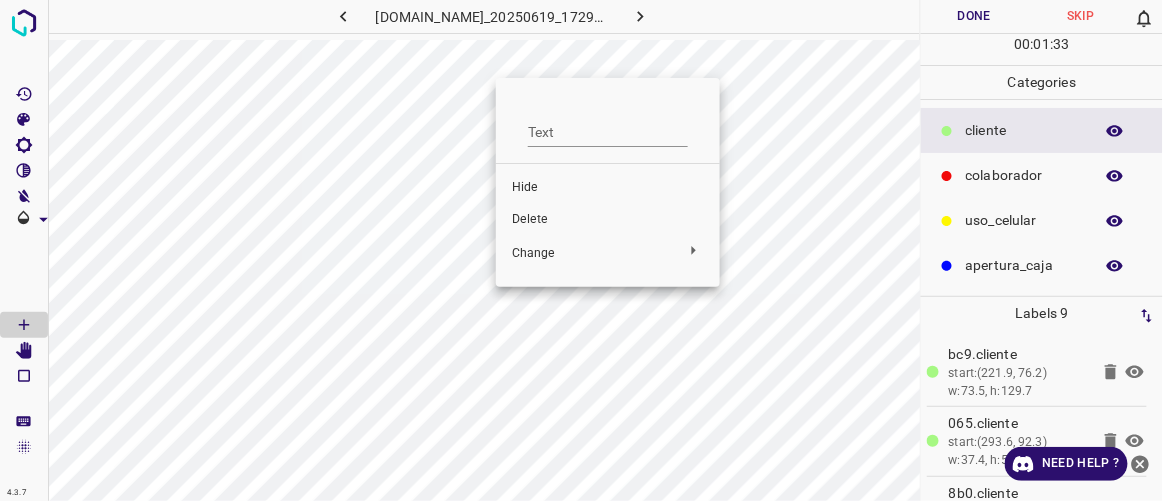 click on "Delete" at bounding box center [608, 220] 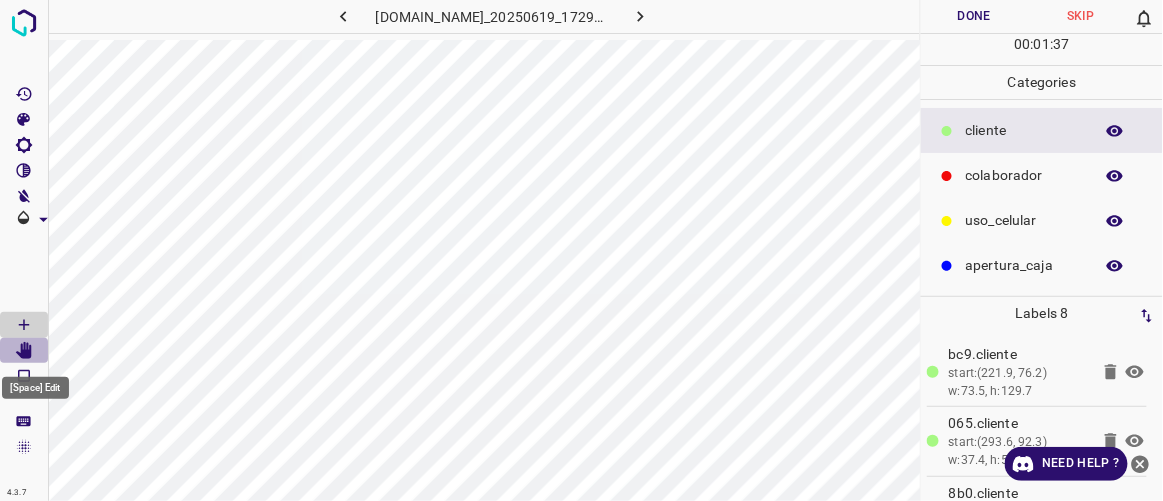 click 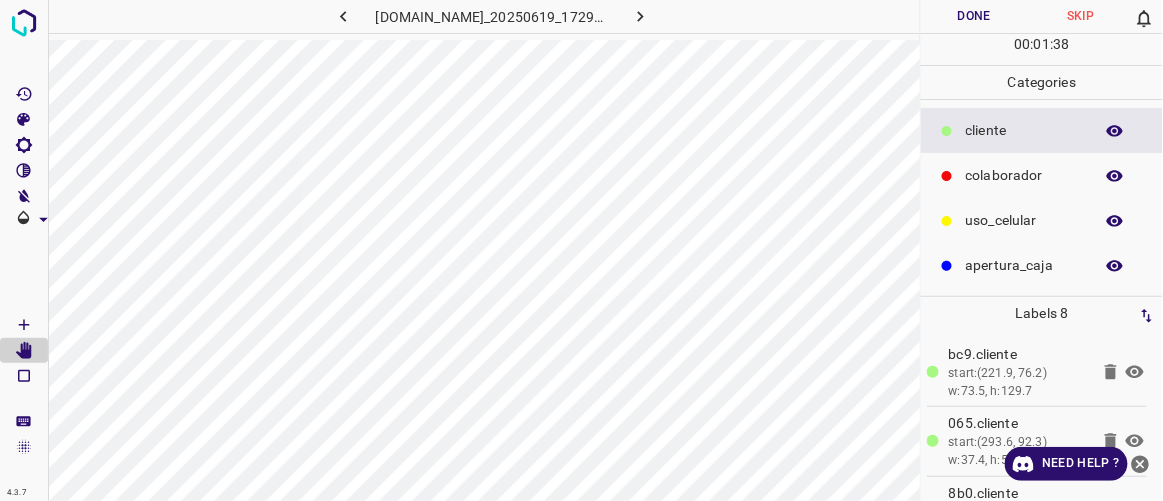 type 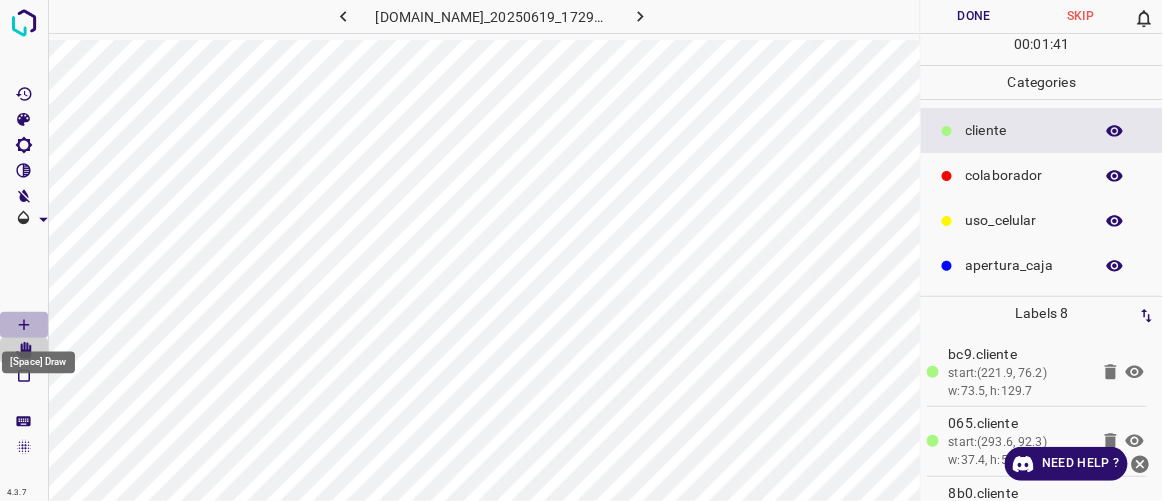 click 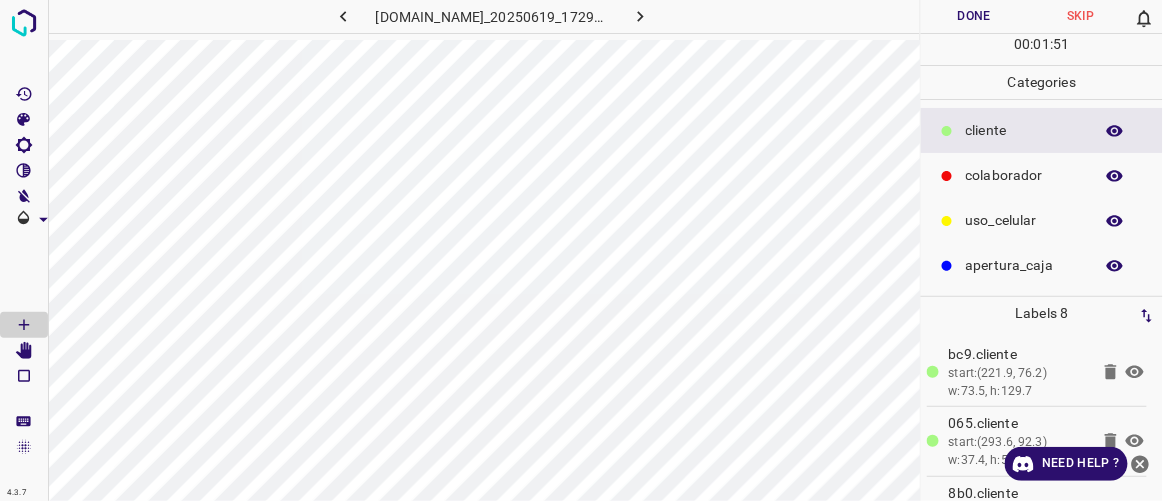 type 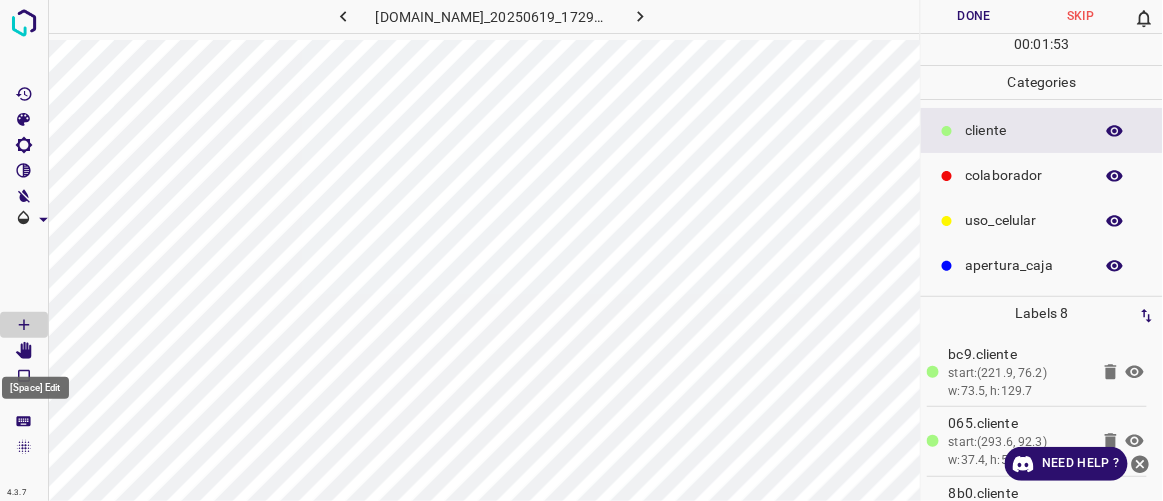 click 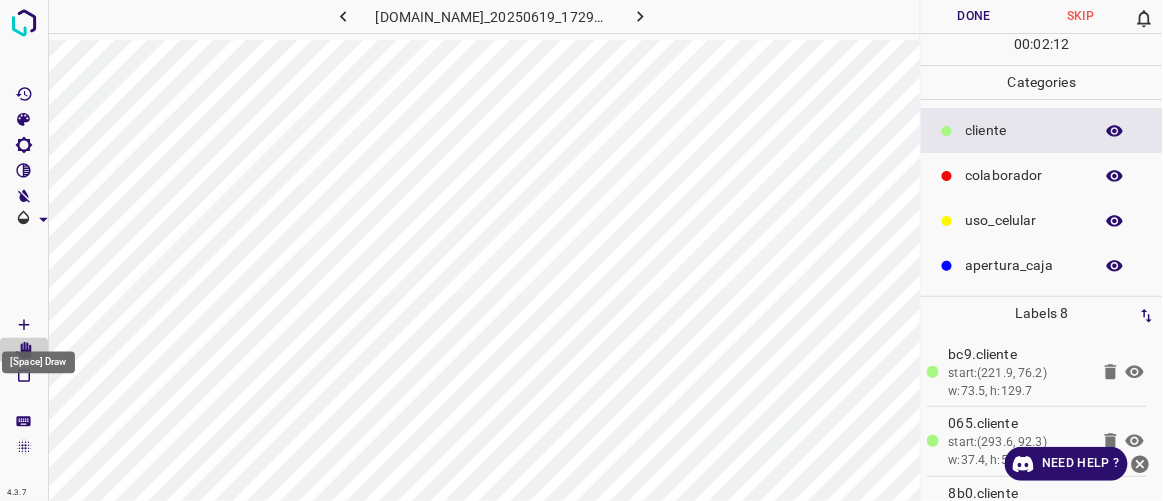 click at bounding box center (24, 325) 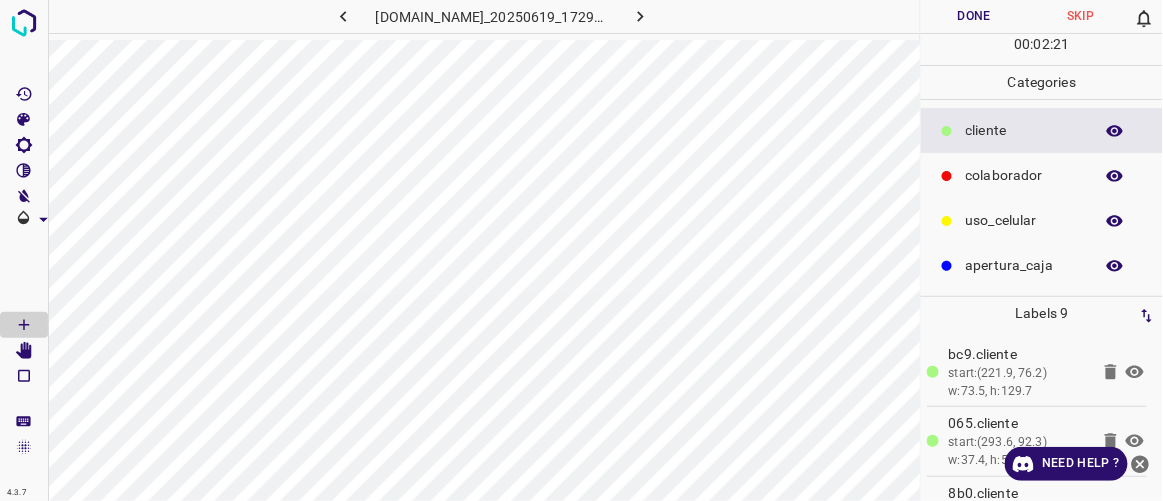 click on "uso_celular" at bounding box center (1024, 220) 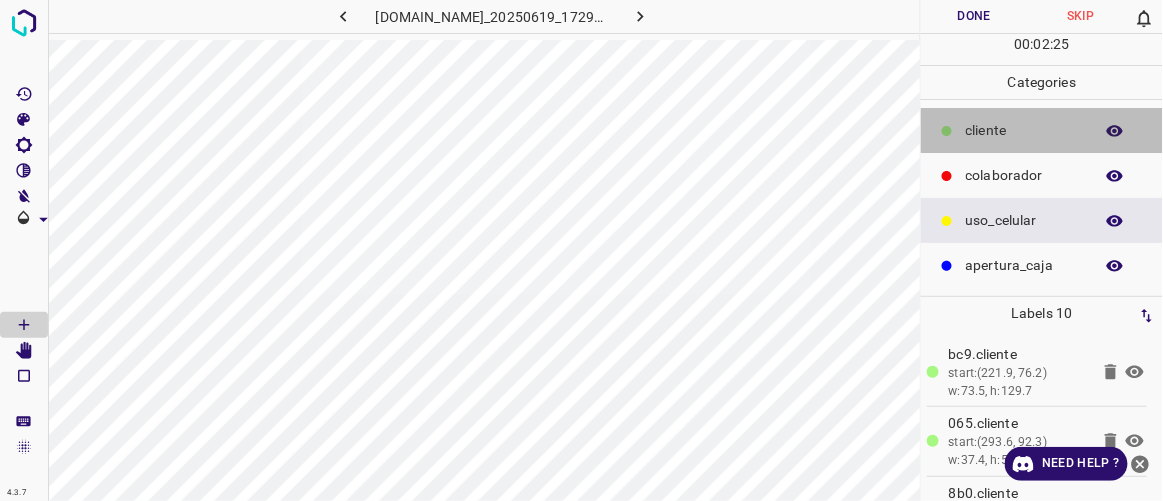 click on "​​cliente" at bounding box center [1024, 130] 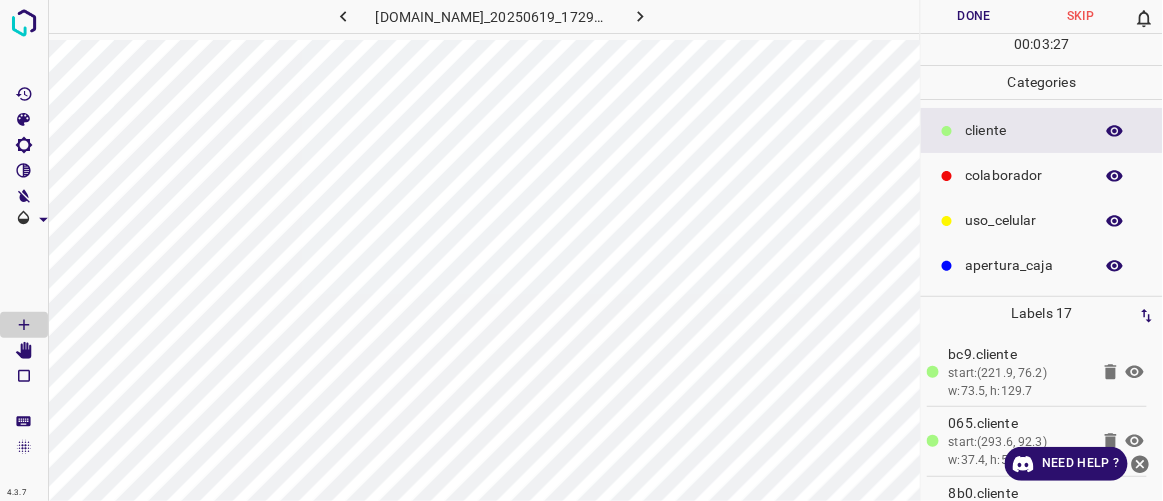 click on "Done" at bounding box center (974, 16) 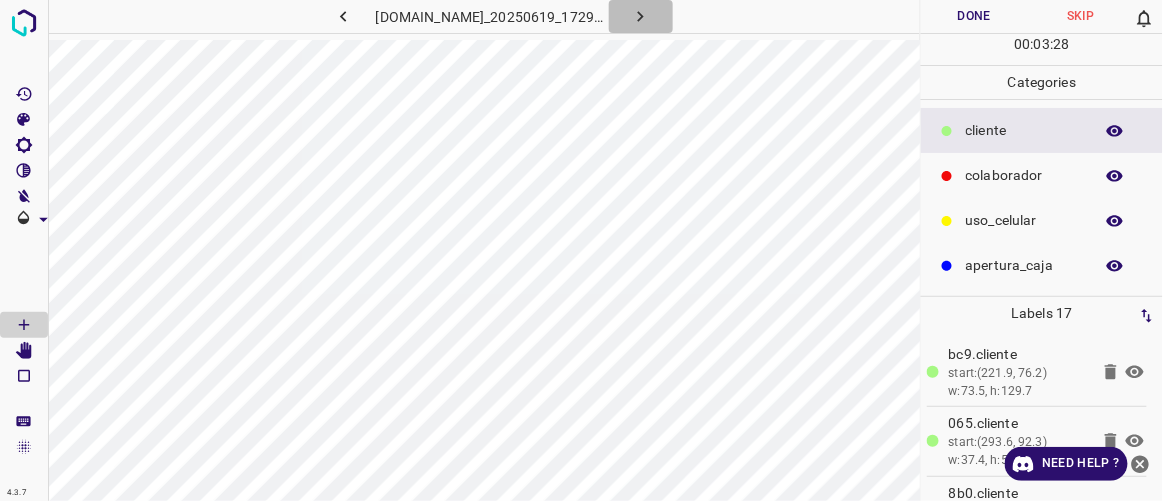 click 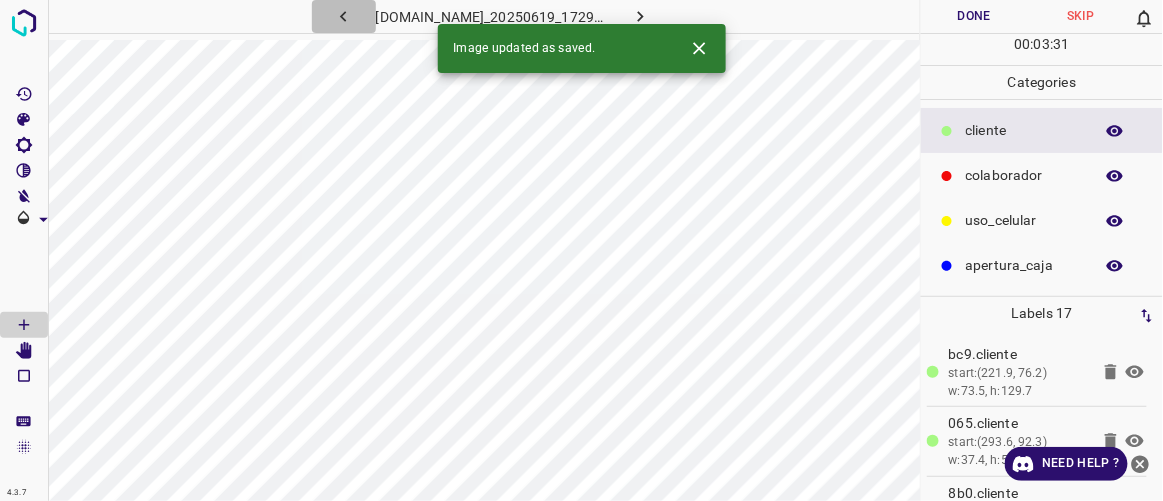 click 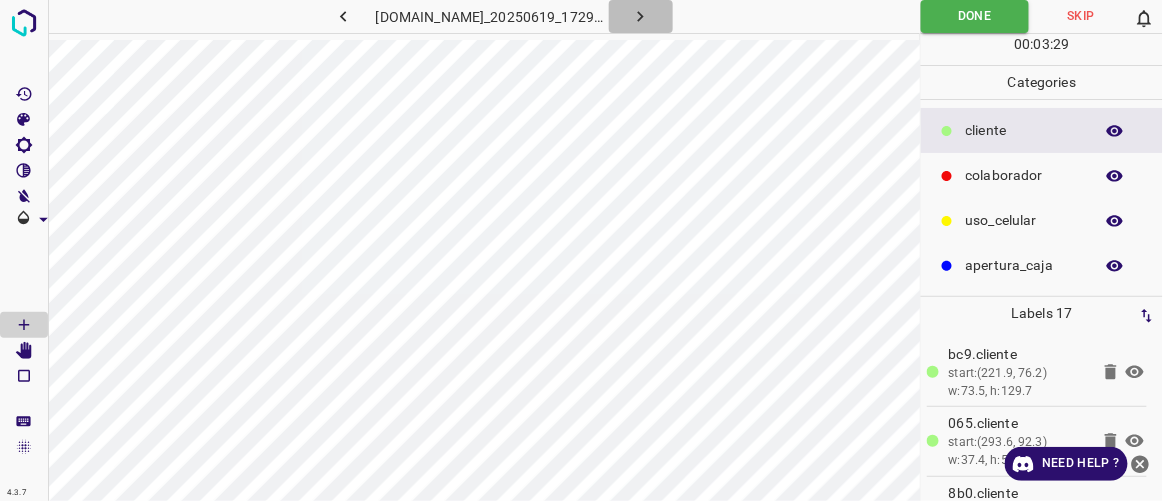 click at bounding box center (641, 16) 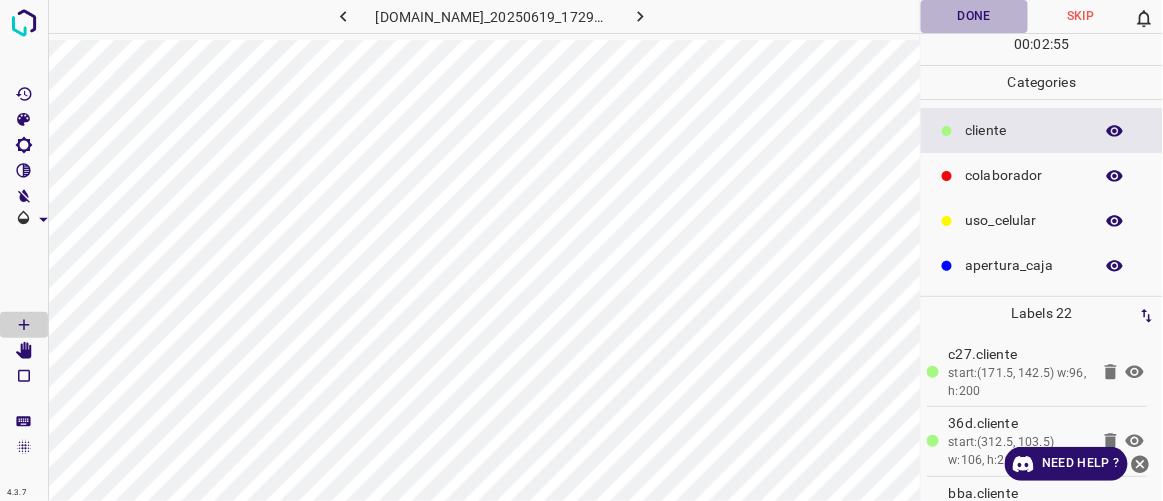 click on "Done" at bounding box center (974, 16) 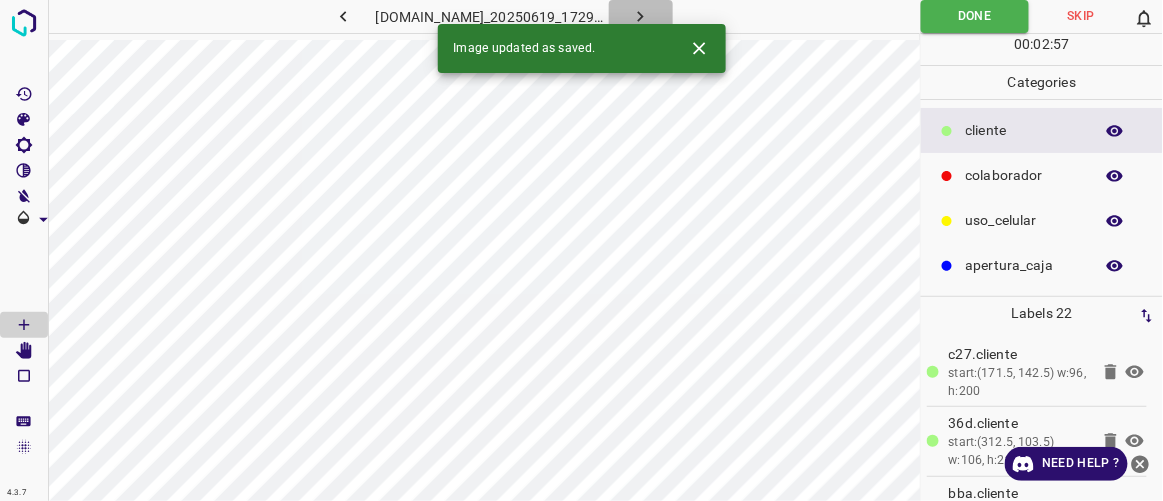 click 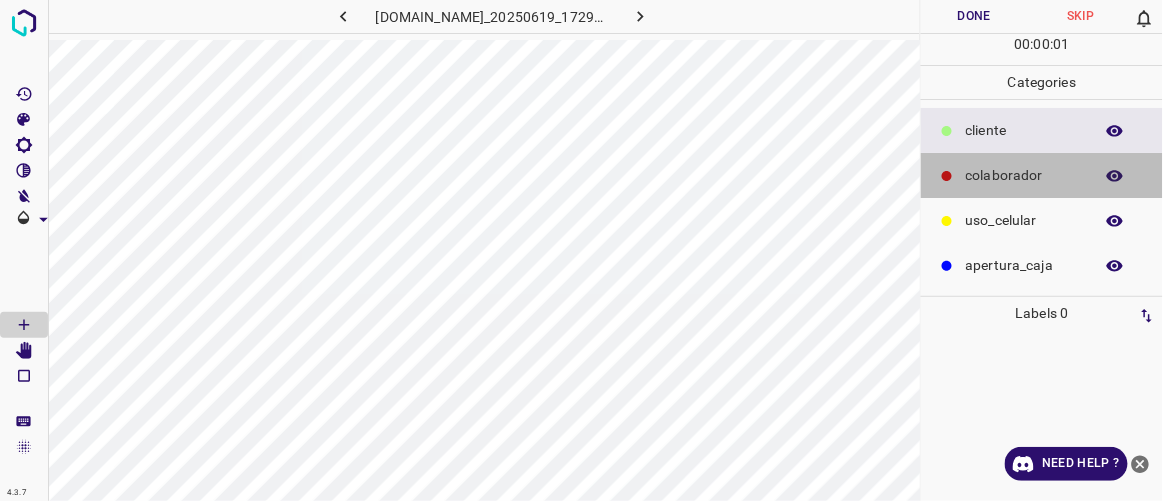 click on "colaborador" at bounding box center [1024, 175] 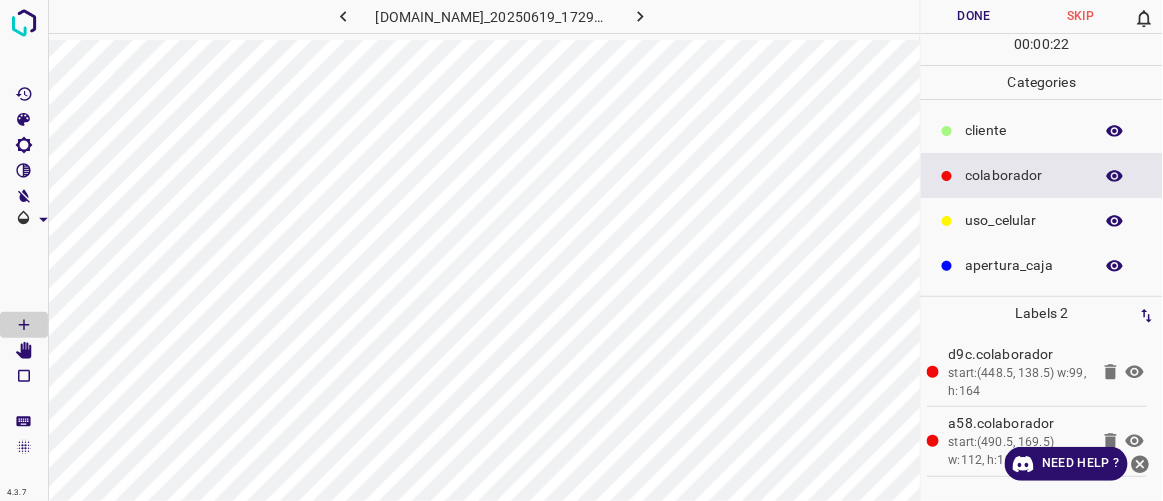 click 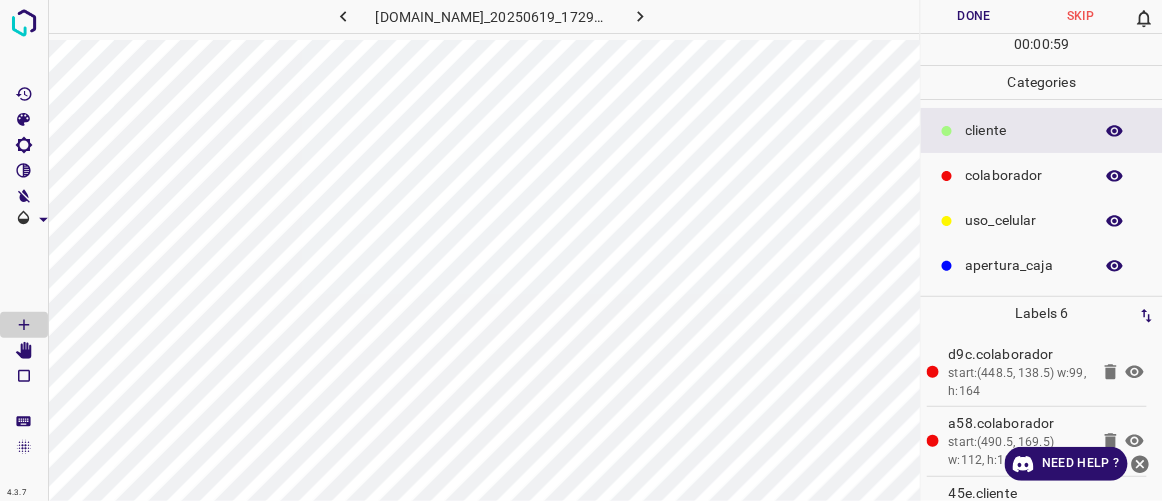 click on "Done" at bounding box center [974, 16] 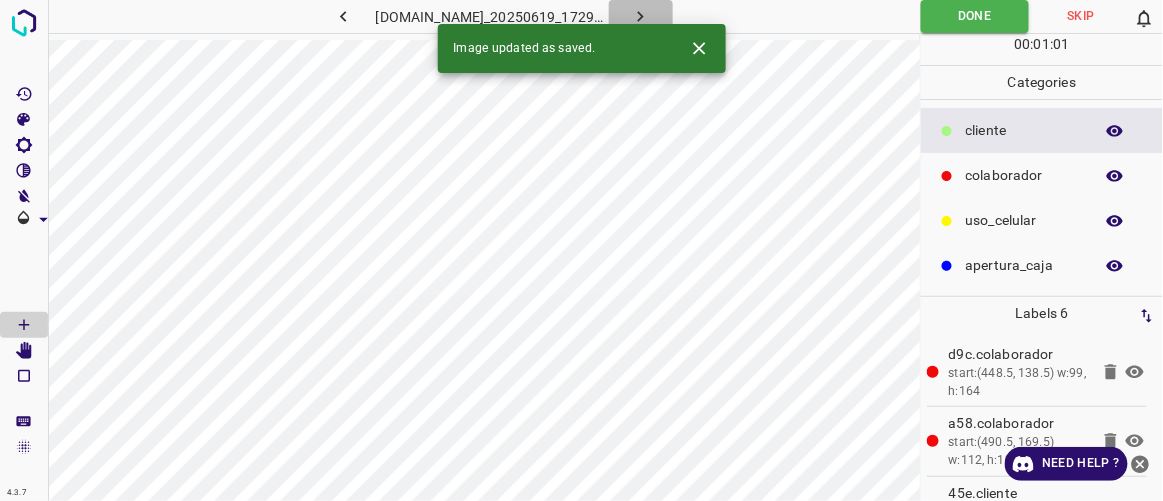 click 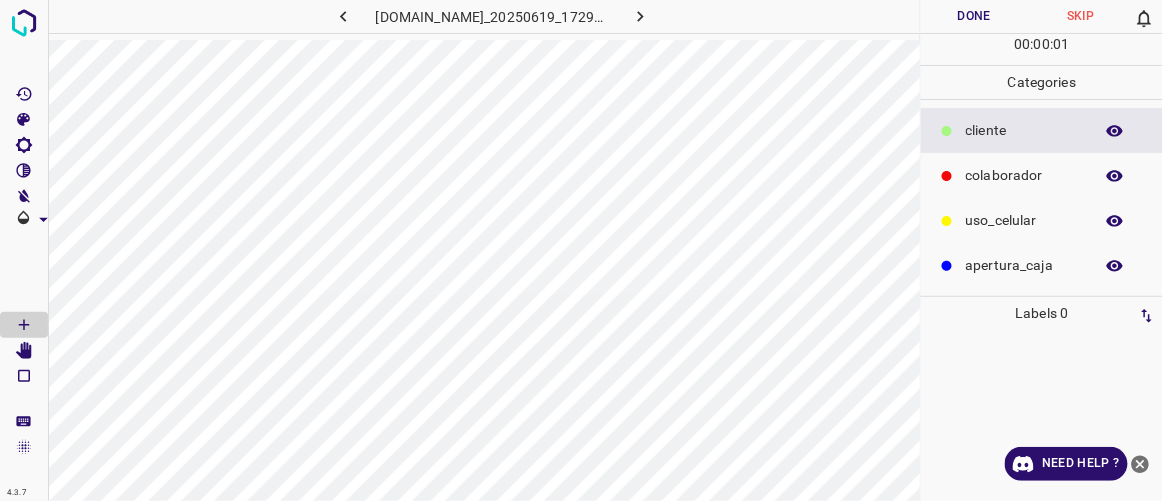 click 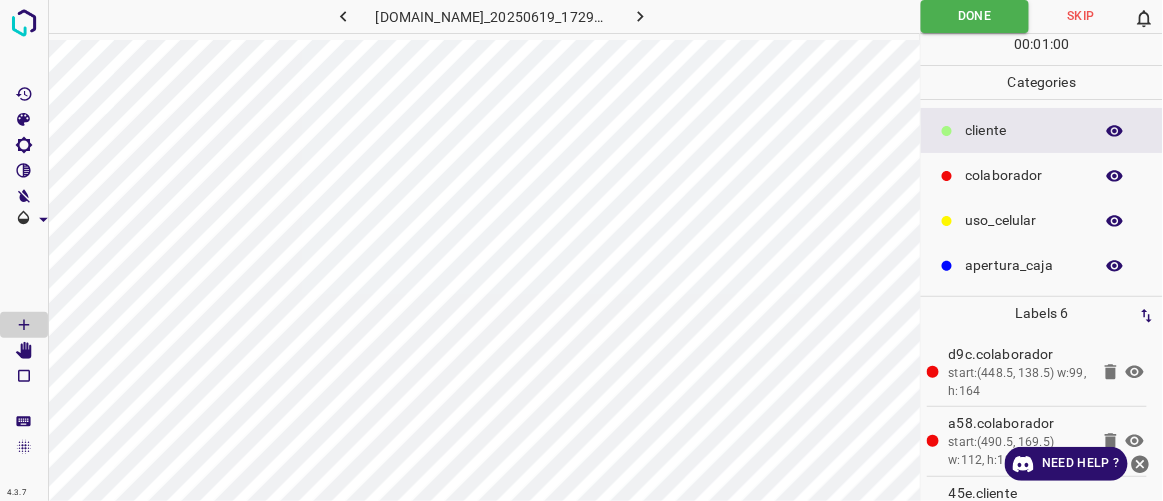 click 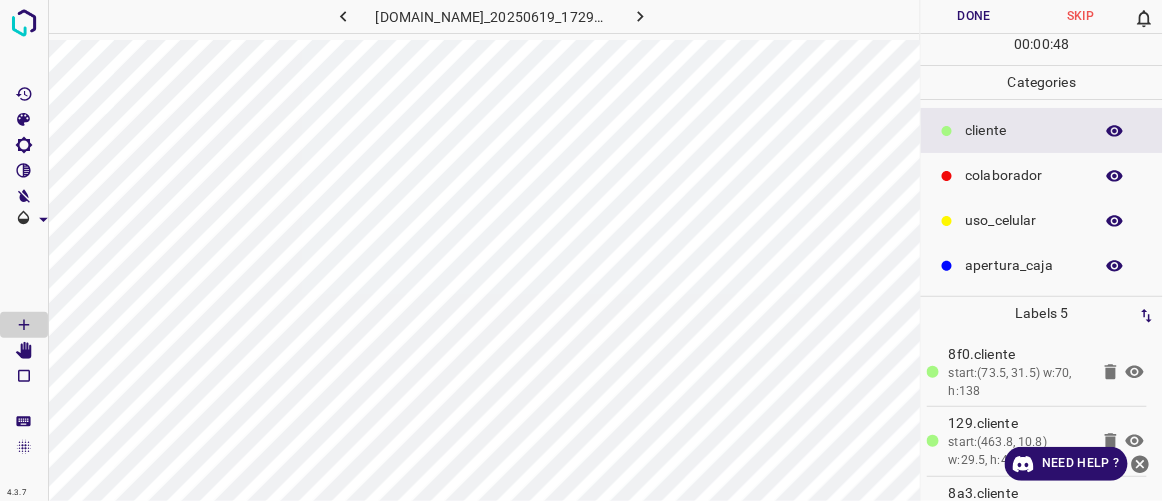 click on "colaborador" at bounding box center (1024, 175) 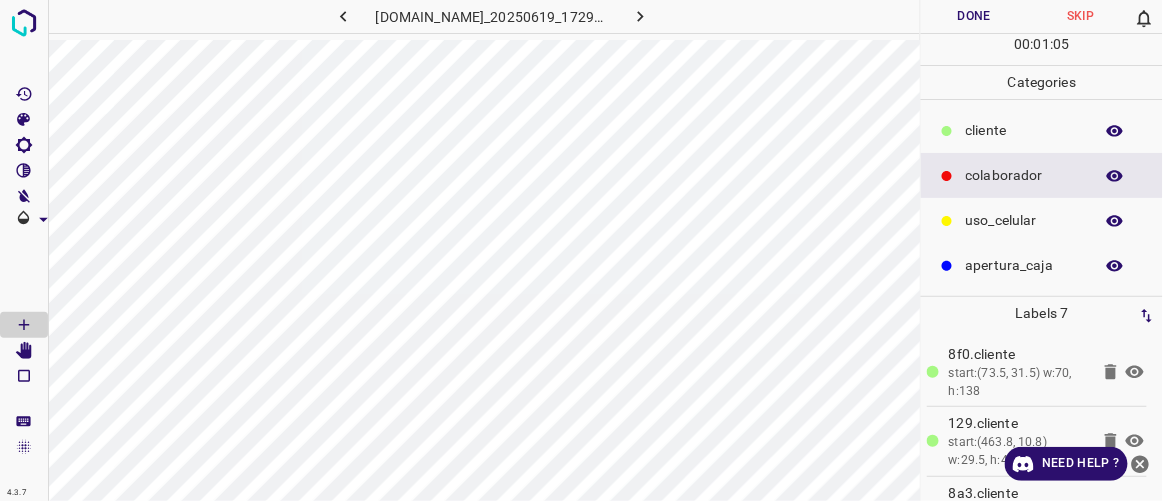 click on "Done" at bounding box center (974, 16) 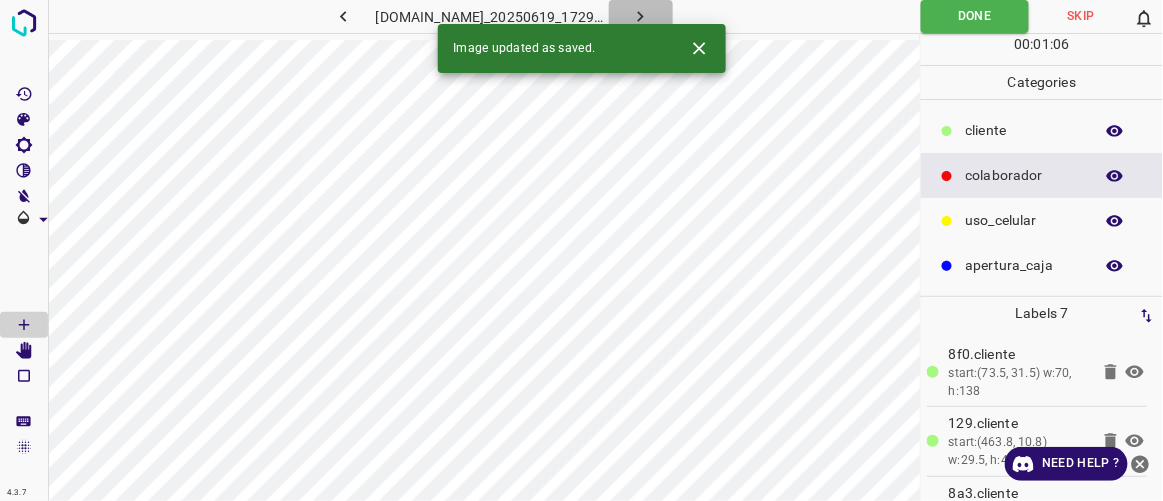 click at bounding box center [641, 16] 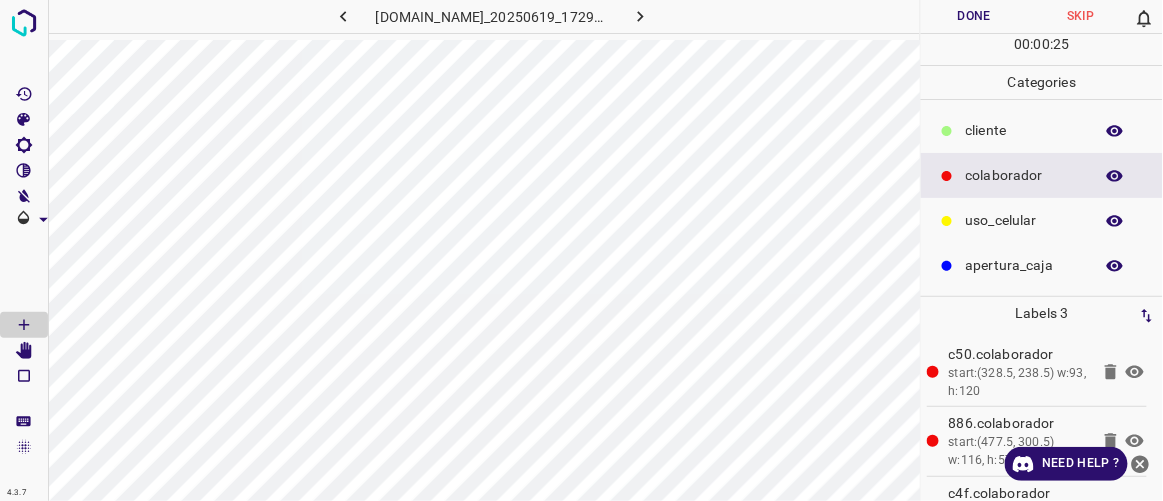 click on "​​cliente" at bounding box center (1042, 130) 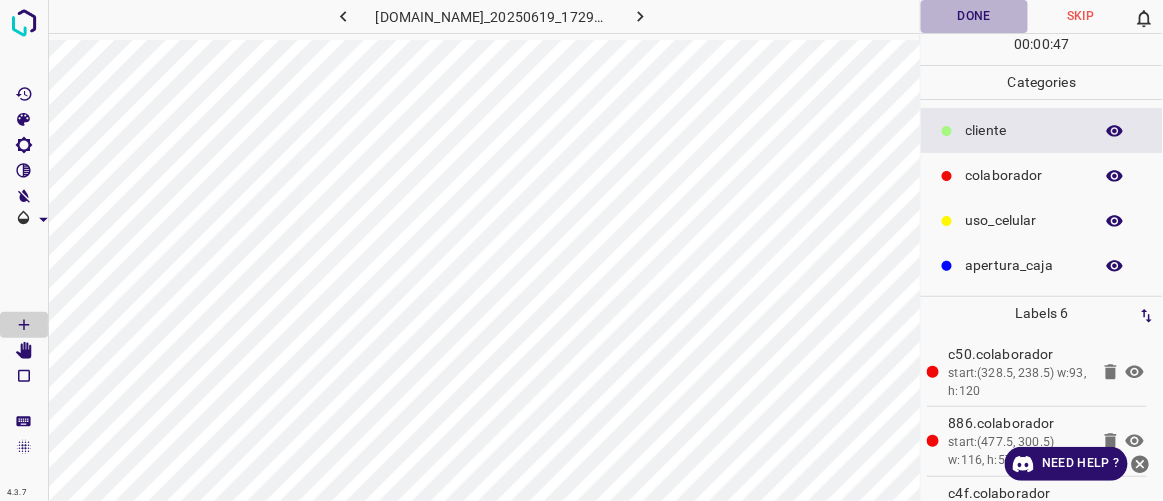 click on "Done" at bounding box center [974, 16] 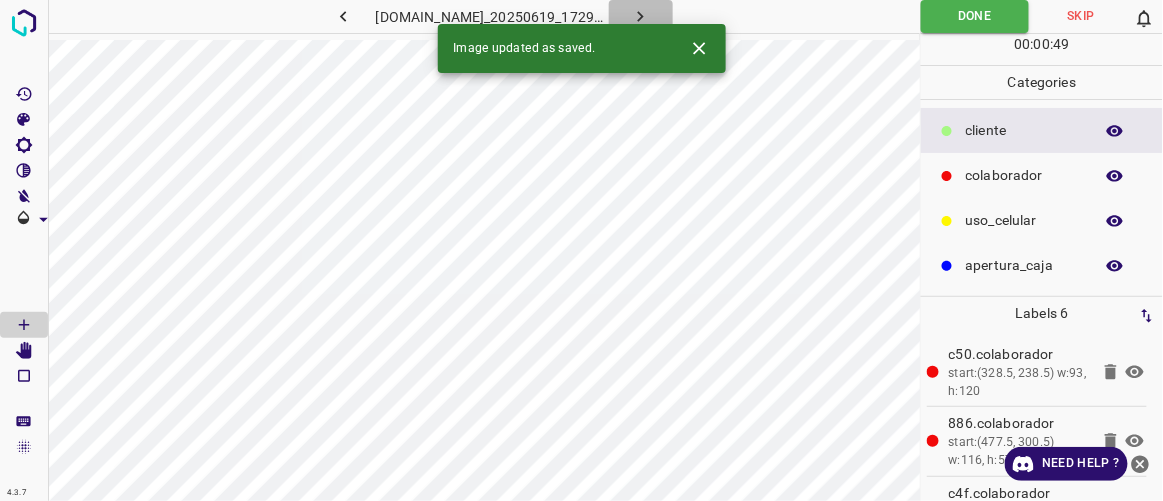 click 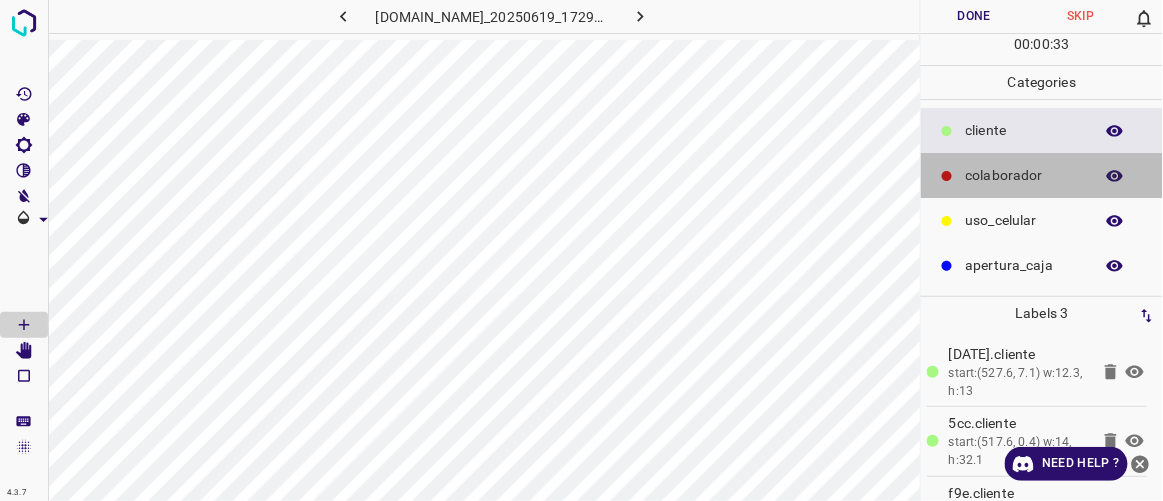 click on "colaborador" at bounding box center (1024, 175) 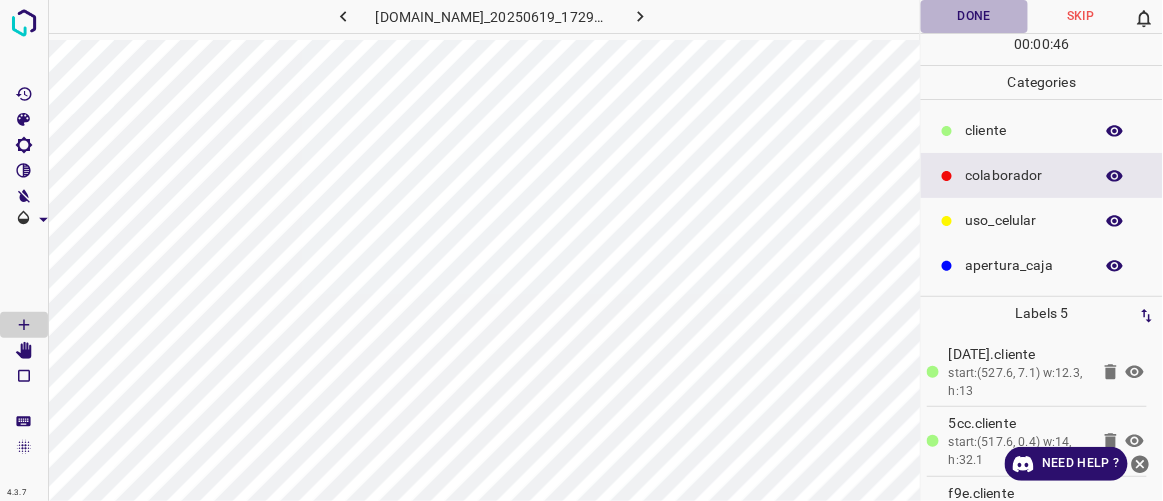 click on "Done" at bounding box center [974, 16] 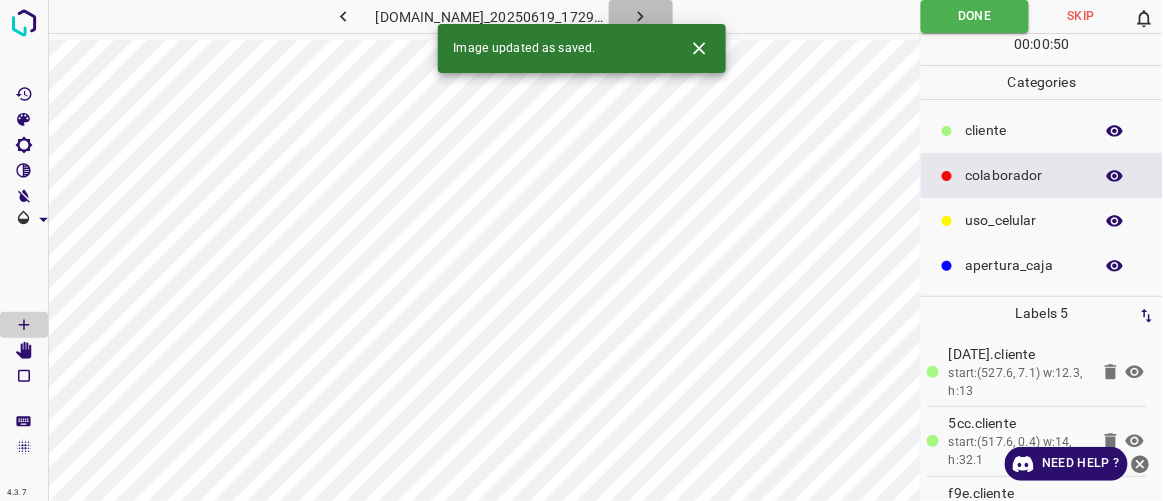 click 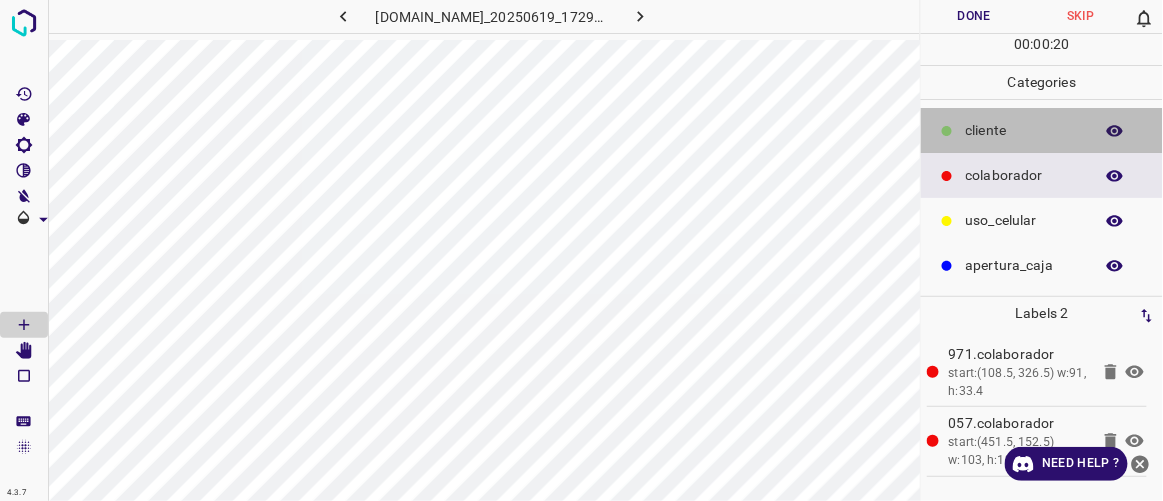 click at bounding box center (947, 131) 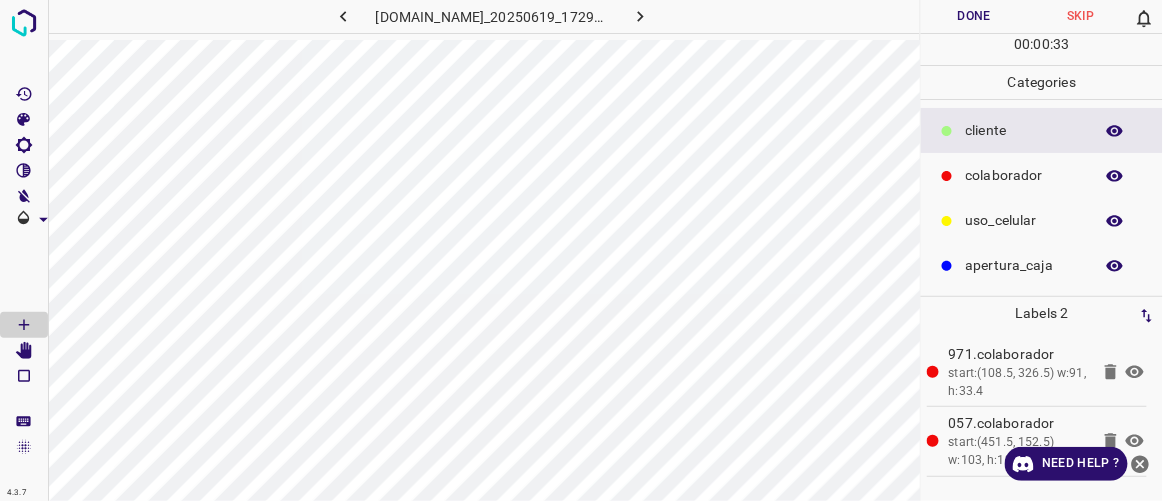 click on "[DOMAIN_NAME]_20250619_172912_000002400.jpg" at bounding box center [484, 20] 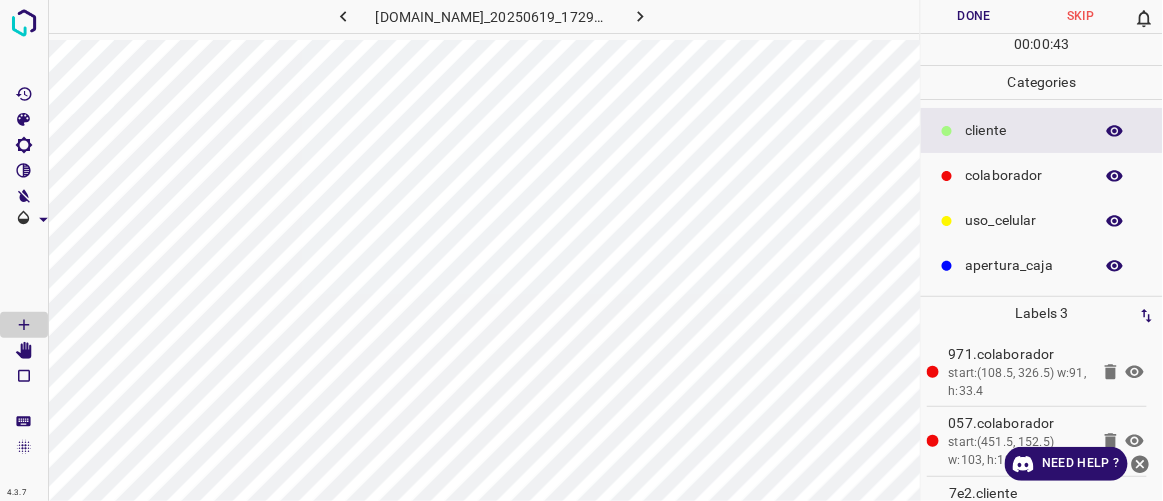 click at bounding box center (344, 16) 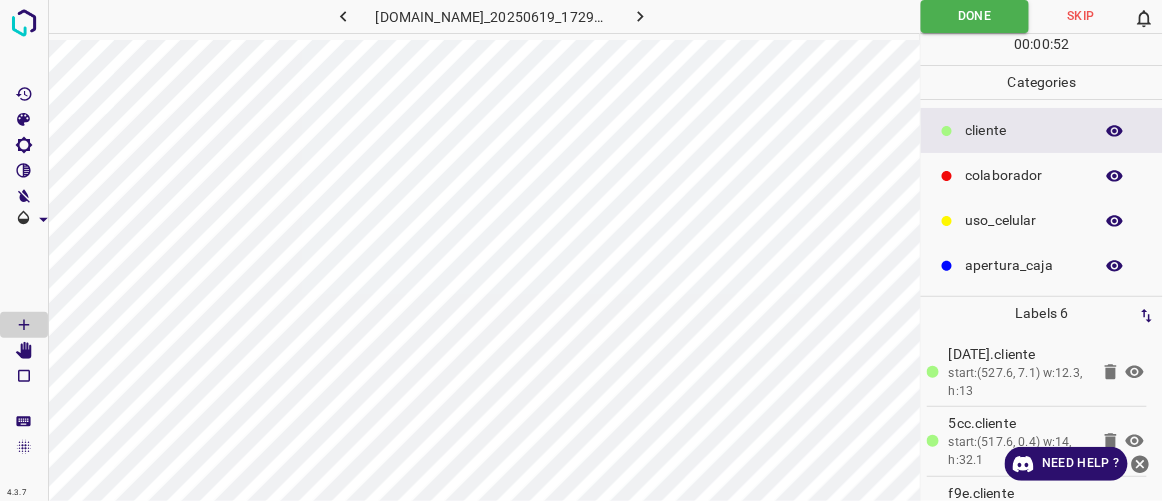 click 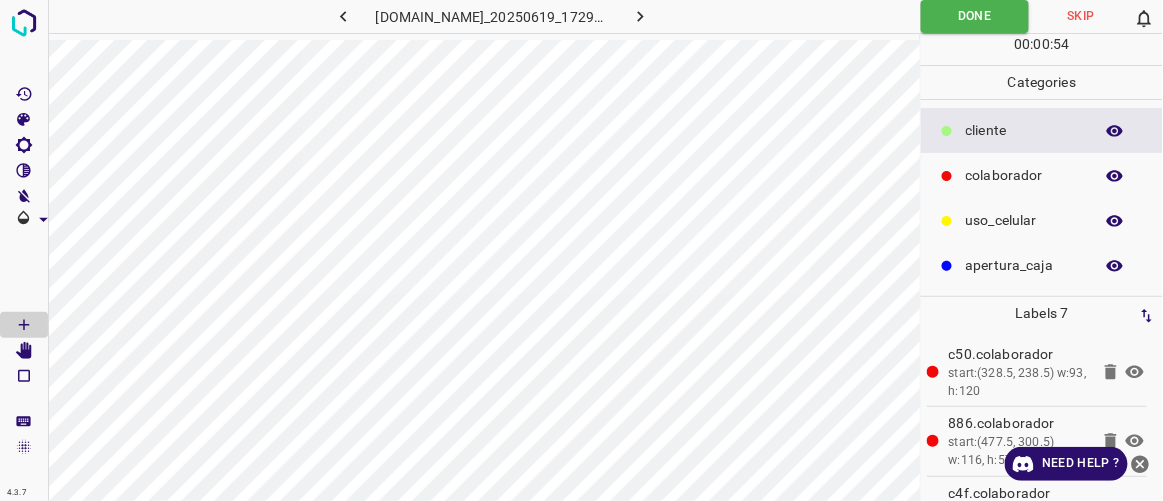 click 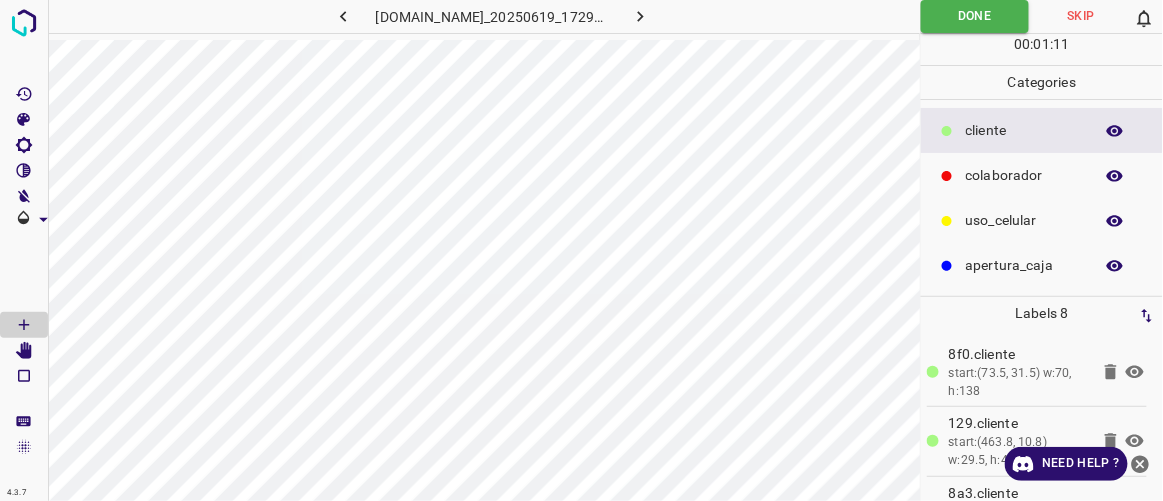click 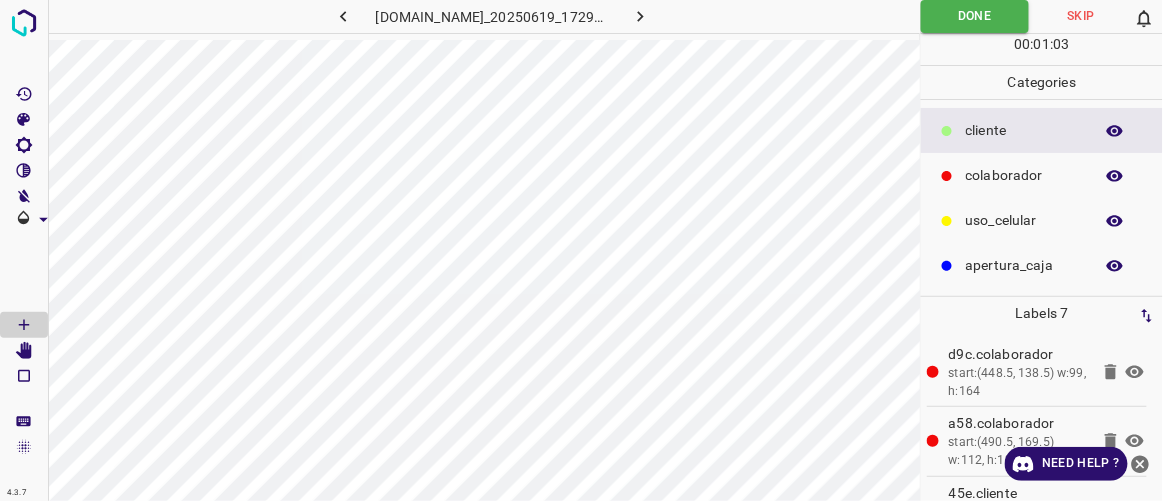 click 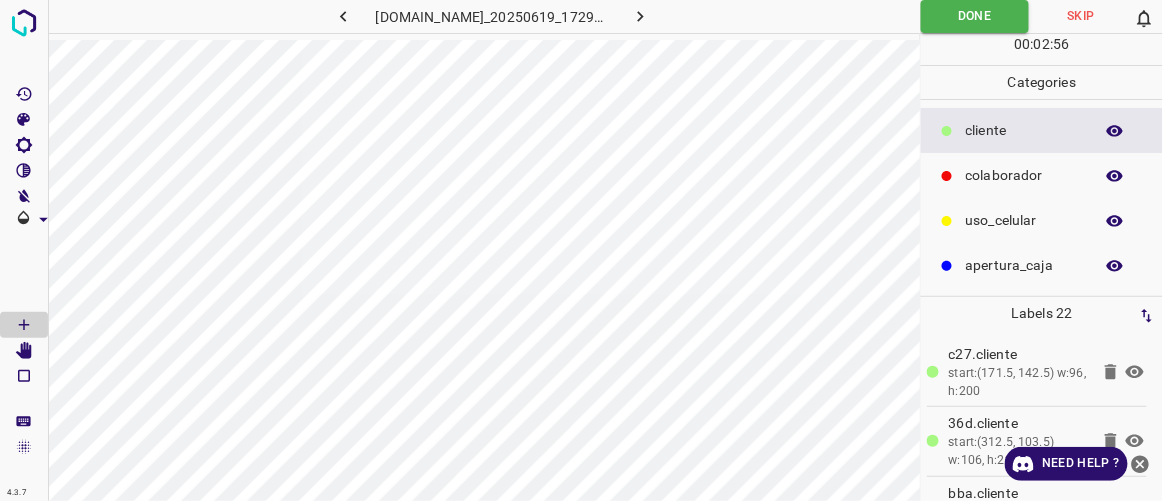 click 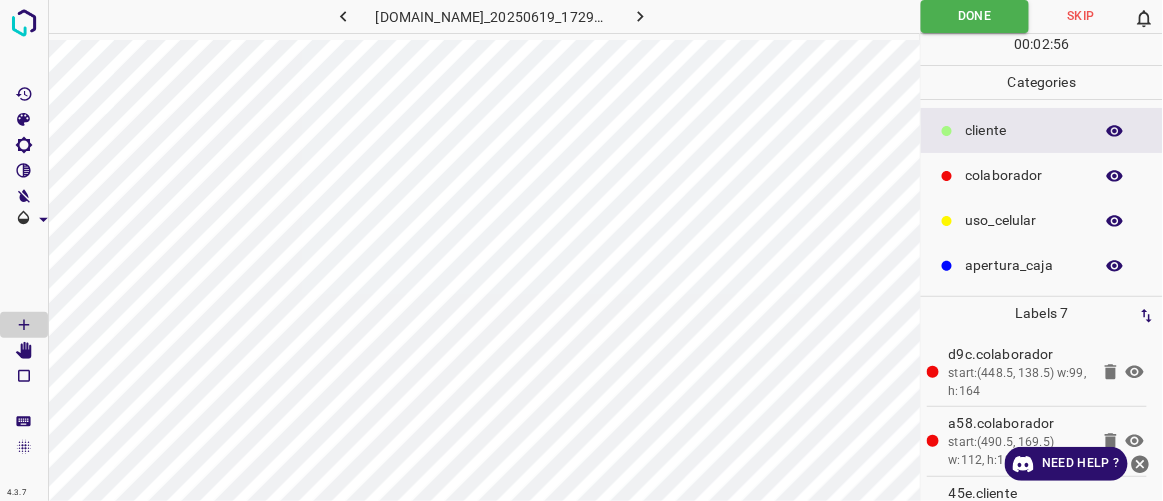 click 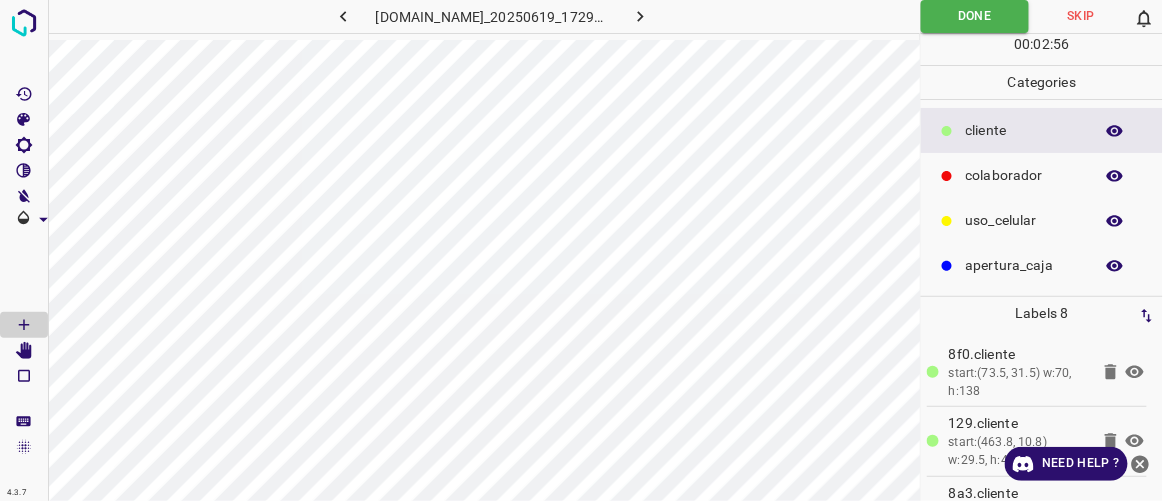 click 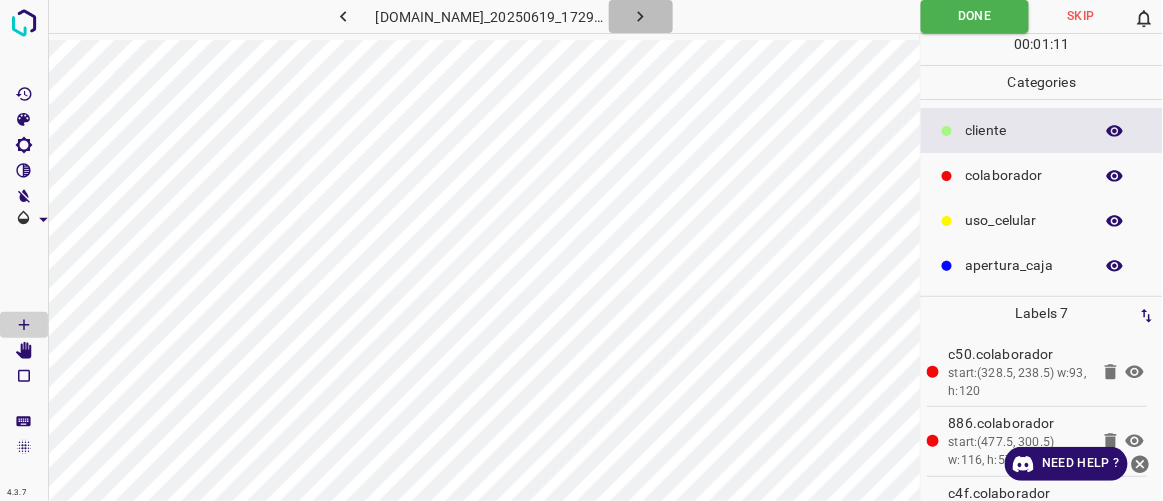 click 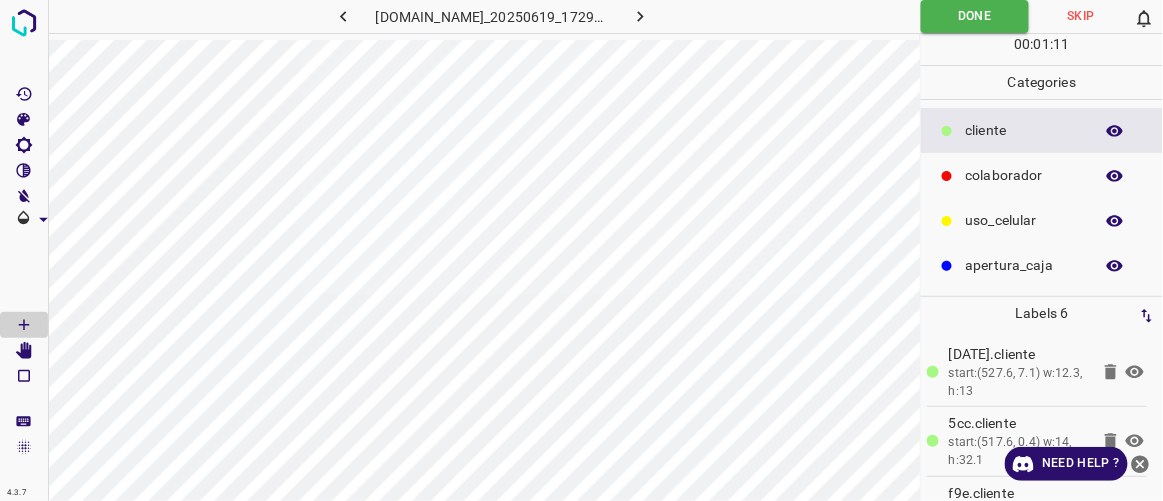 click 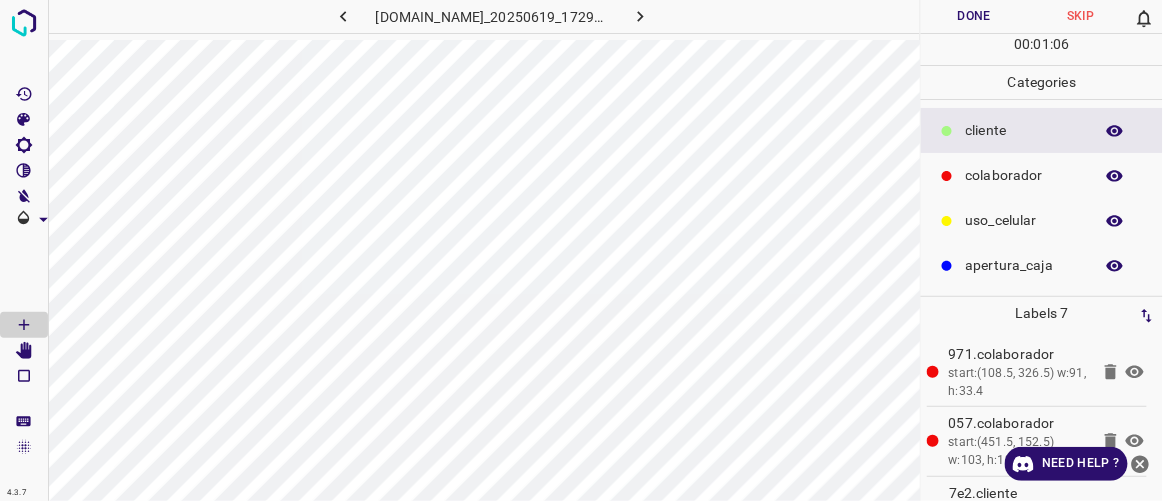 click on "Done" at bounding box center [974, 16] 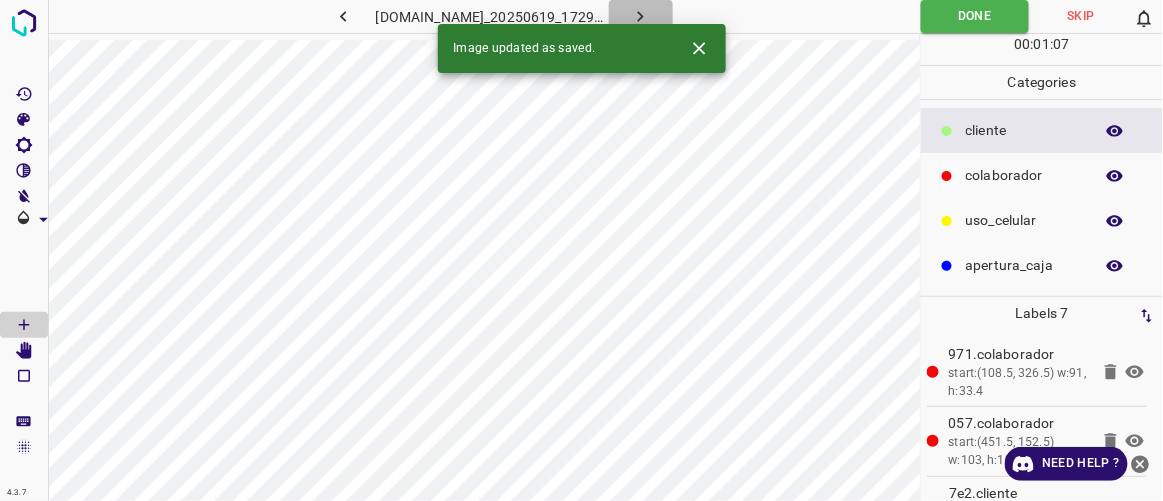 click 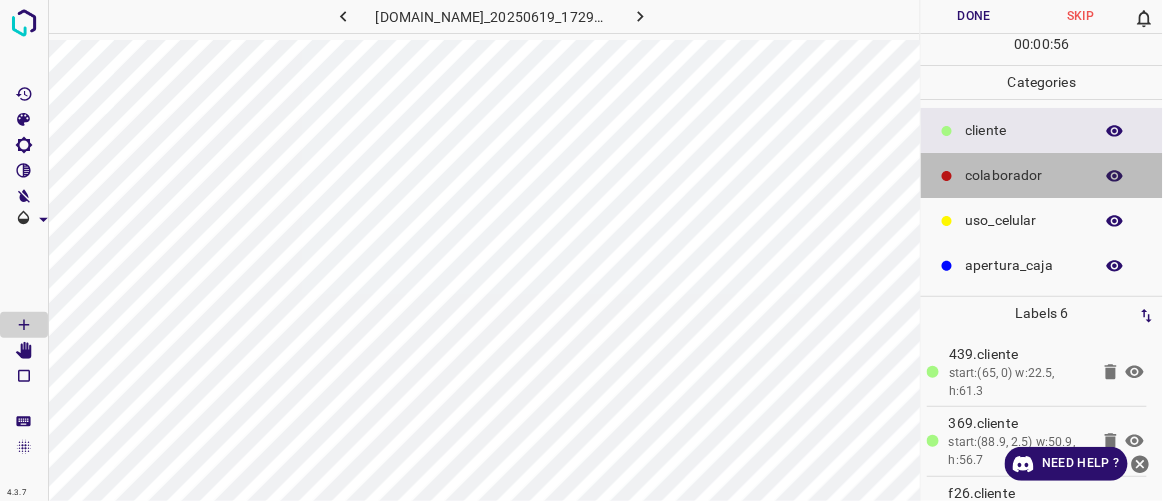 click on "colaborador" at bounding box center (1024, 175) 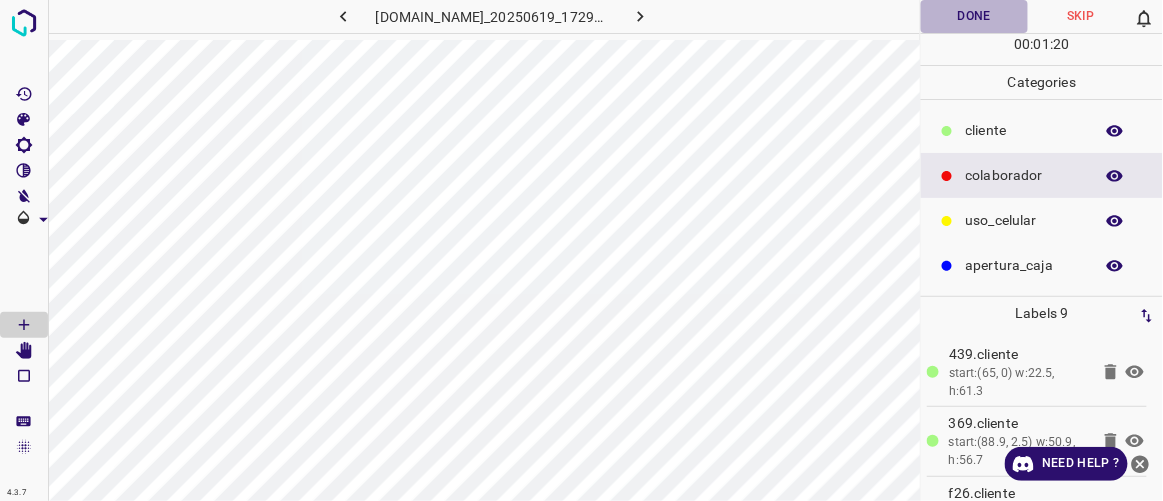 click on "Done" at bounding box center [974, 16] 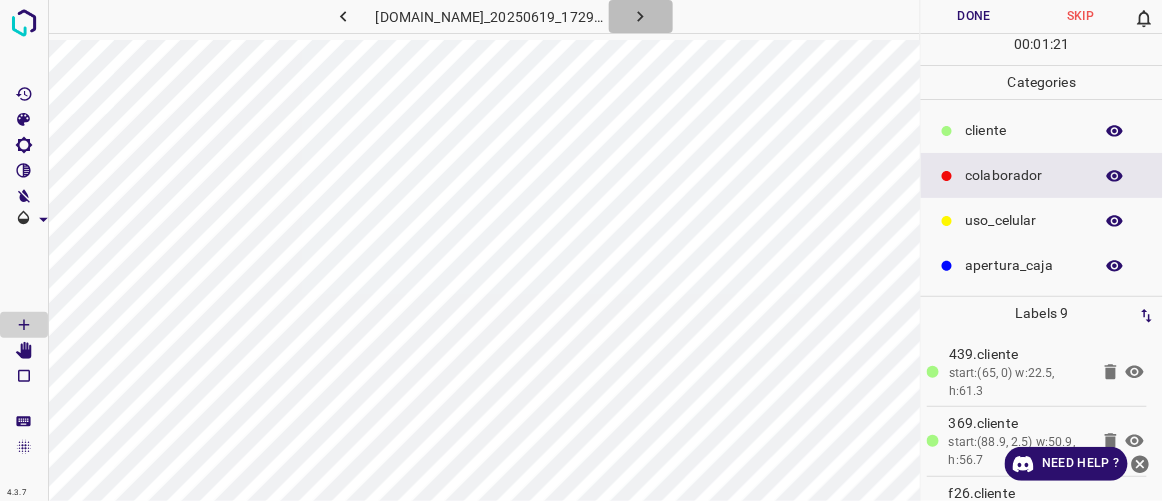 click at bounding box center [641, 16] 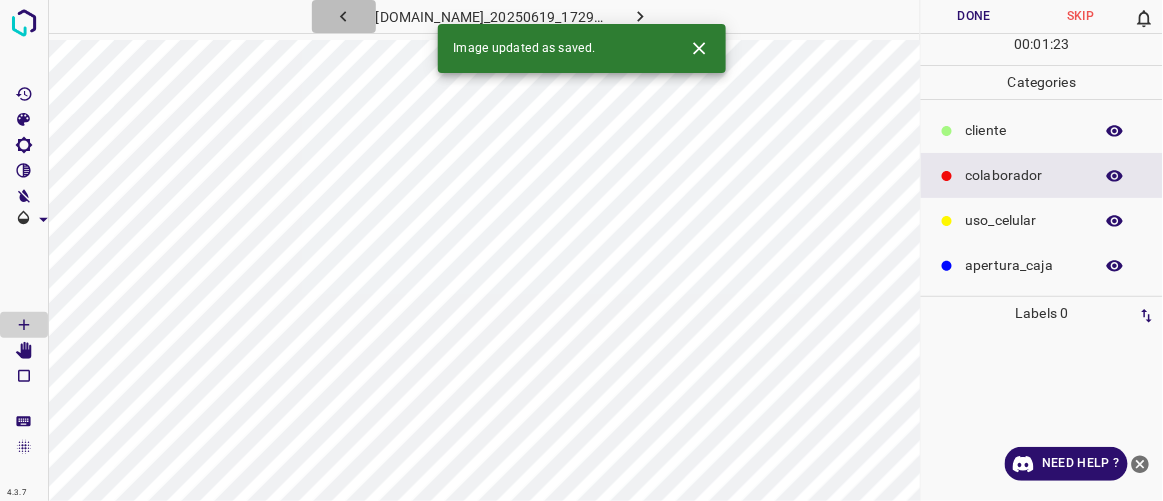 click 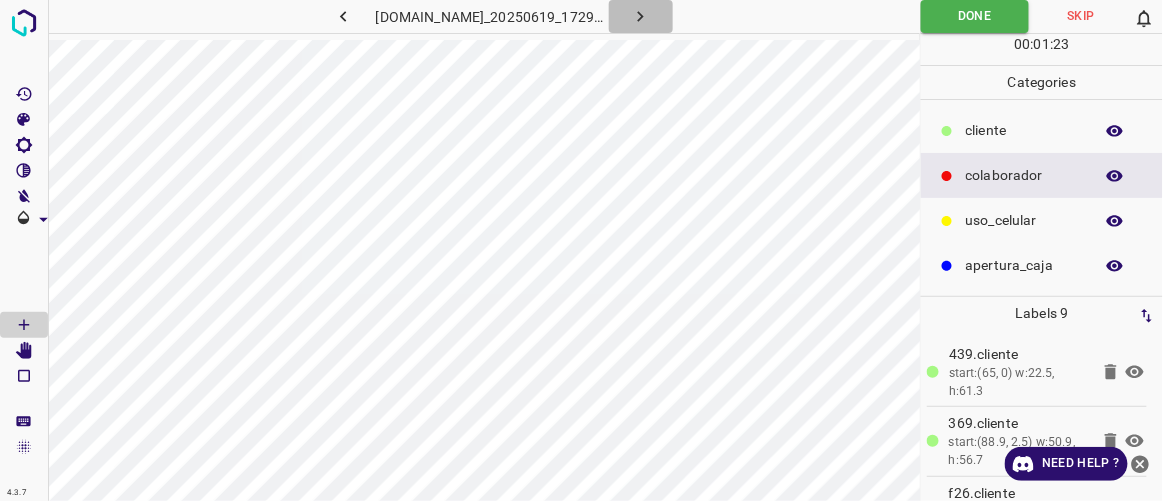 click 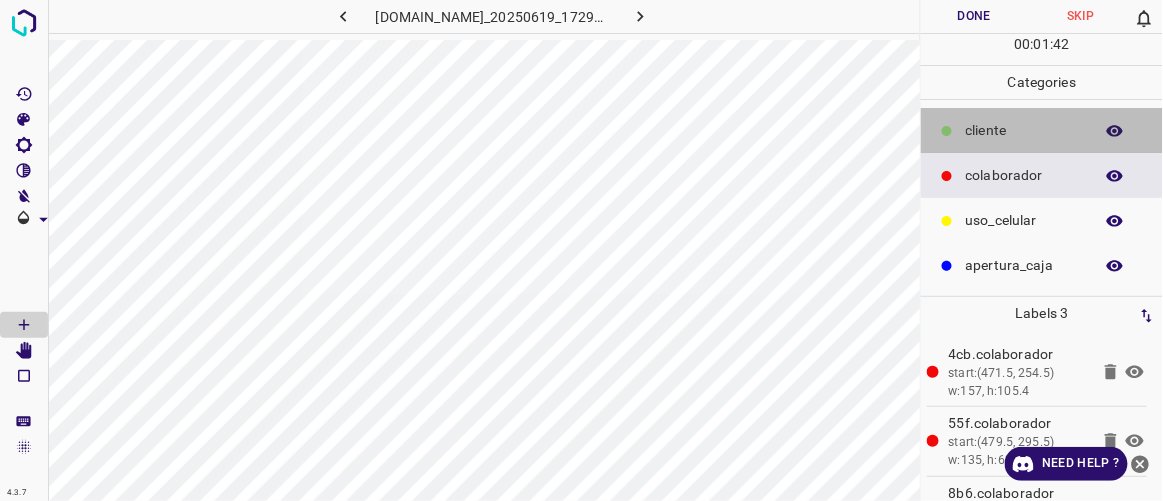 click on "​​cliente" at bounding box center [1024, 130] 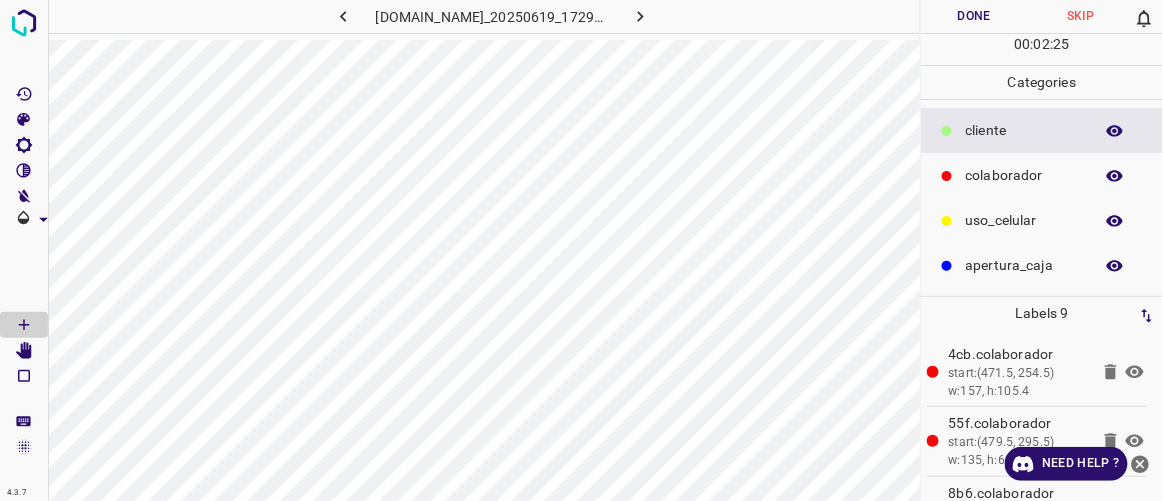 click on "Done" at bounding box center (974, 16) 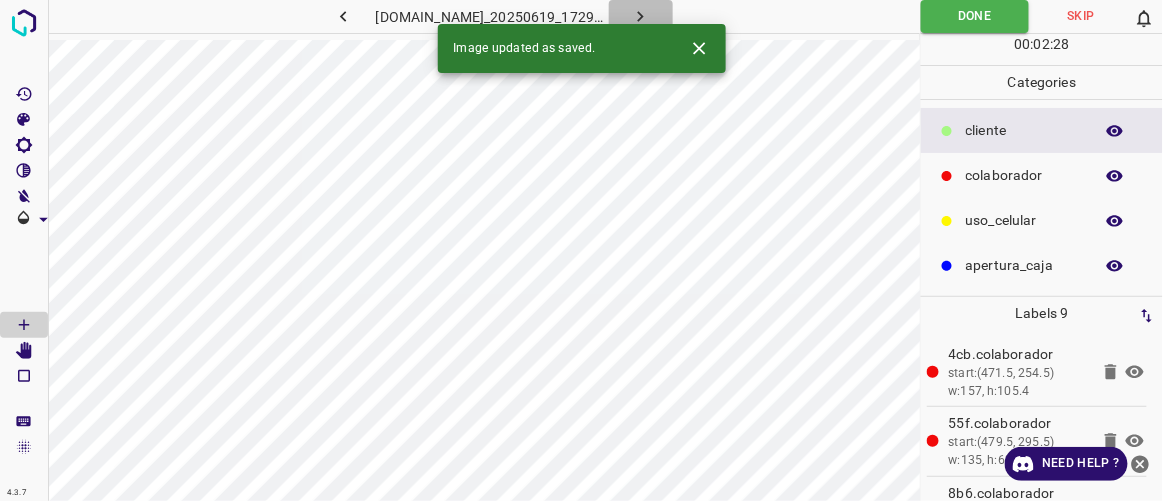 click 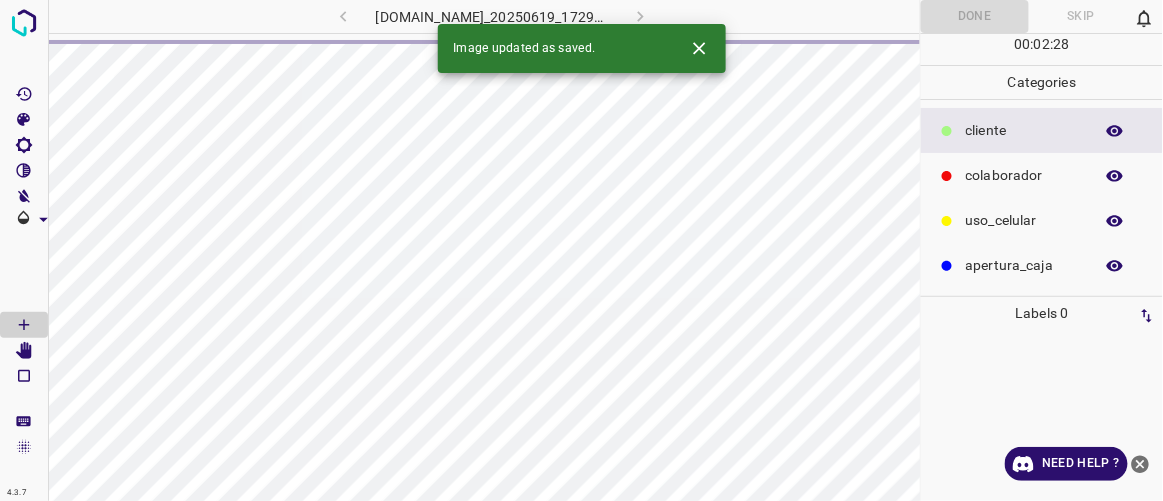 click on "colaborador" at bounding box center (1024, 175) 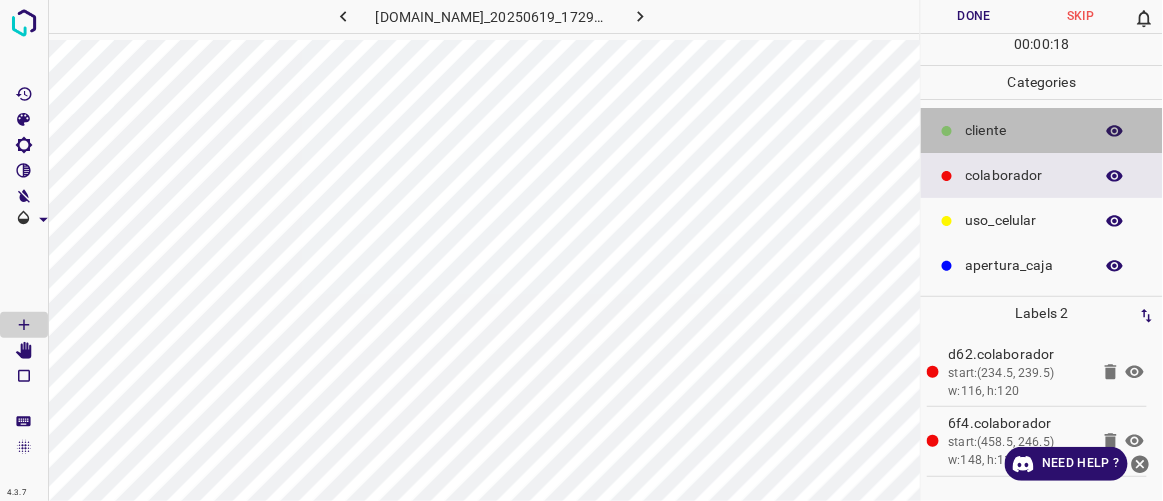click on "​​cliente" at bounding box center [1024, 130] 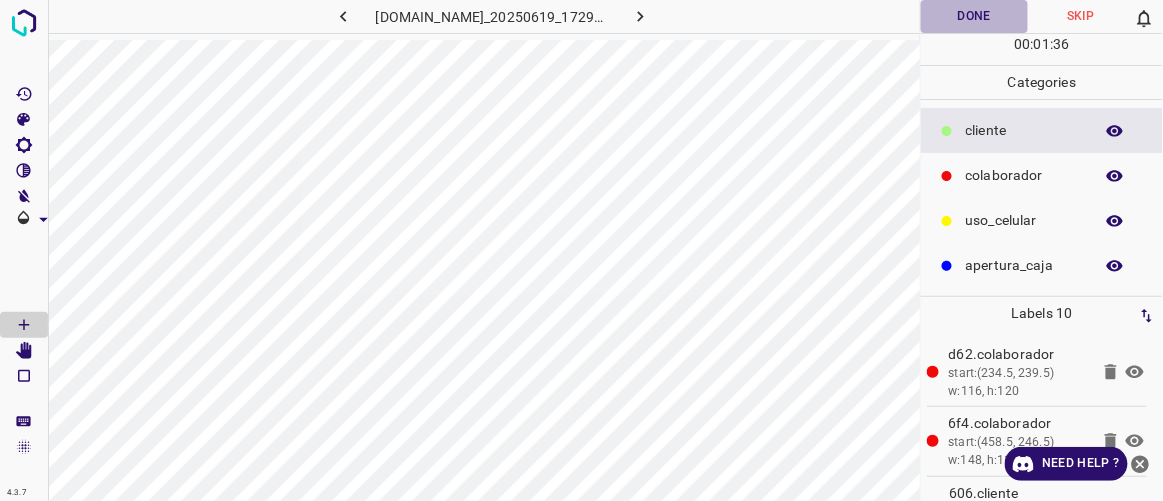 click on "Done" at bounding box center [974, 16] 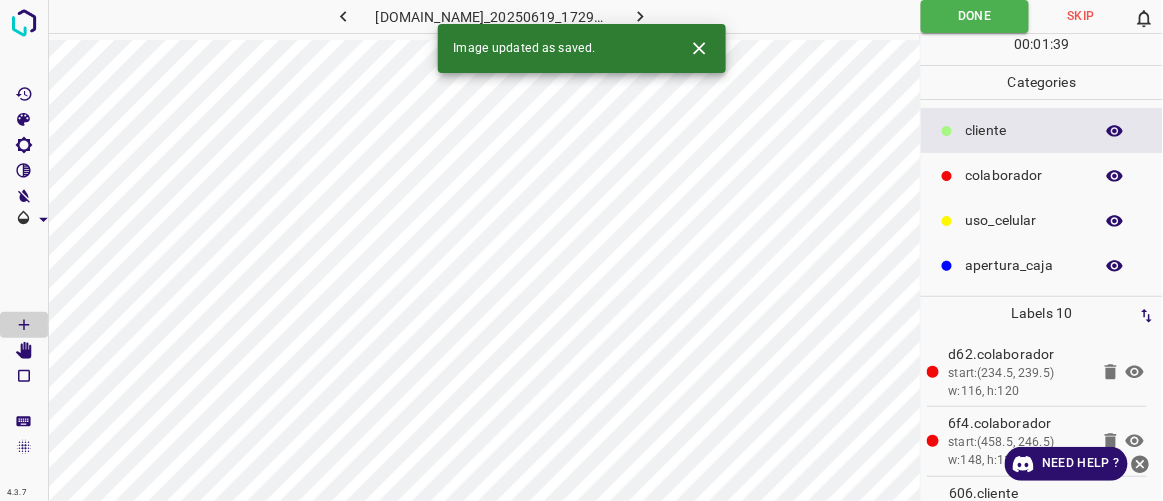click at bounding box center (641, 16) 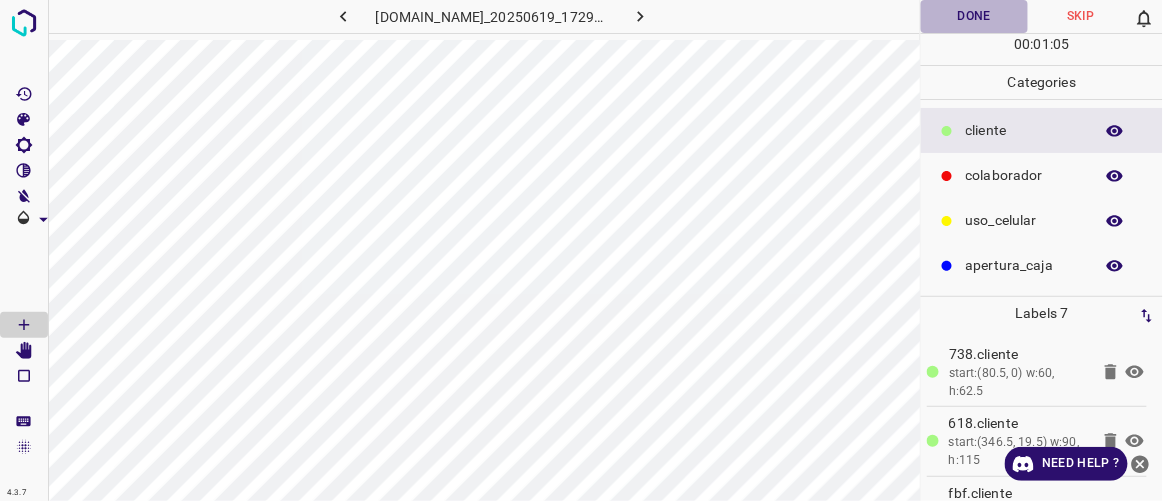 click on "Done" at bounding box center (974, 16) 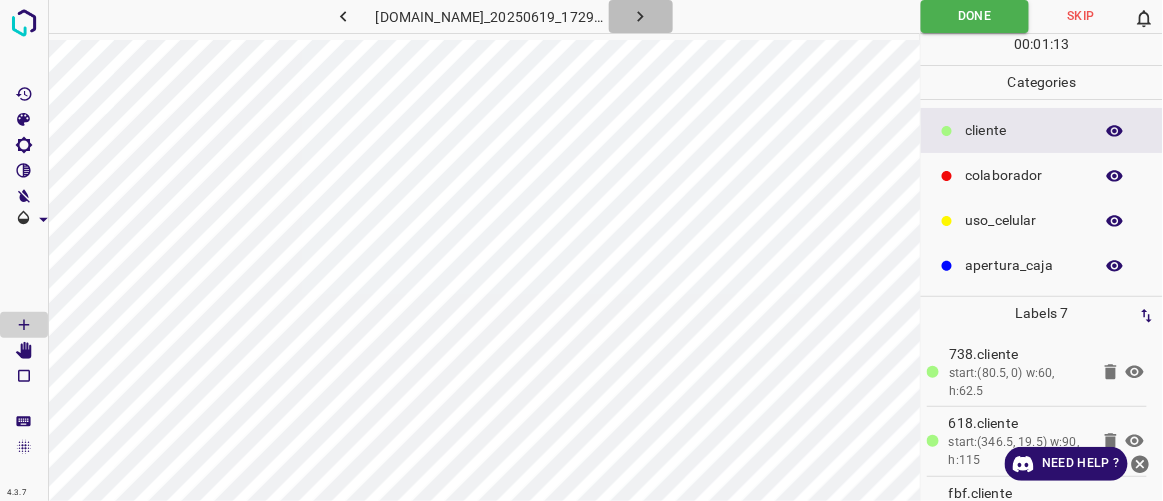 click 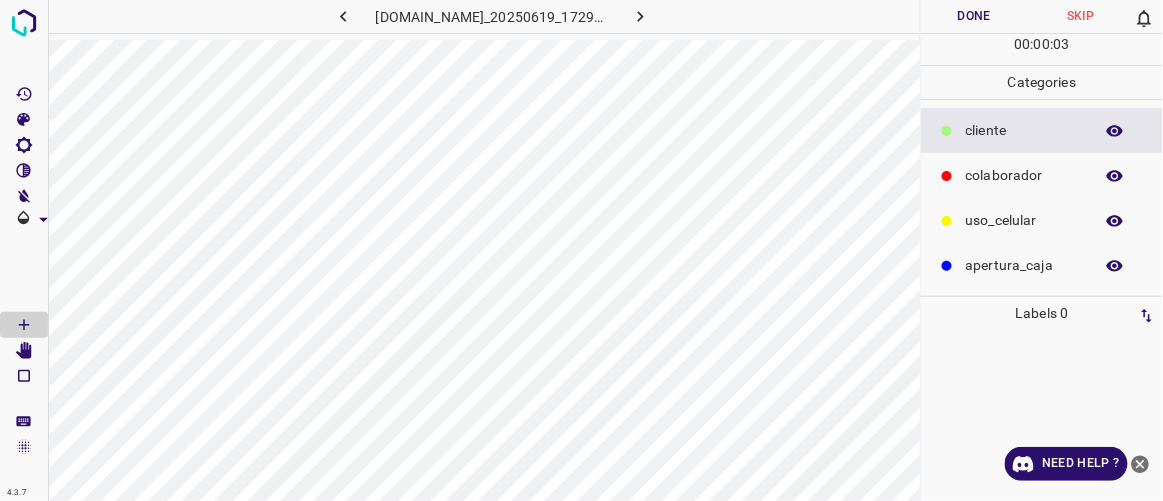 click 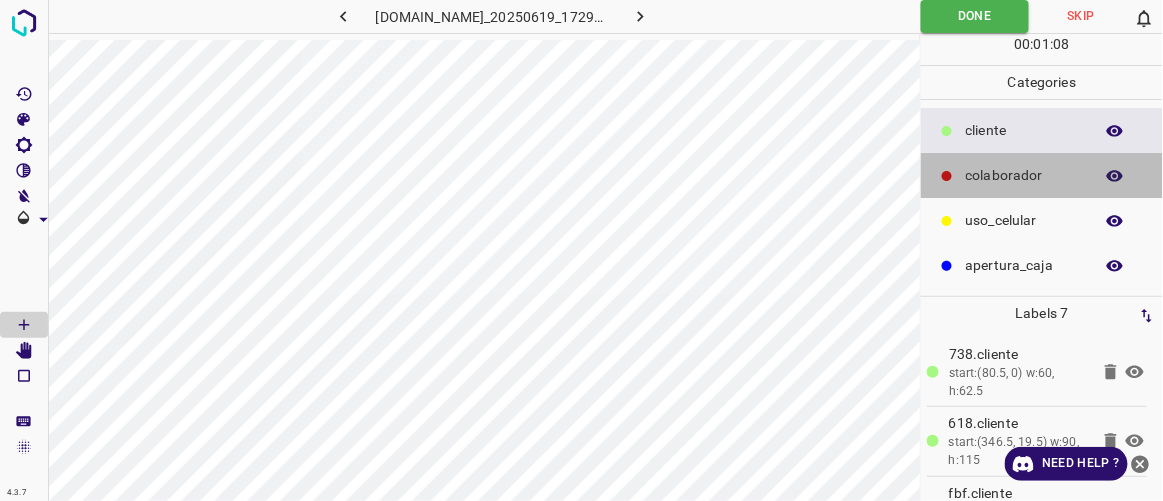 click on "colaborador" at bounding box center (1024, 175) 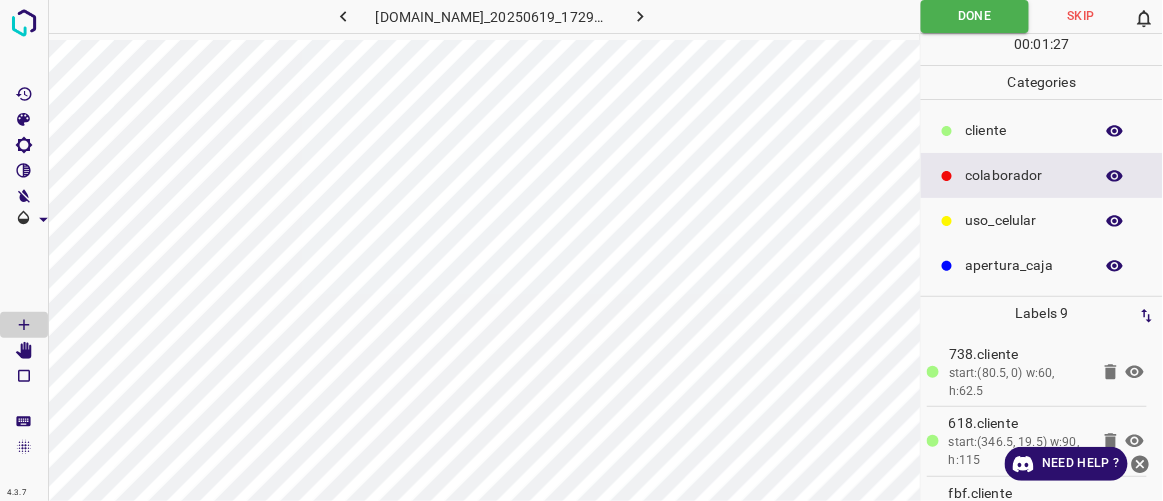 click 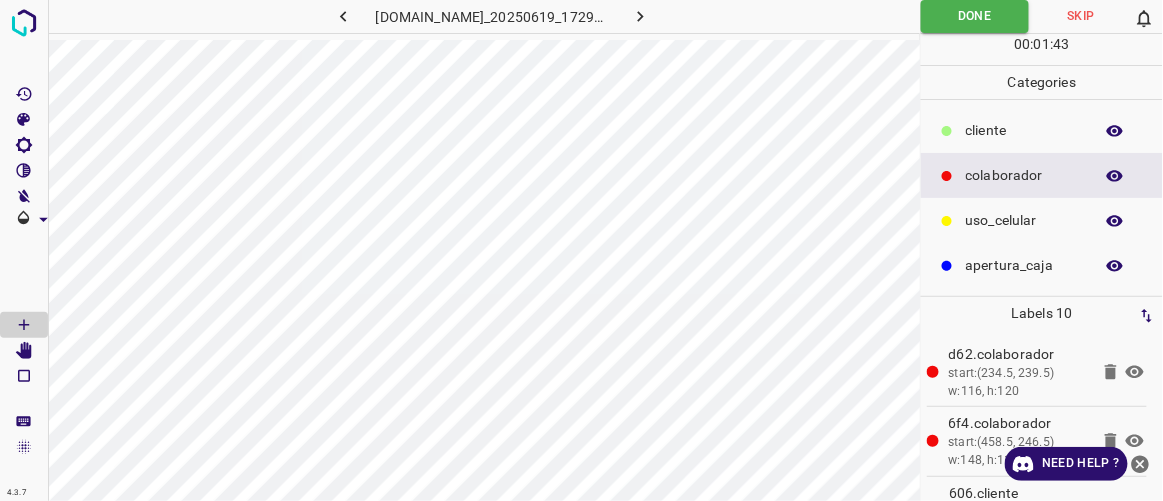 click 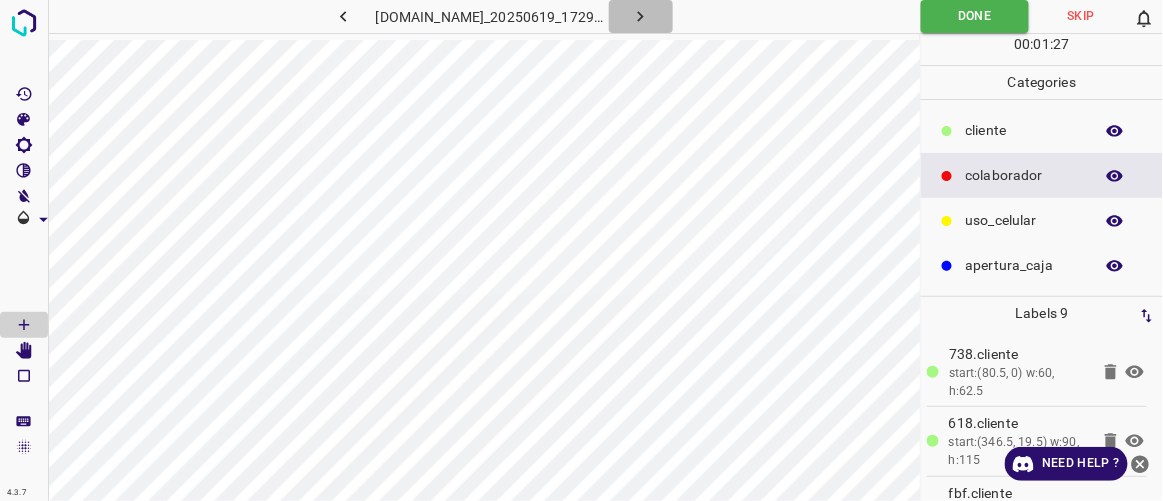 click 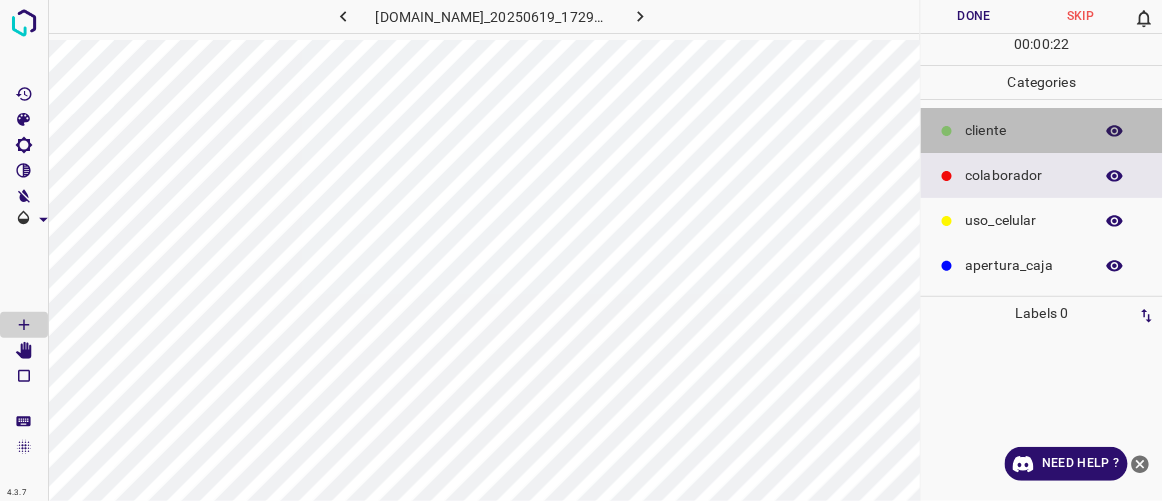click on "​​cliente" at bounding box center [1042, 130] 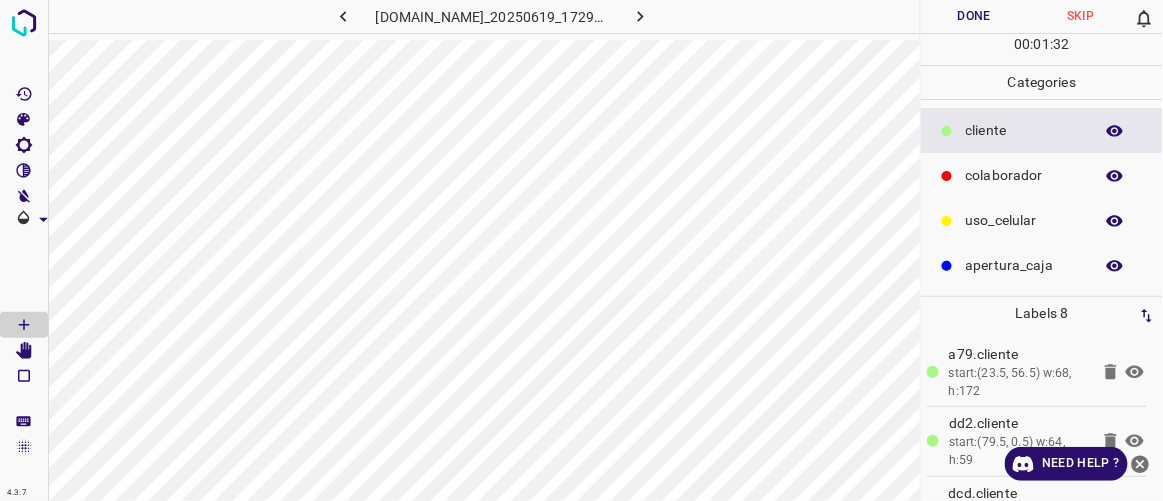 click on "colaborador" at bounding box center [1024, 175] 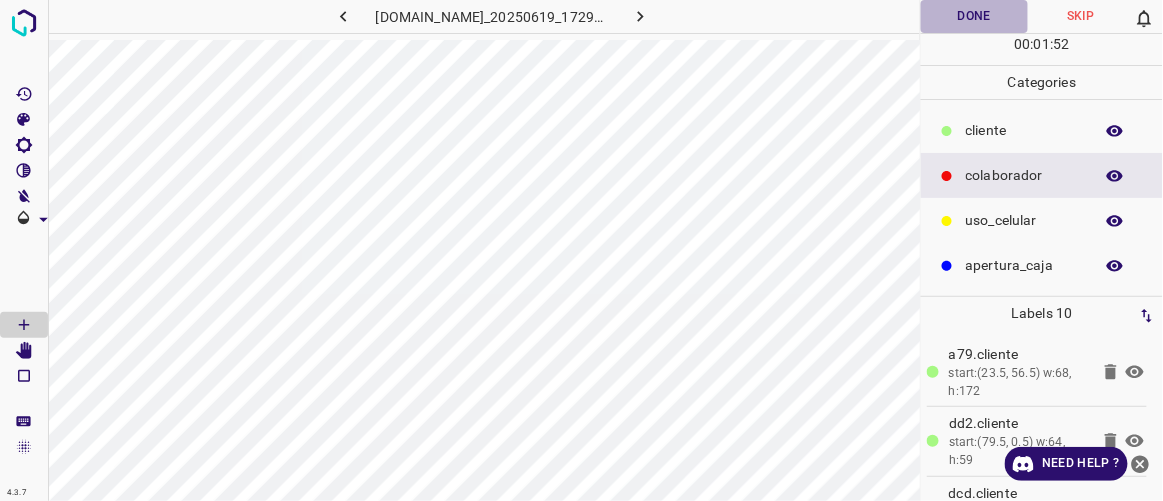 click on "Done" at bounding box center (974, 16) 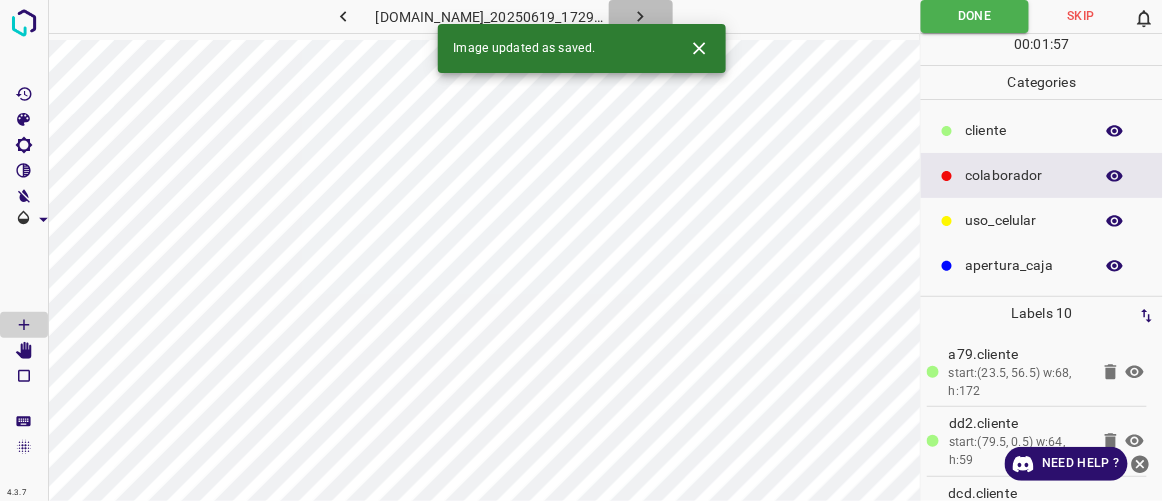 click 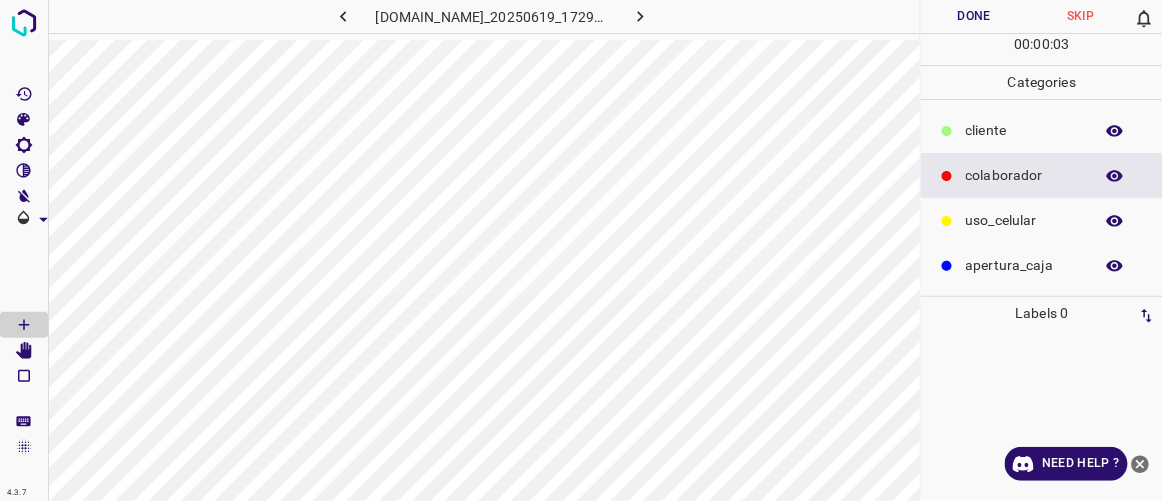 click at bounding box center (947, 131) 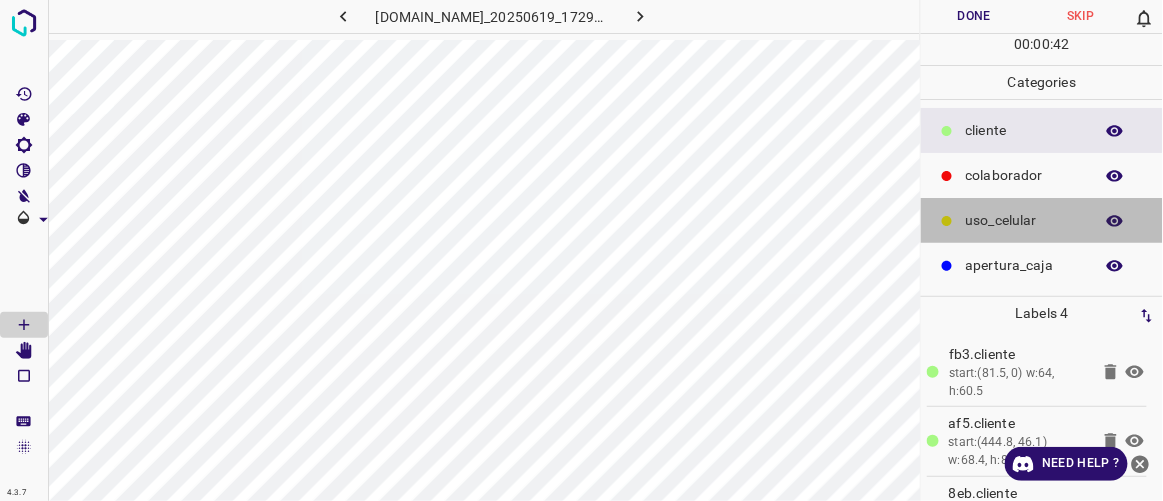 click on "uso_celular" at bounding box center [1042, 220] 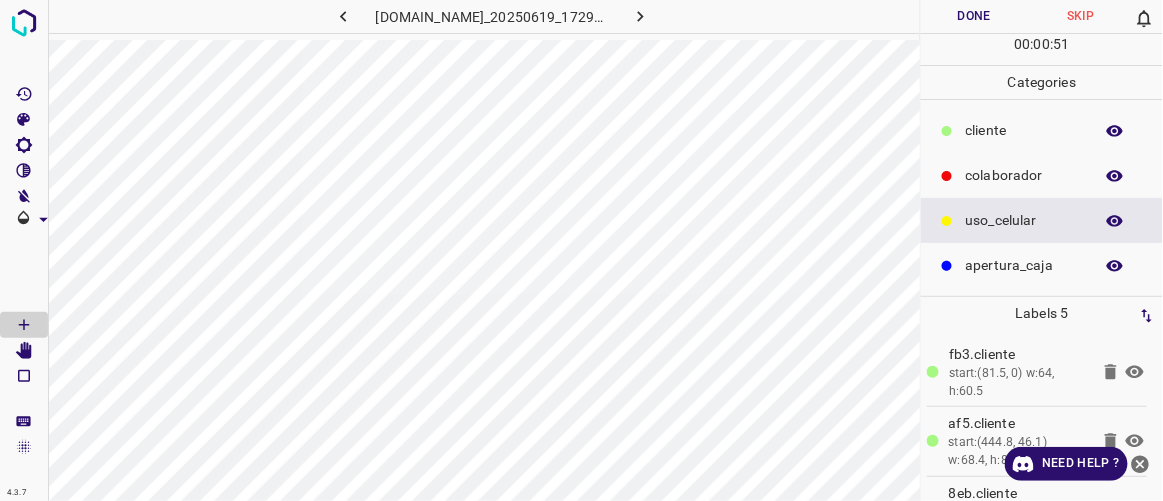 click on "​​cliente" at bounding box center (1024, 130) 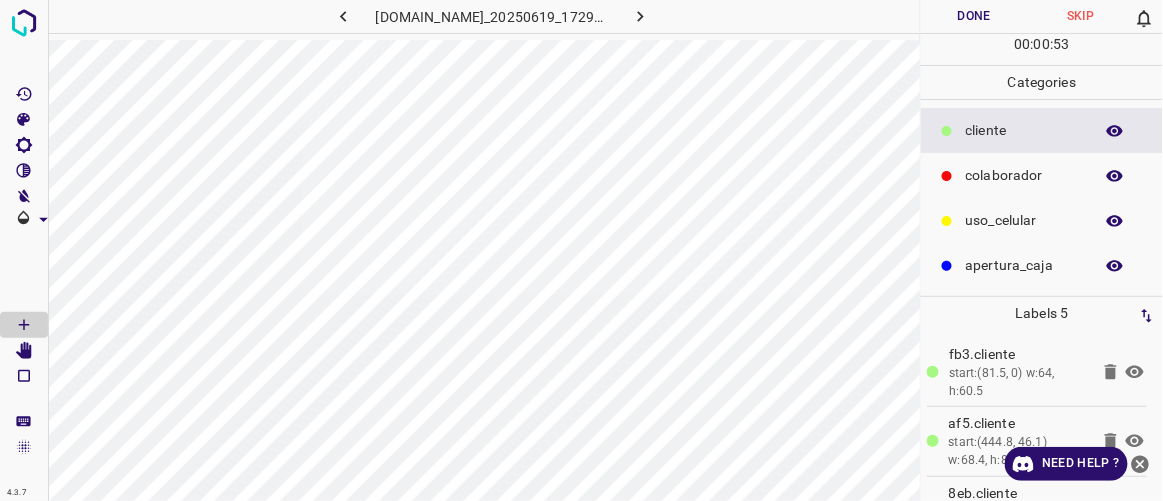 click on "[DOMAIN_NAME]_20250619_172912_000005130.jpg" at bounding box center (484, 20) 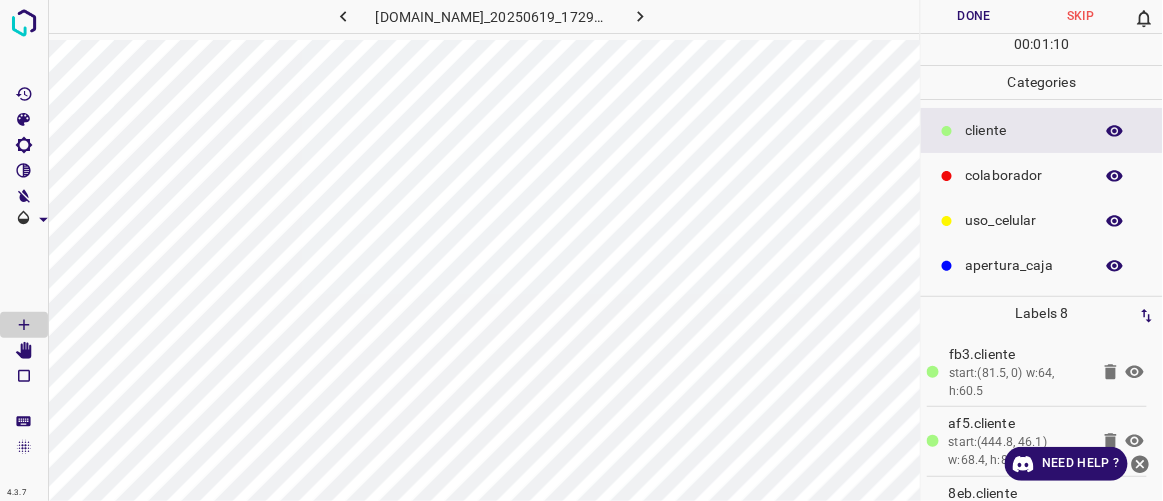 click on "[DOMAIN_NAME]_20250619_172912_000005130.jpg" at bounding box center [484, 20] 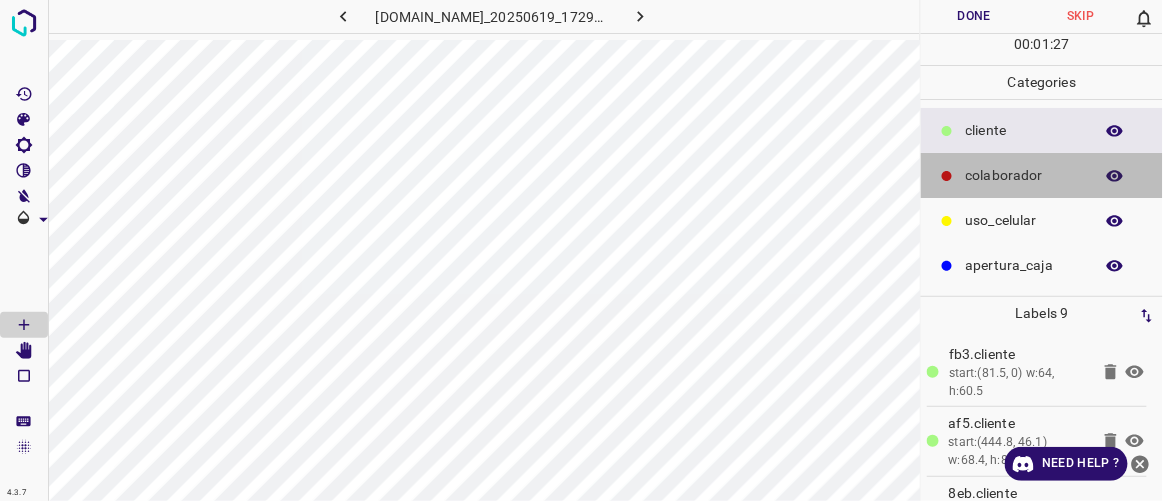 click on "colaborador" at bounding box center [1024, 175] 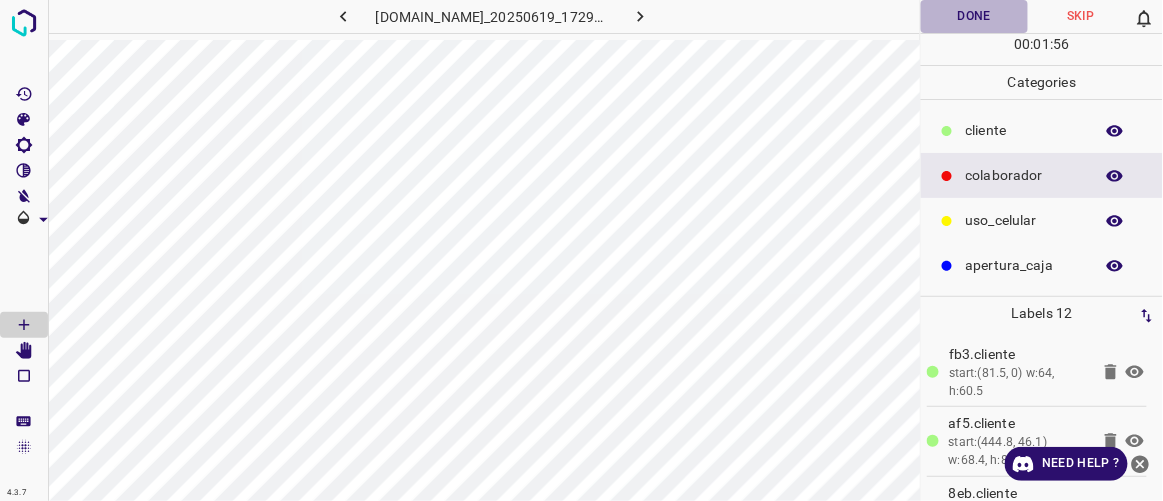 click on "Done" at bounding box center [974, 16] 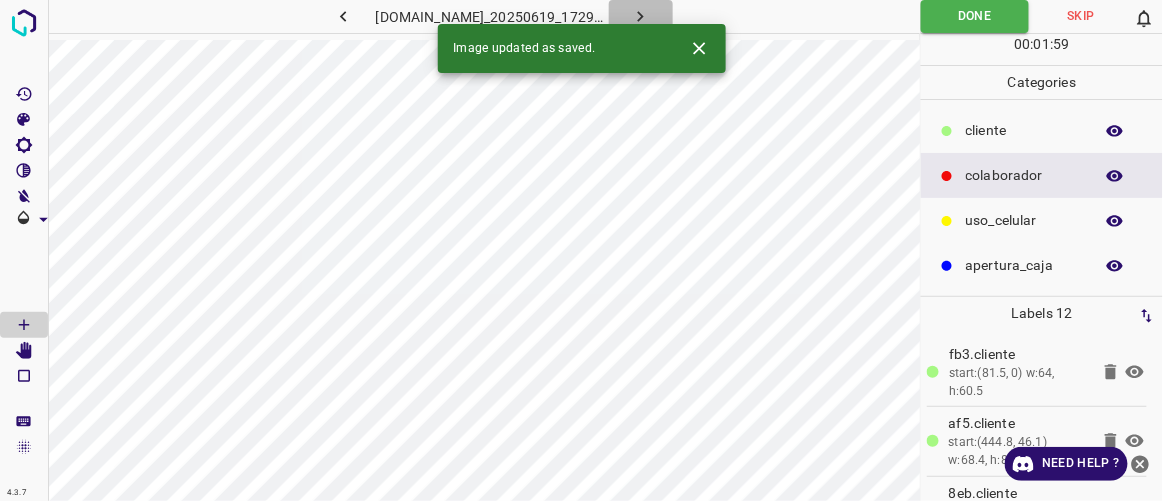 click 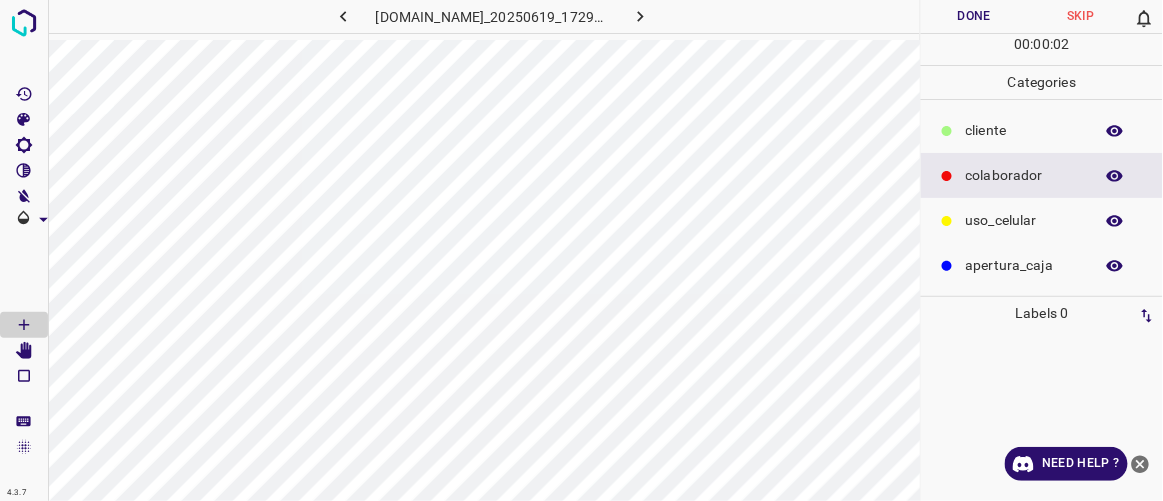 click on "​​cliente" at bounding box center (1024, 130) 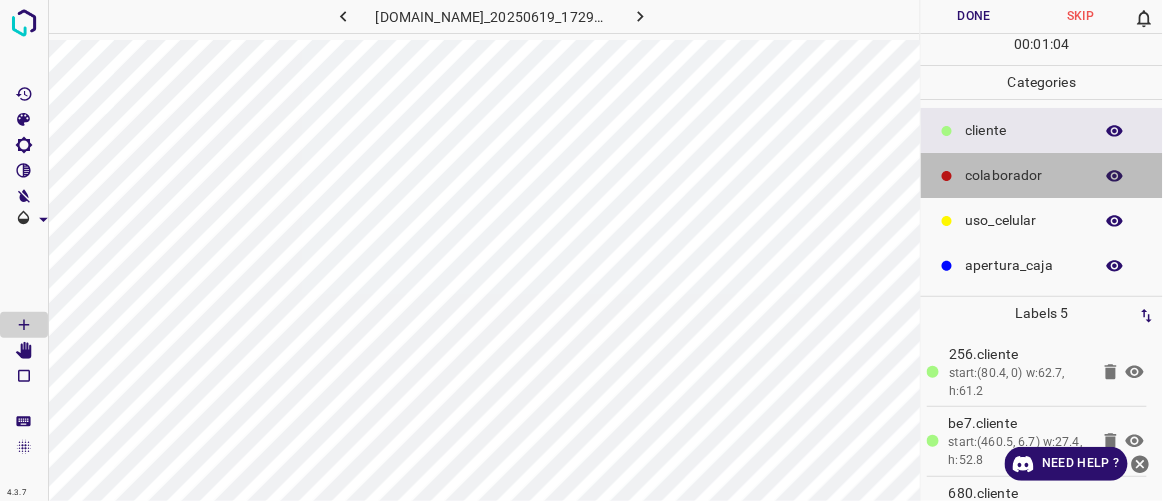 click on "colaborador" at bounding box center [1042, 175] 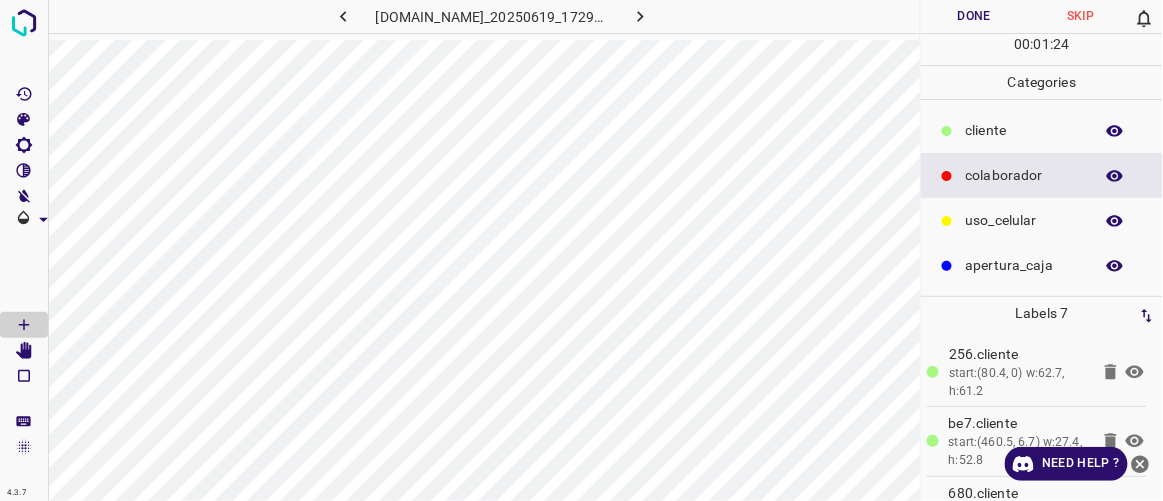click on "Done" at bounding box center [974, 16] 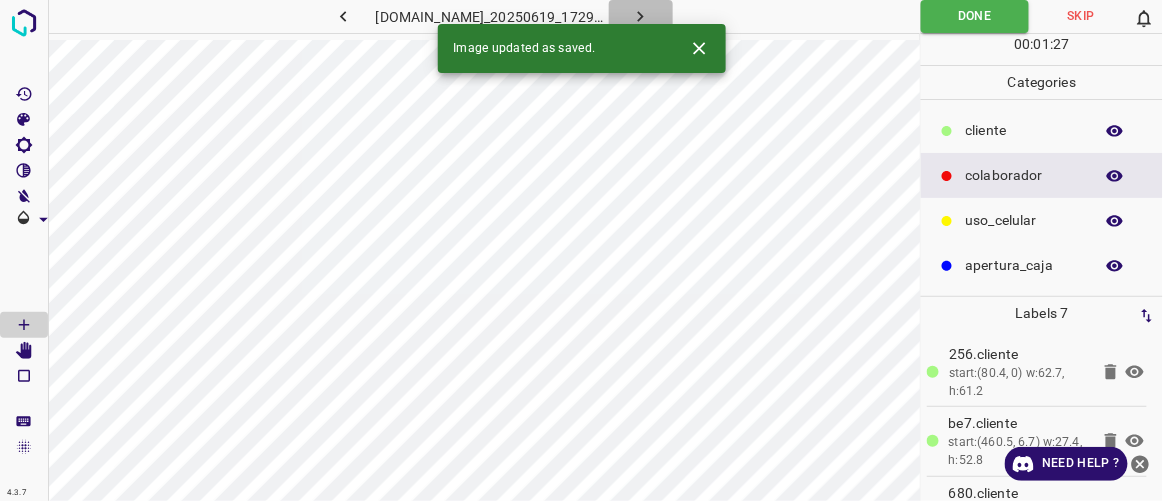click 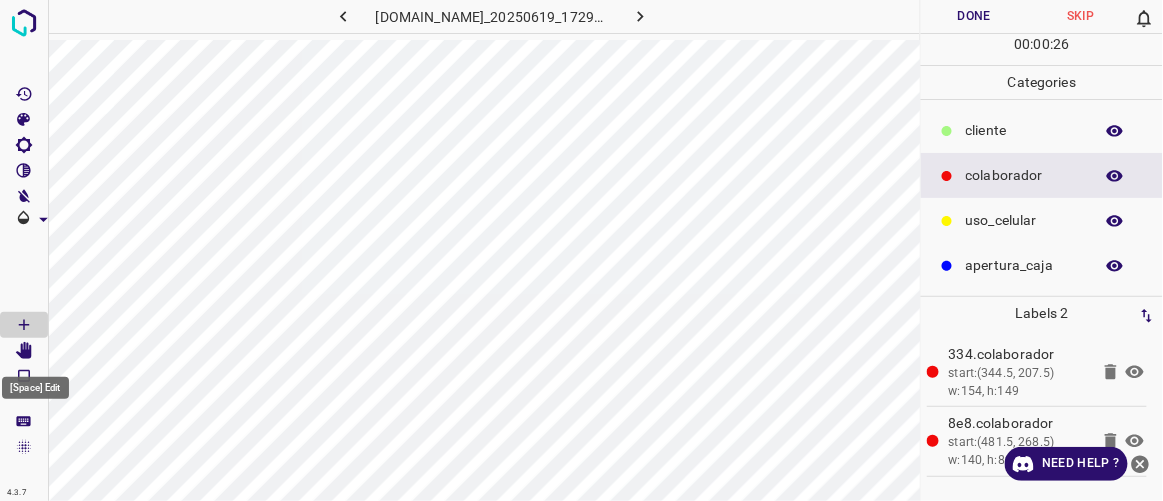click 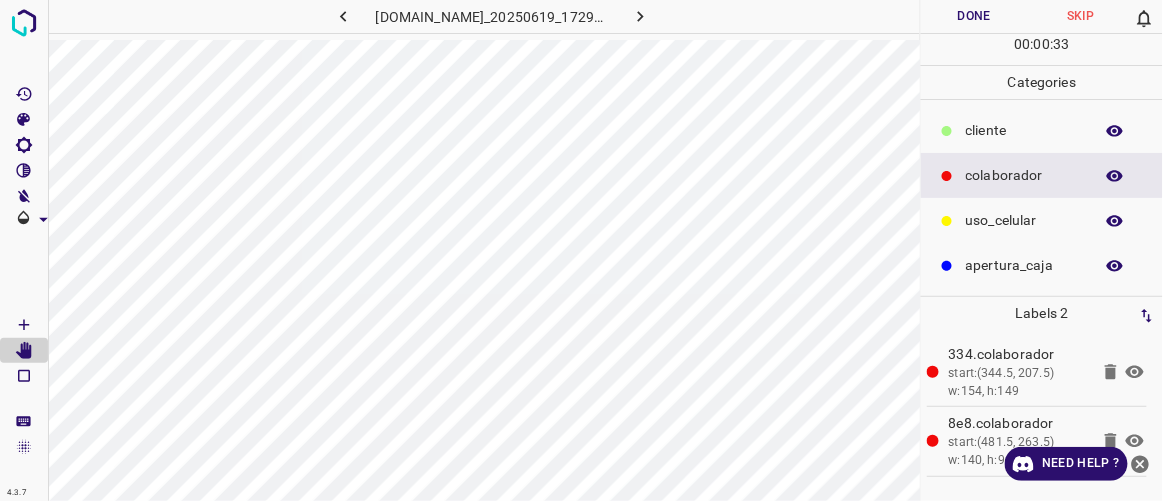 click on "​​cliente" at bounding box center [1024, 130] 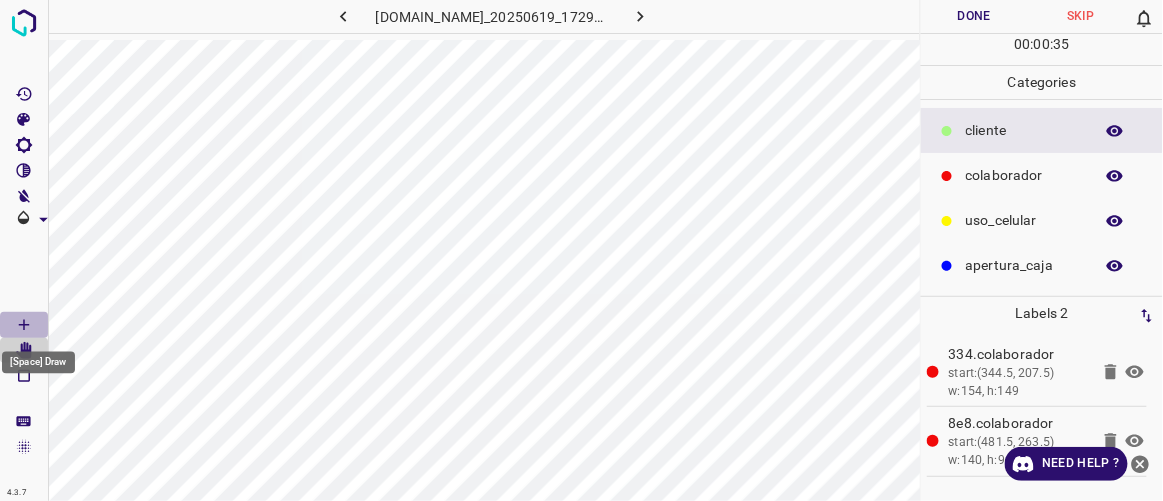 click 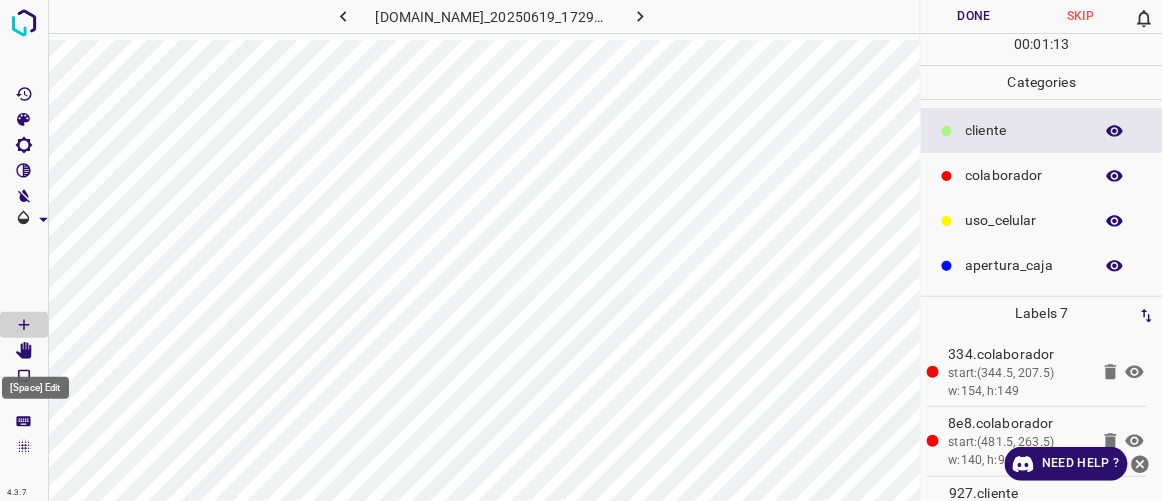 click 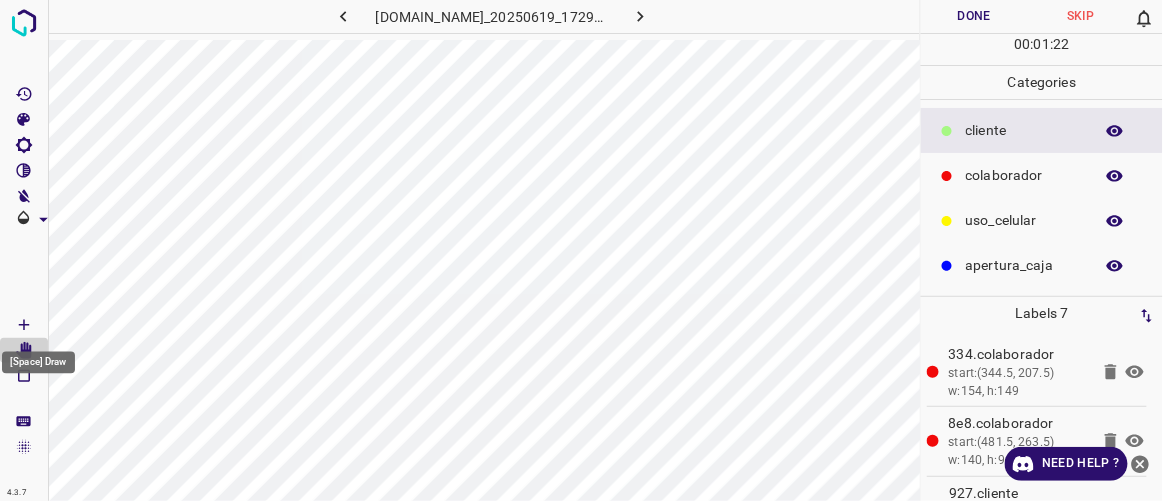 click 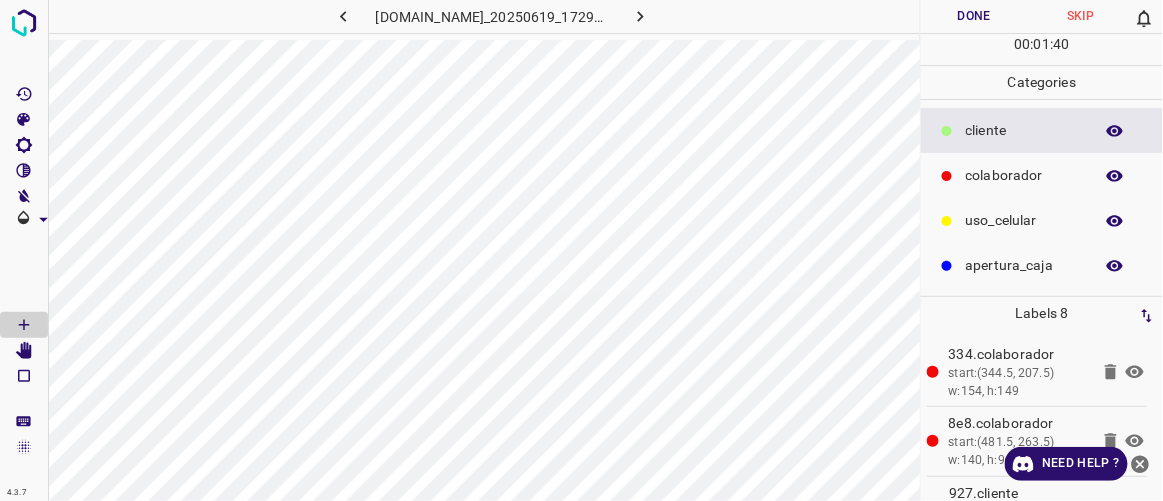 click 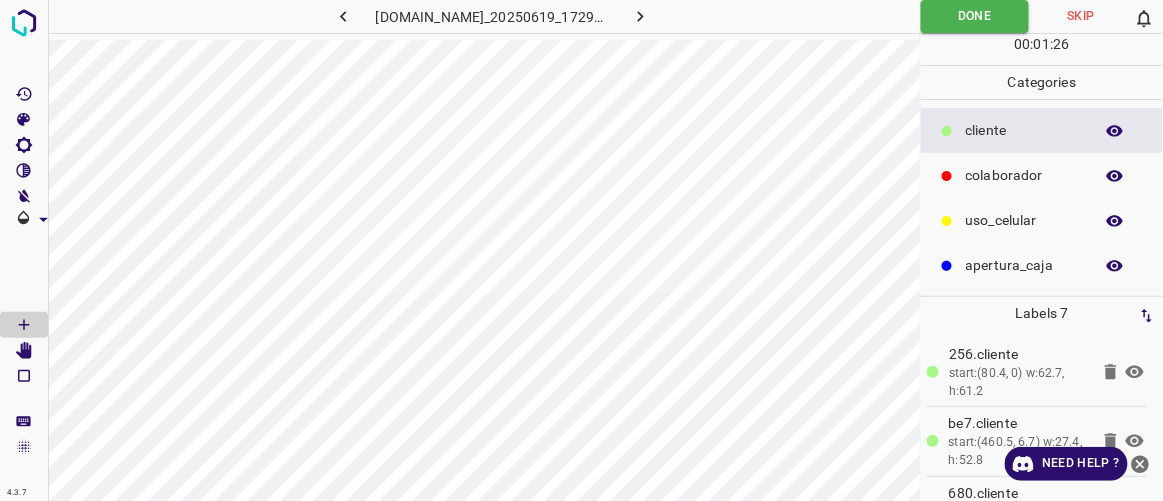 click 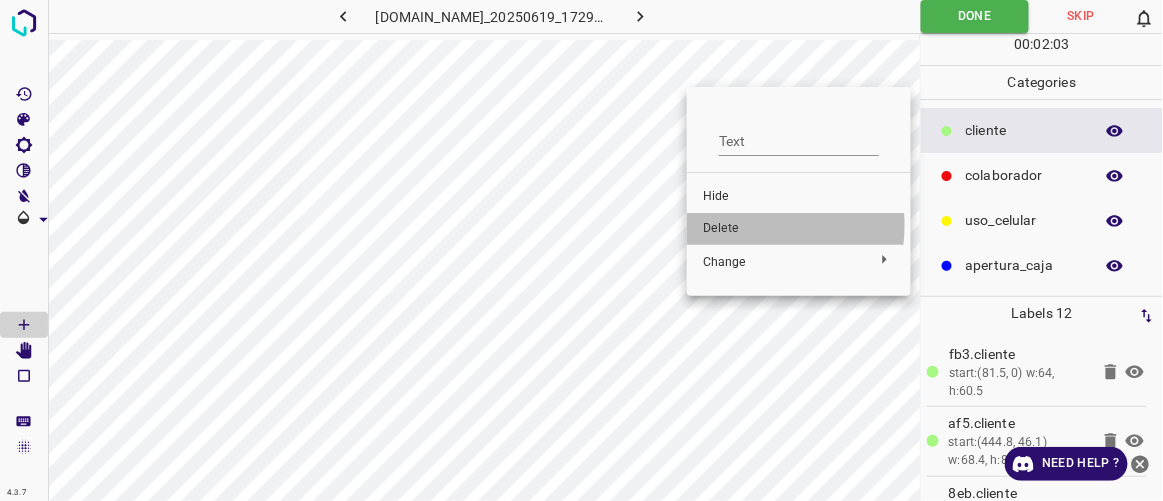 click on "Delete" at bounding box center (799, 229) 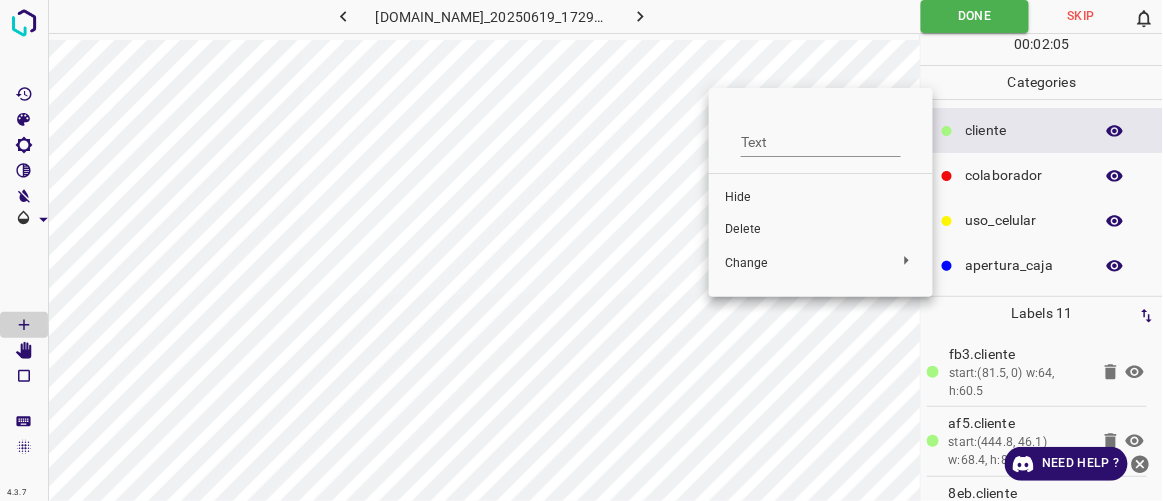 click on "Delete" at bounding box center [821, 230] 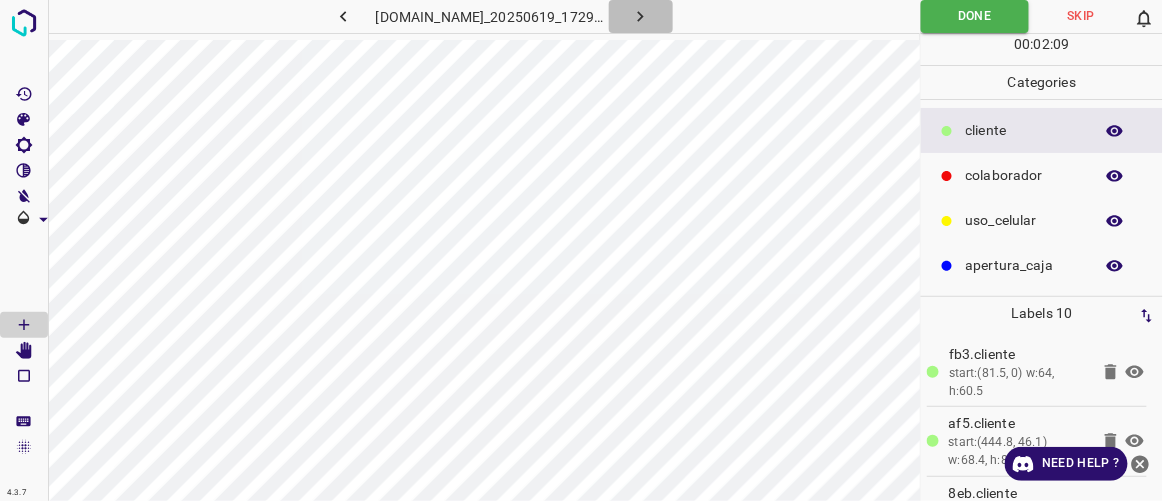 click 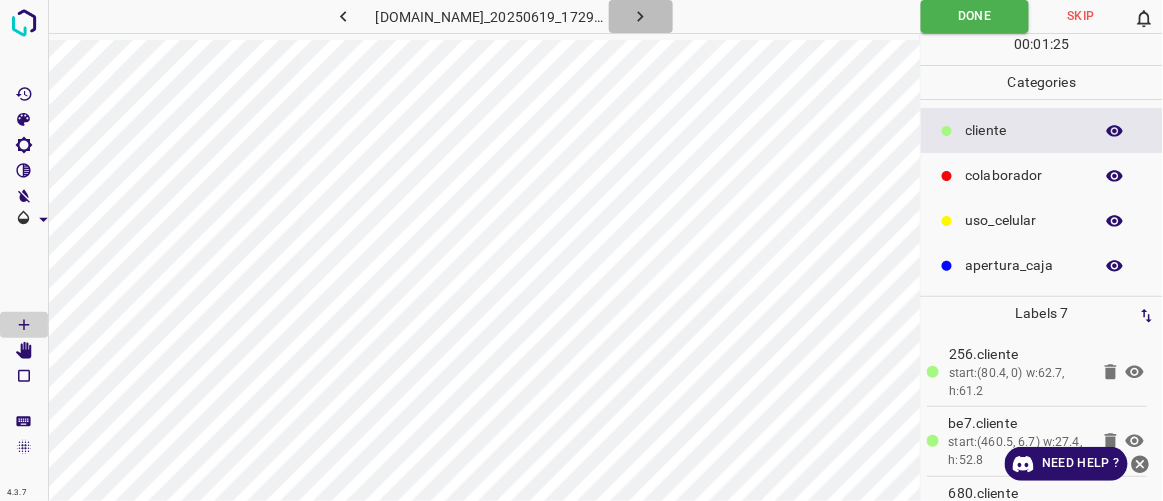 click 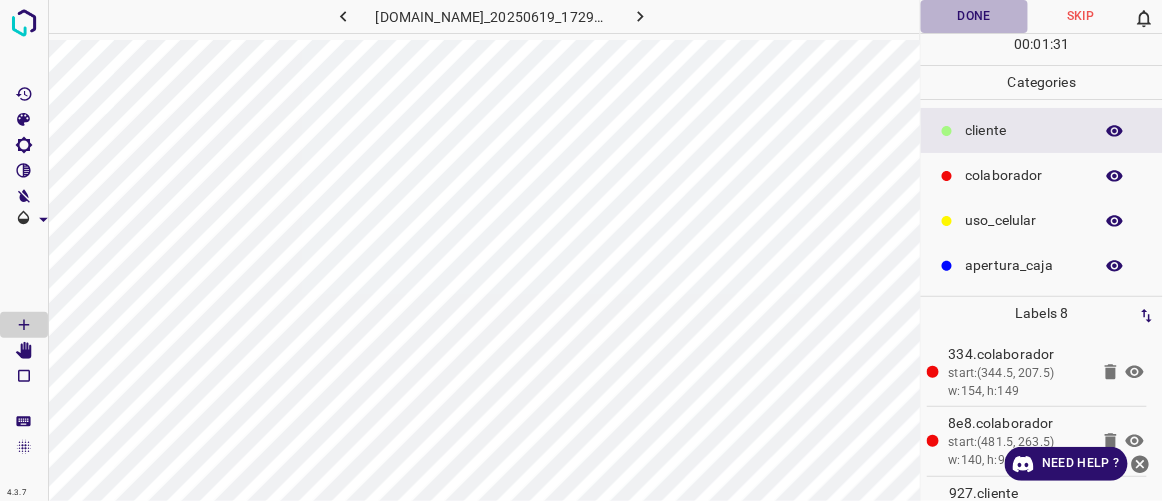 click on "Done" at bounding box center [974, 16] 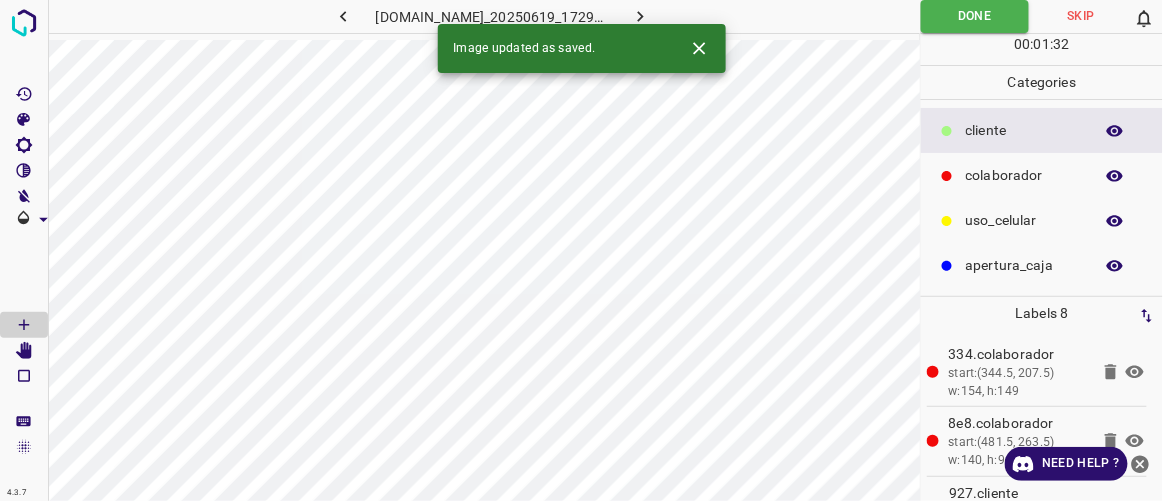 click 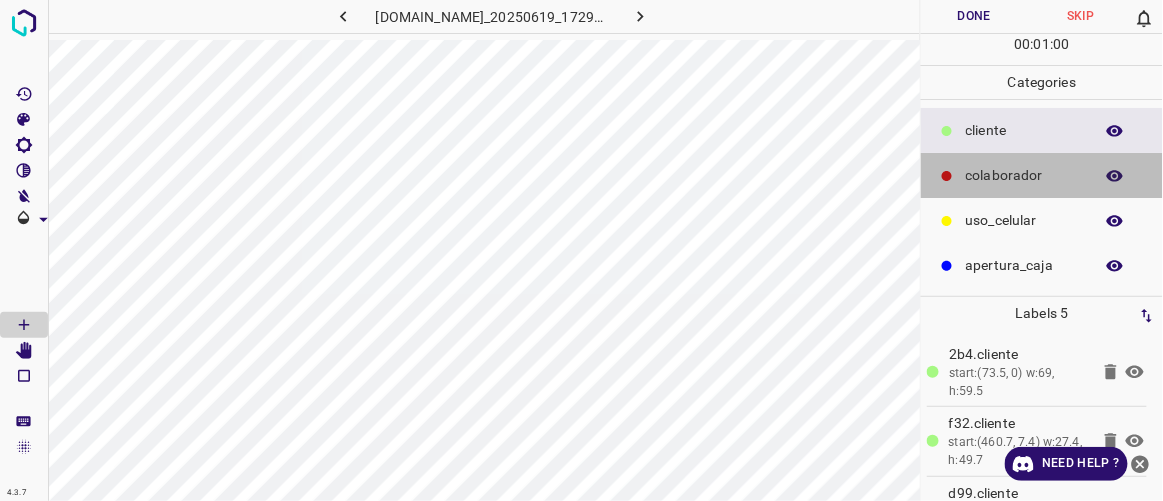 click on "colaborador" at bounding box center [1024, 175] 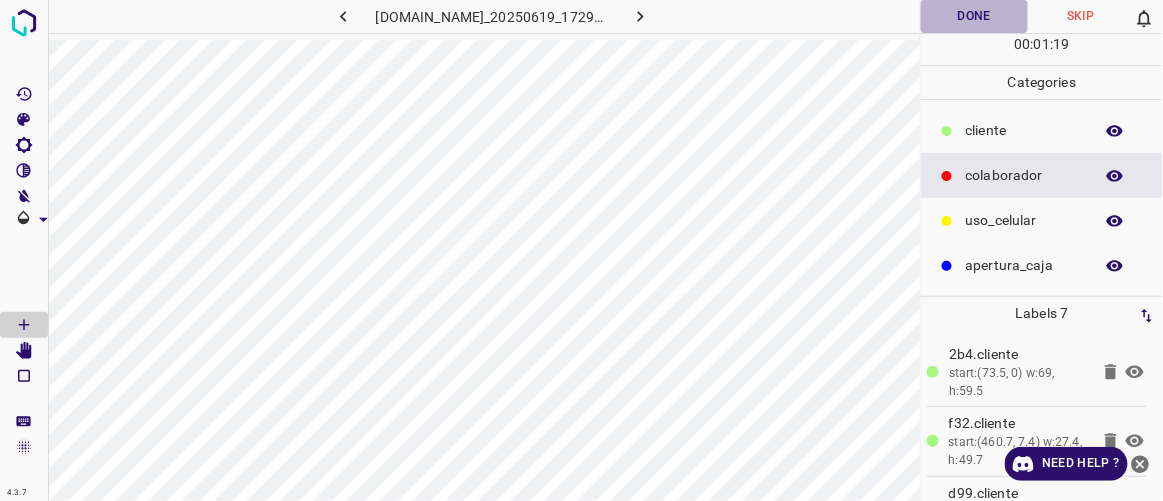 click on "Done" at bounding box center [974, 16] 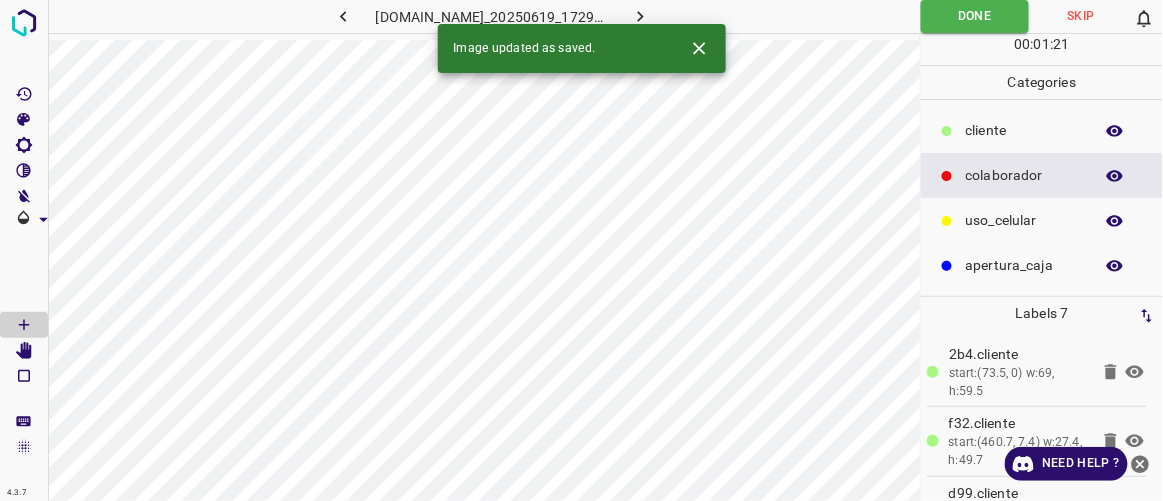 click 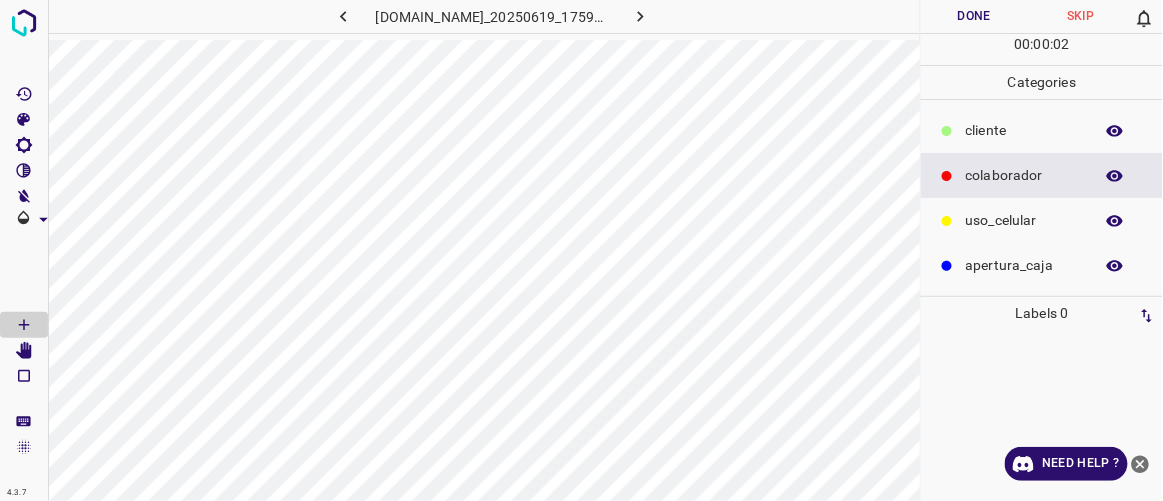 click on "​​cliente" at bounding box center (1024, 130) 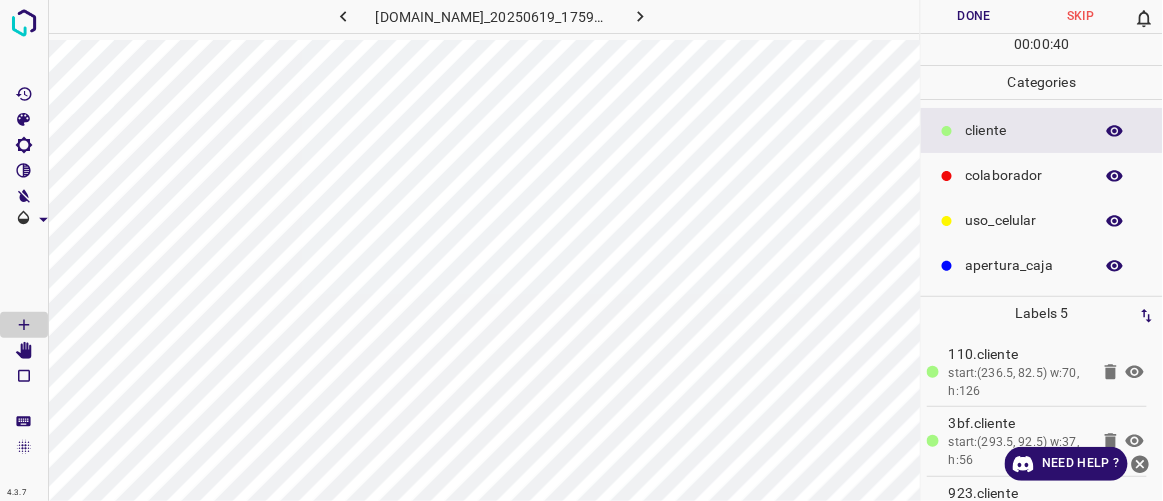 click on "colaborador" at bounding box center (1024, 175) 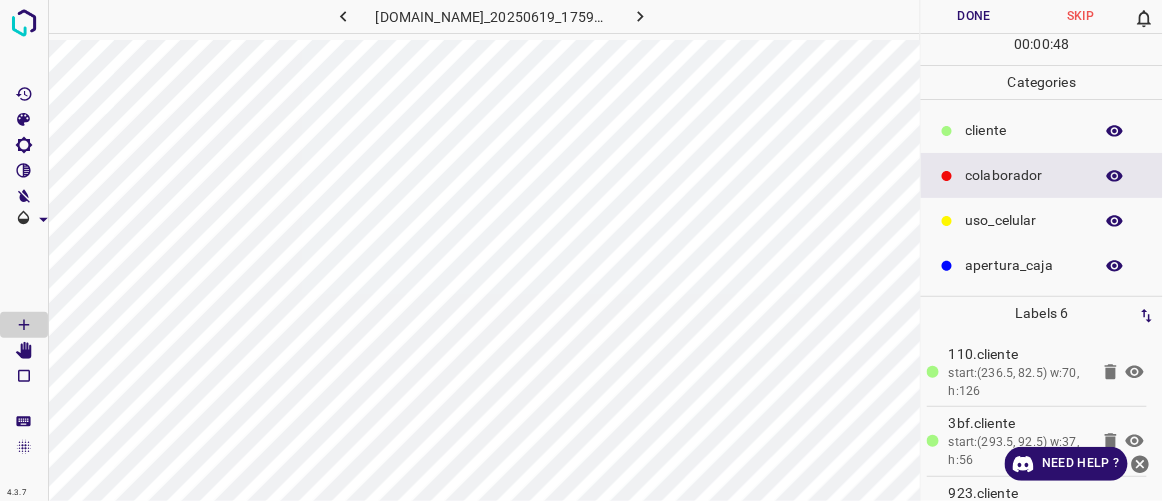click on "​​cliente" at bounding box center [1042, 130] 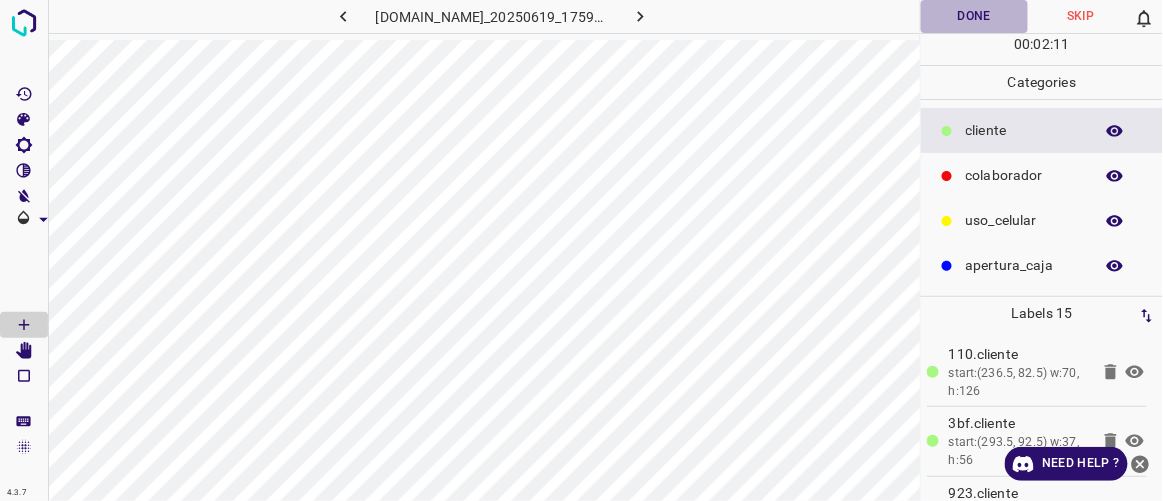 click on "Done" at bounding box center [974, 16] 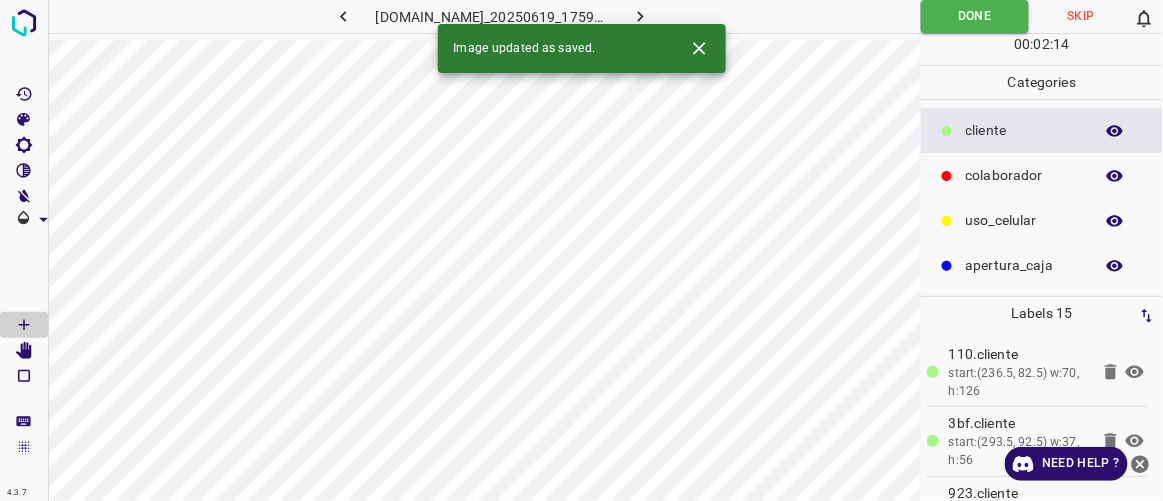 click 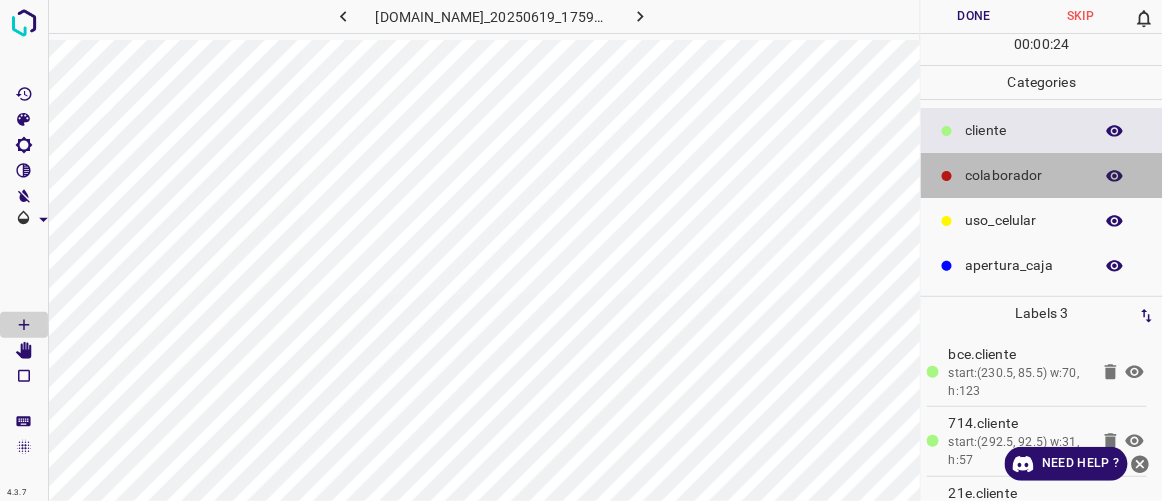 click on "colaborador" at bounding box center [1024, 175] 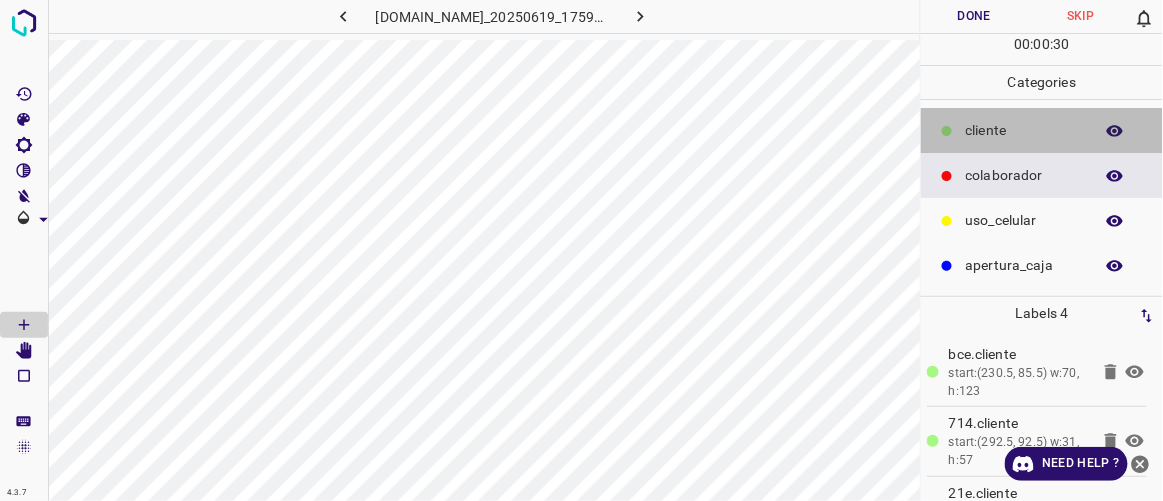 click on "​​cliente" at bounding box center [1024, 130] 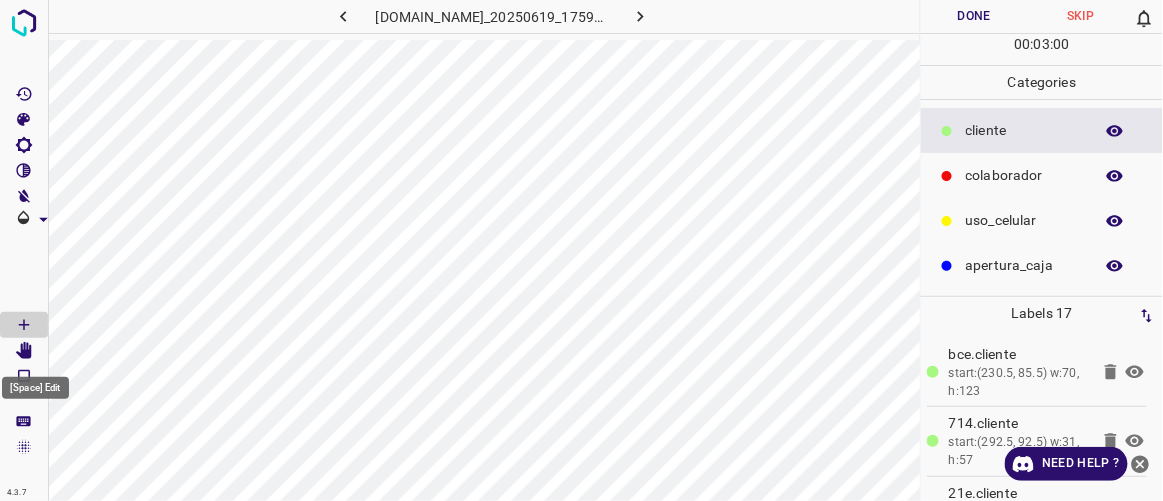 click 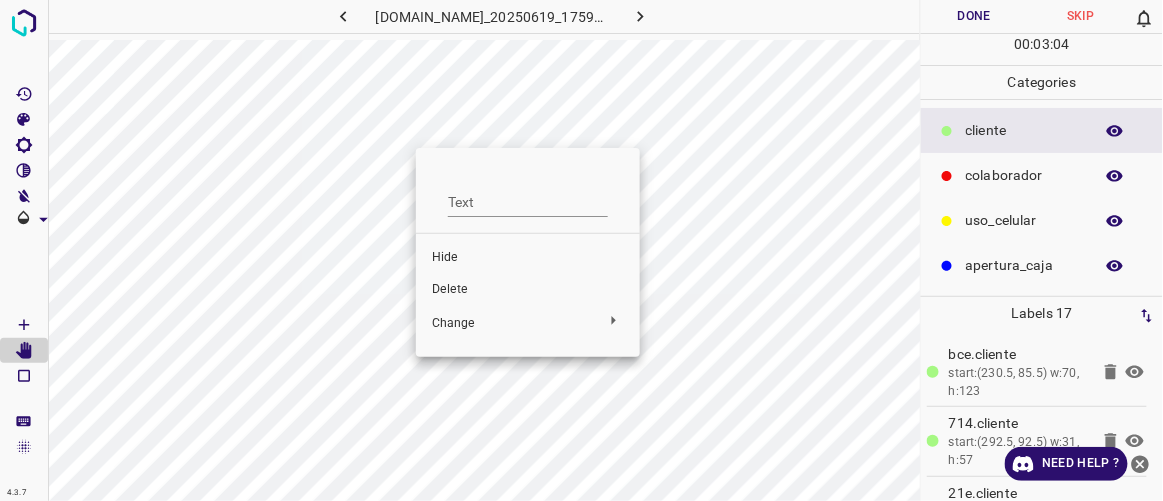 click on "Delete" at bounding box center (528, 290) 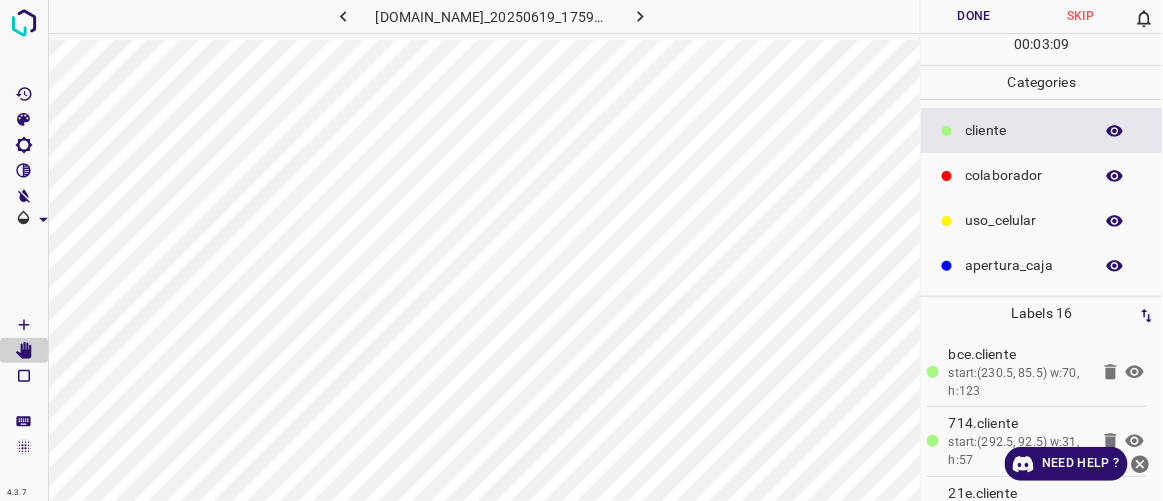 click on "Done" at bounding box center [974, 16] 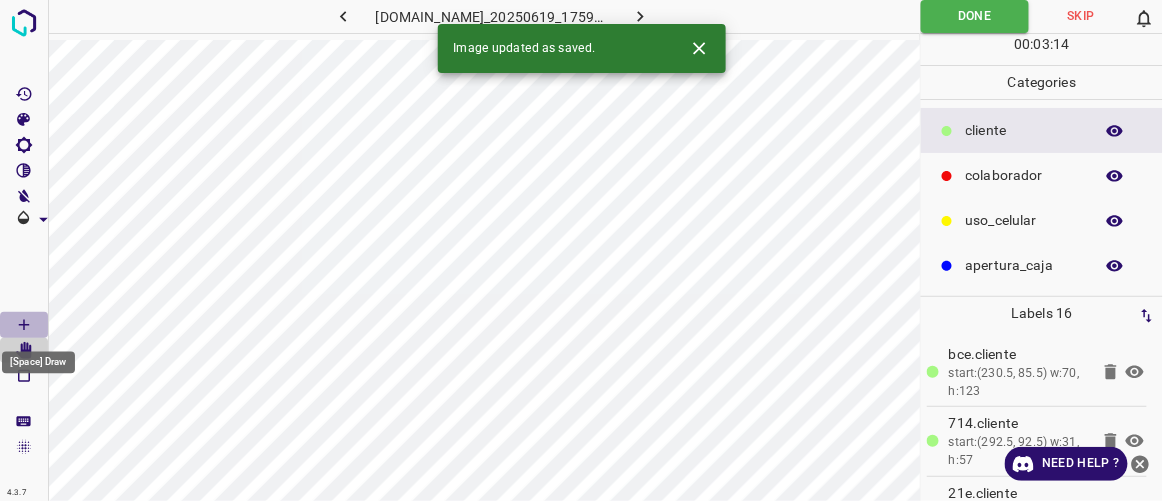 click 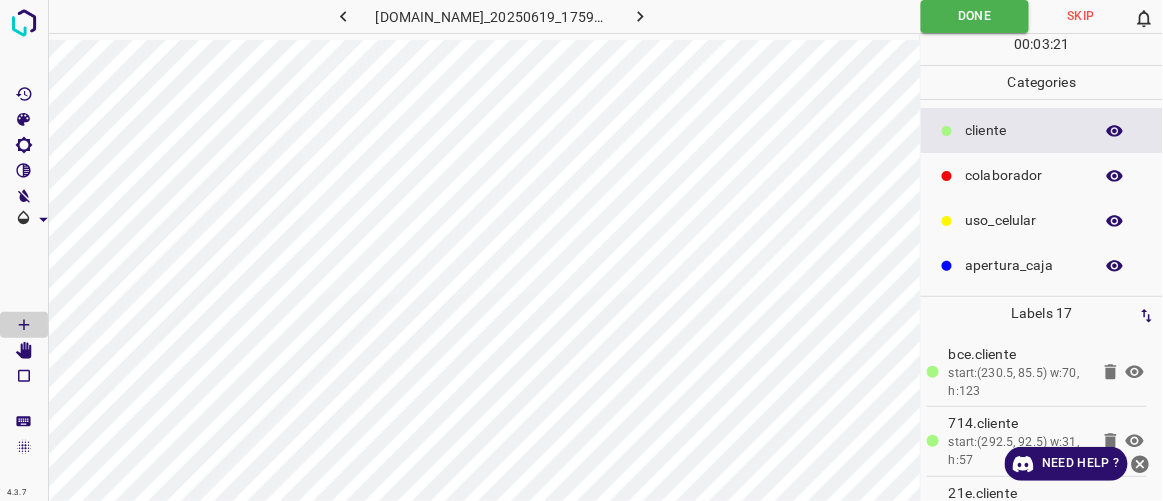 click 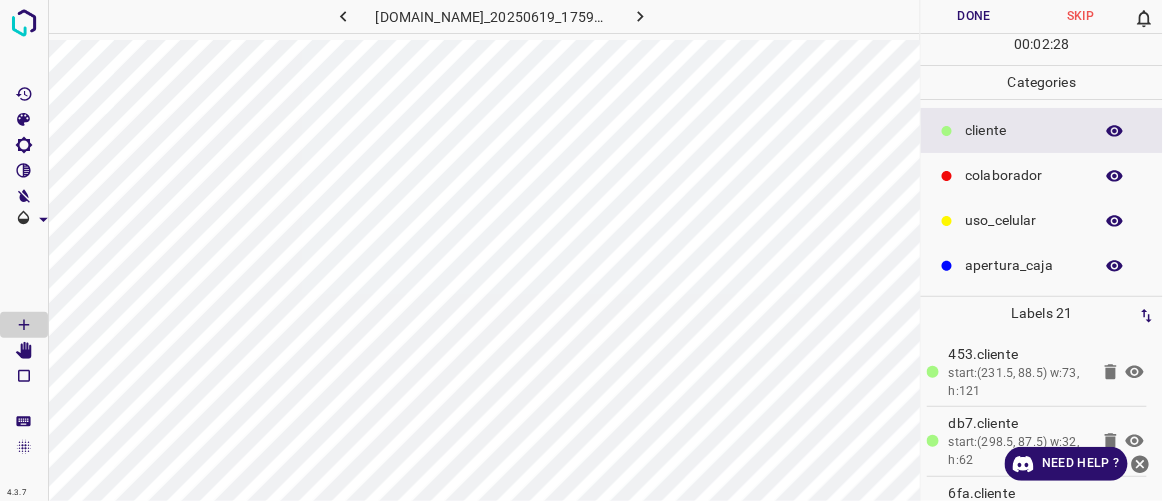 click on "Done" at bounding box center (974, 16) 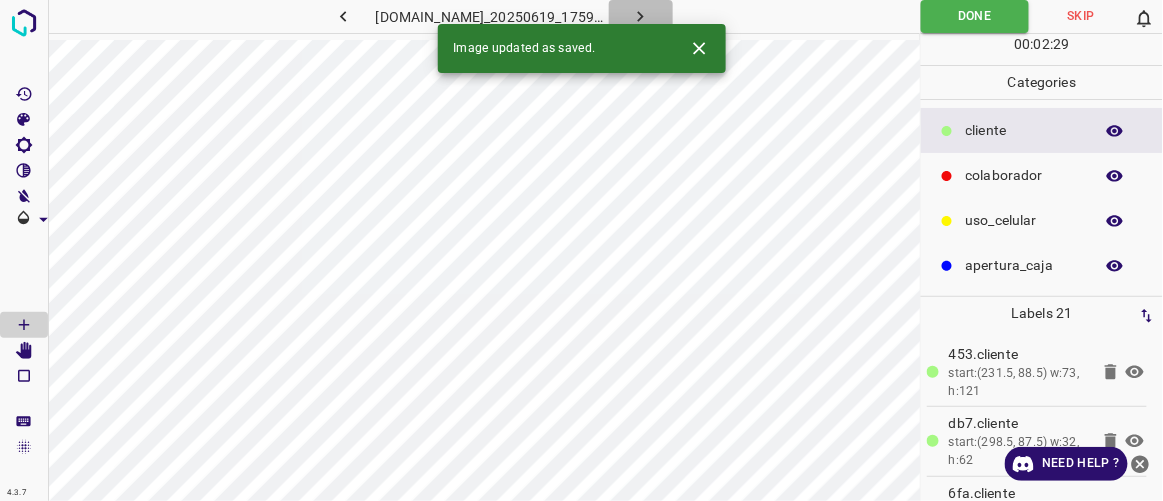 click at bounding box center (641, 16) 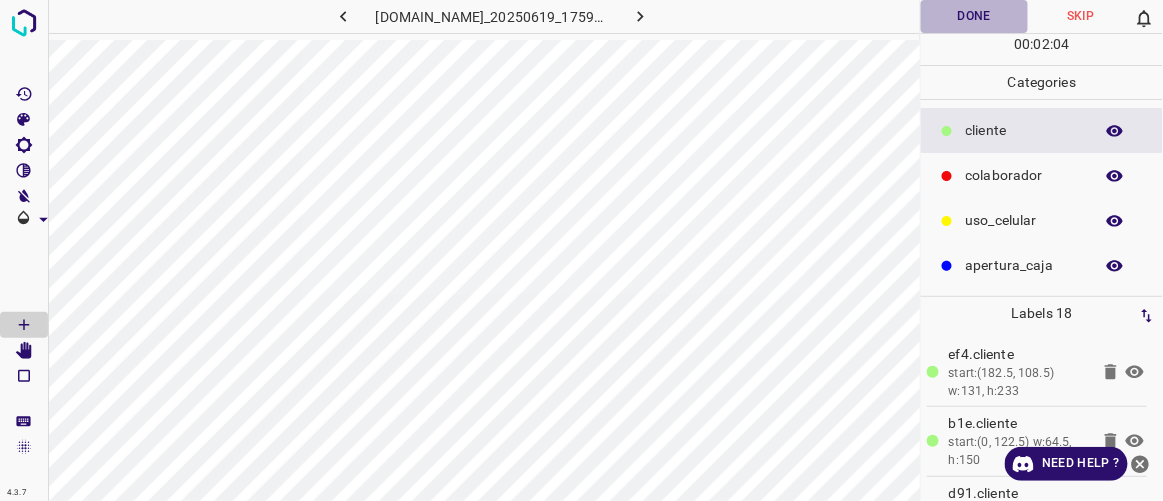 click on "Done" at bounding box center [974, 16] 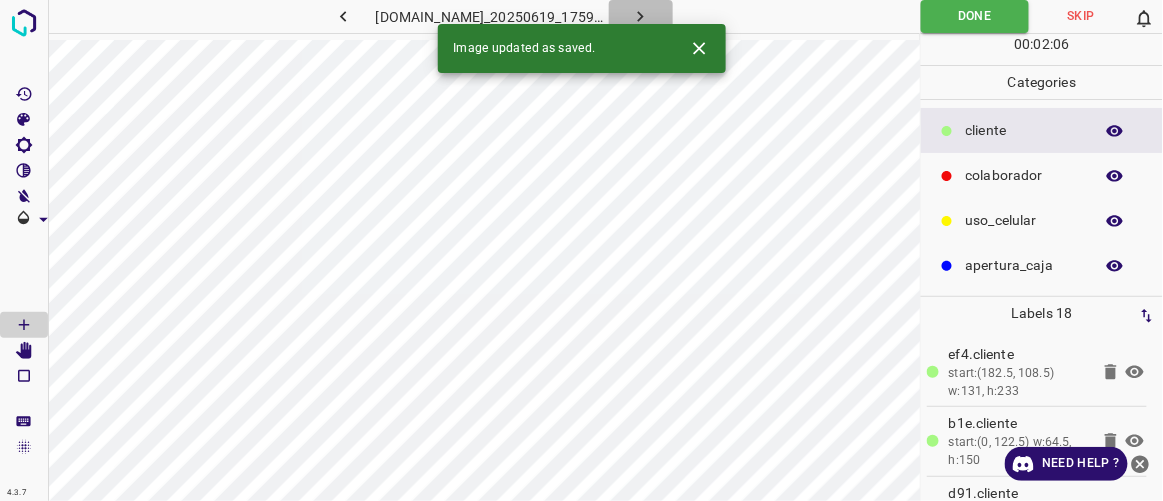click 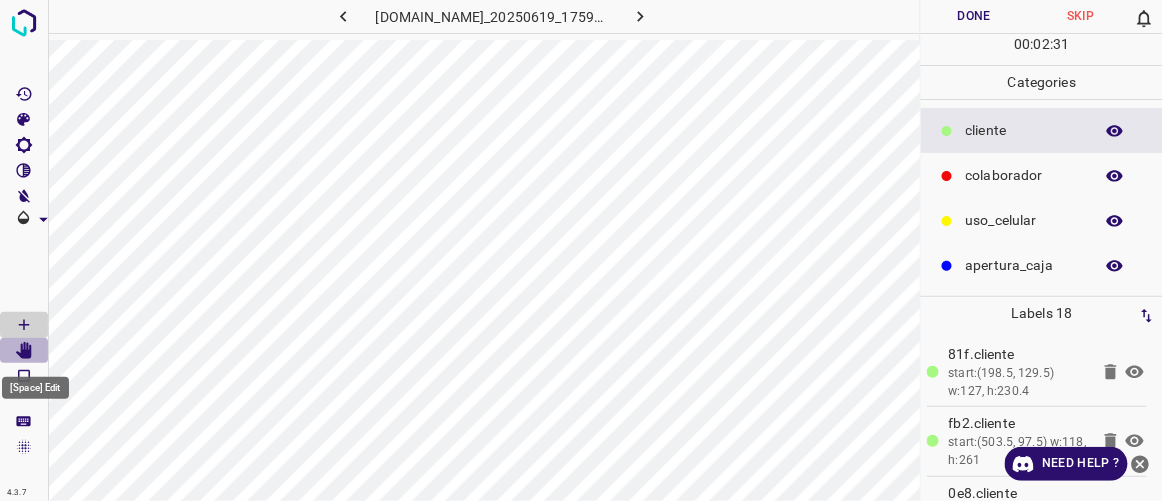drag, startPoint x: 26, startPoint y: 346, endPoint x: 45, endPoint y: 346, distance: 19 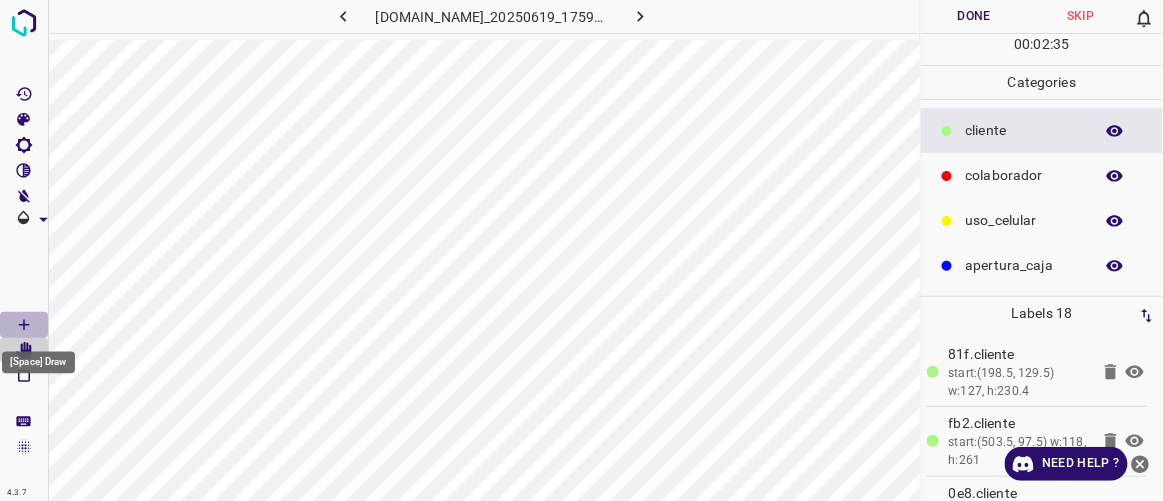 click 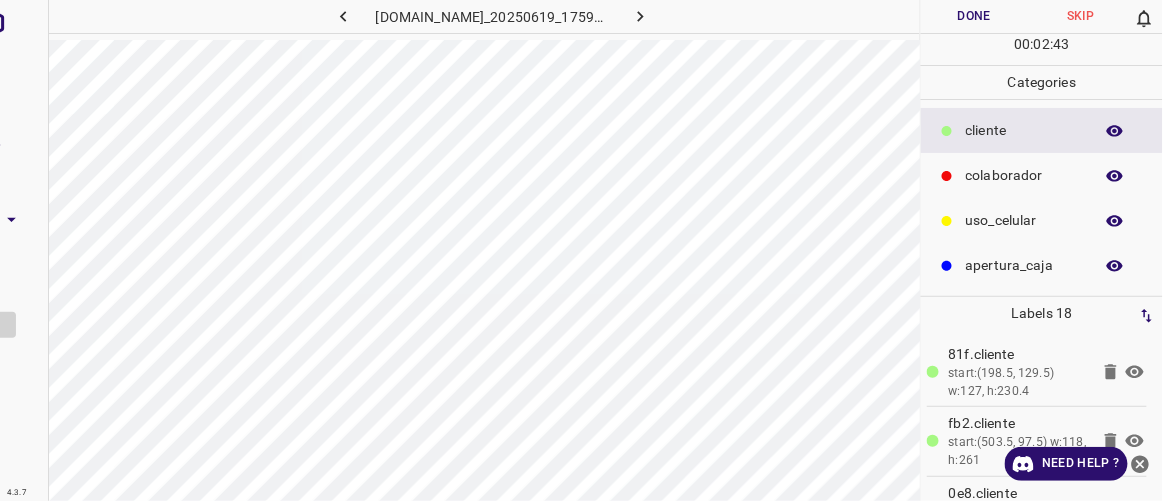 scroll, scrollTop: 0, scrollLeft: 0, axis: both 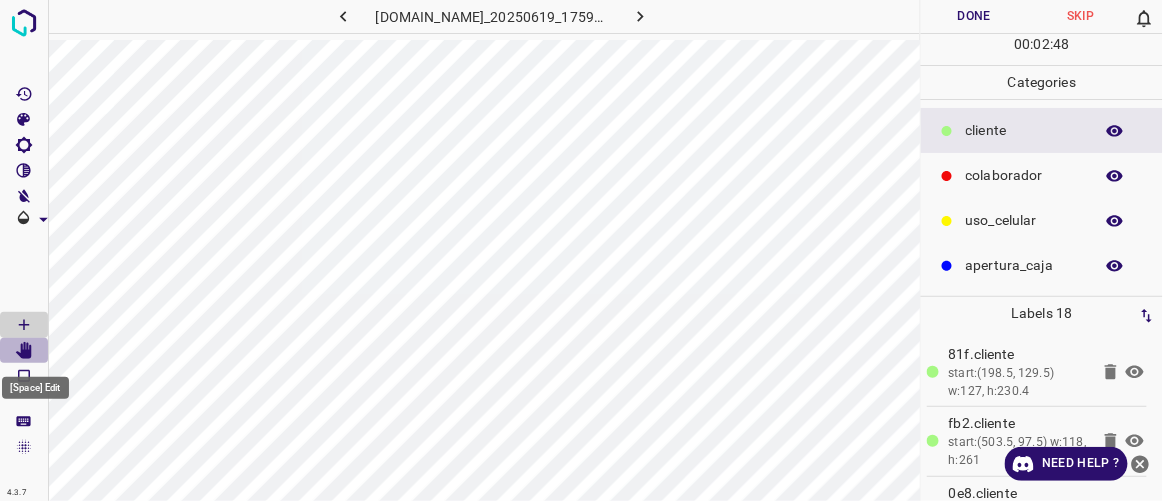 click 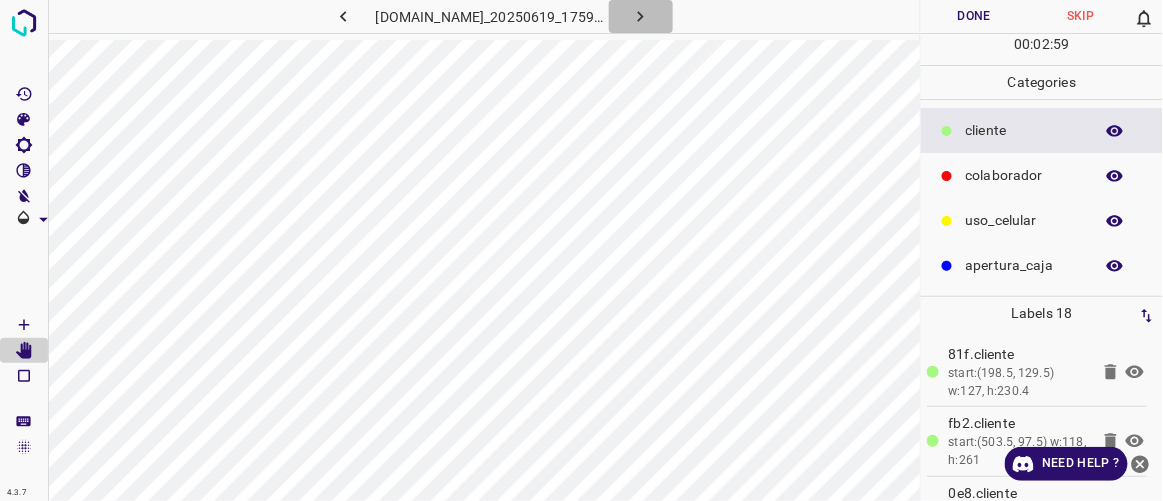 click 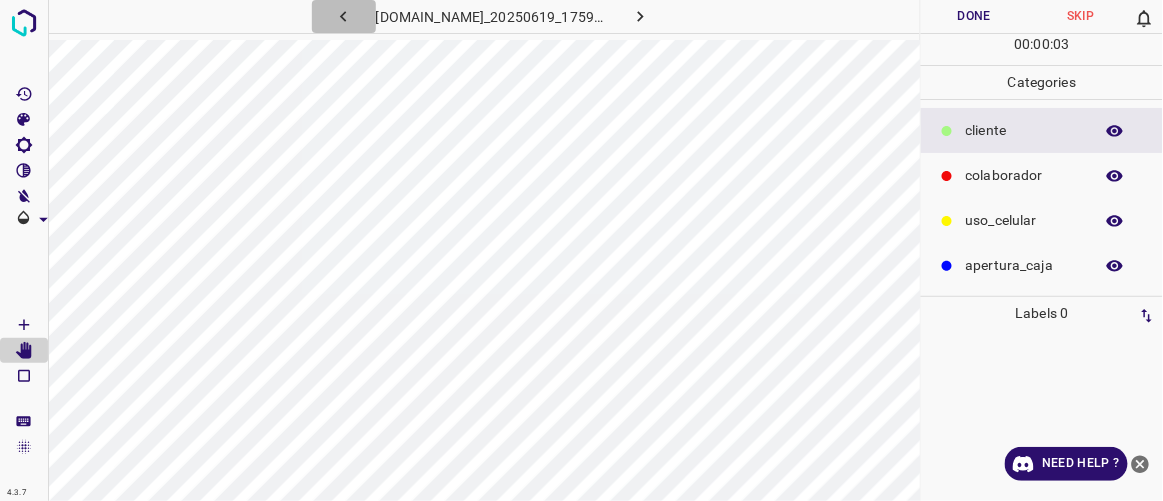 click 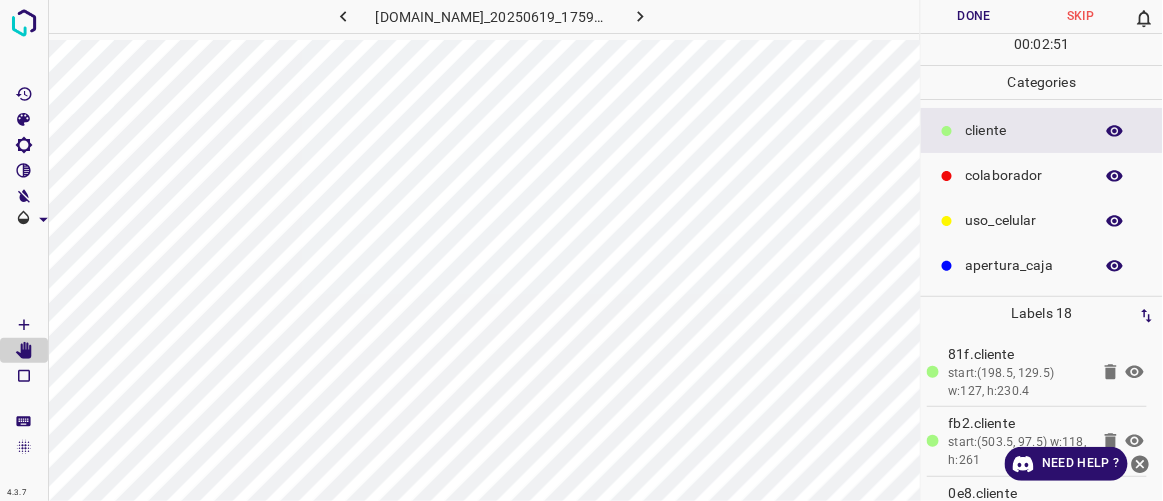 click on "Done" at bounding box center [974, 16] 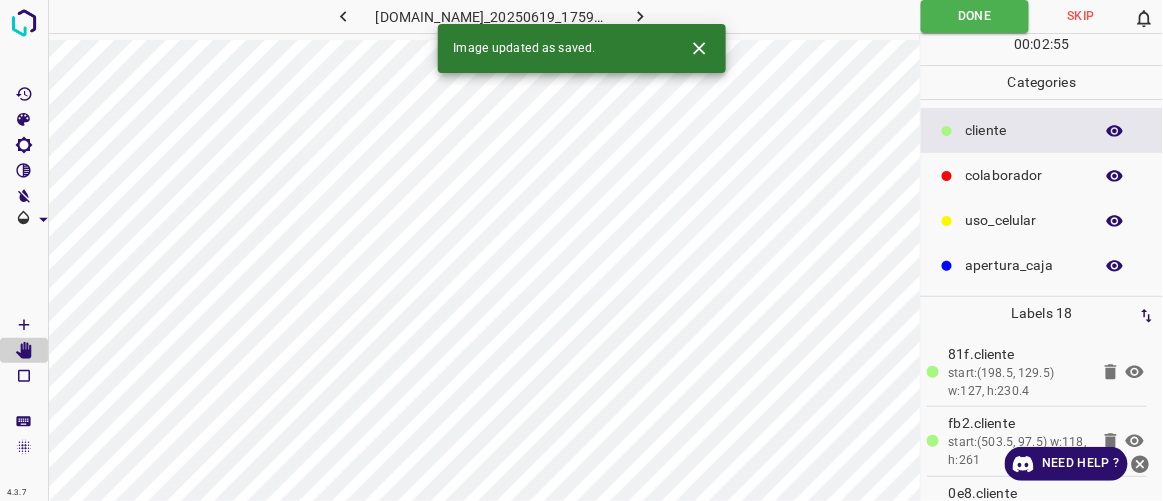 click 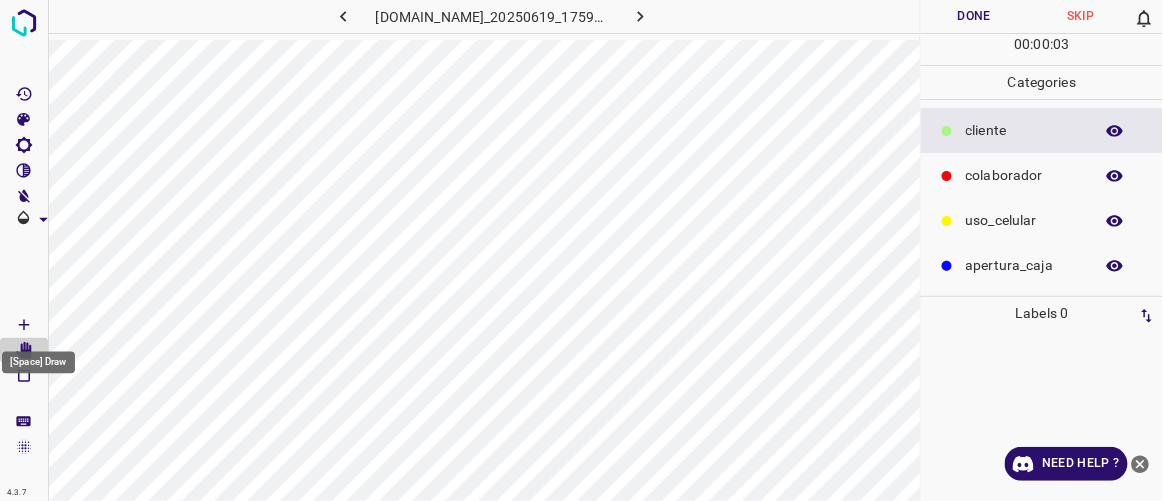 click 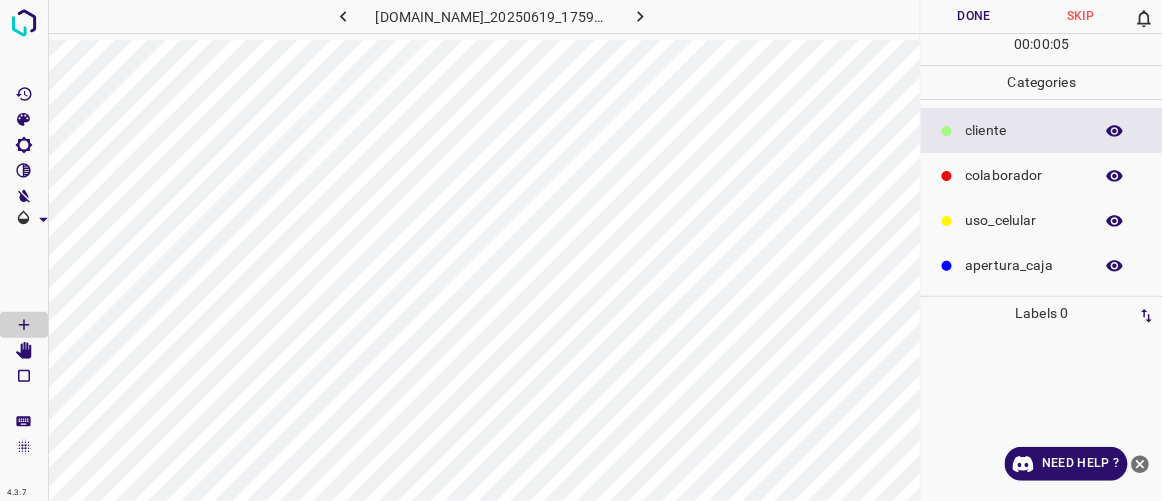 click on "colaborador" at bounding box center [1024, 175] 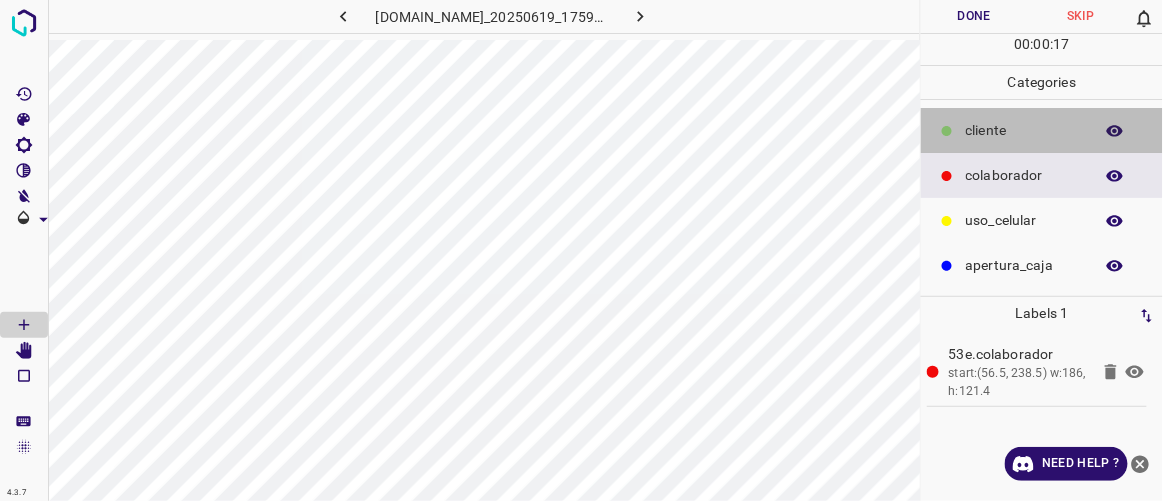 click on "​​cliente" at bounding box center [1042, 130] 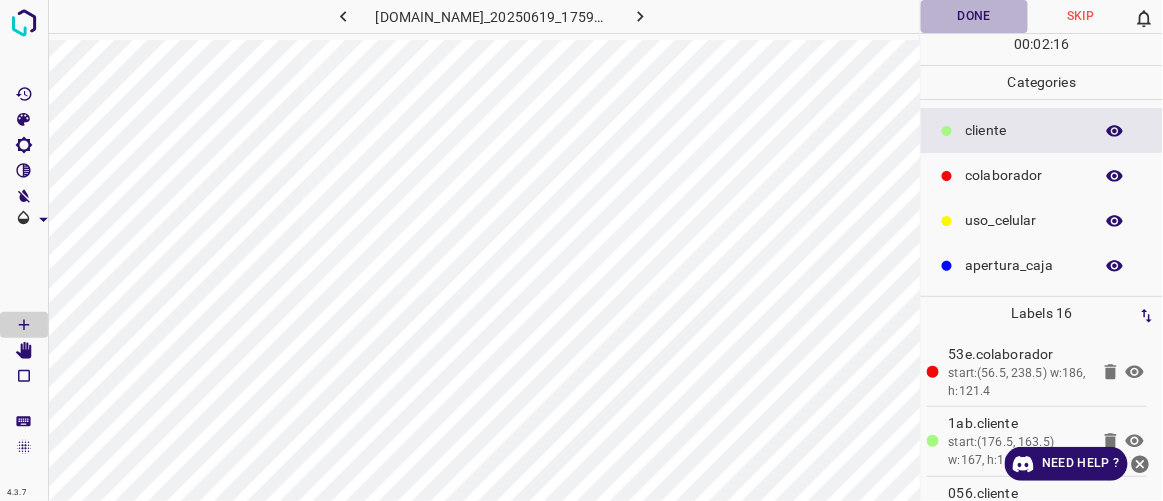 click on "Done" at bounding box center (974, 16) 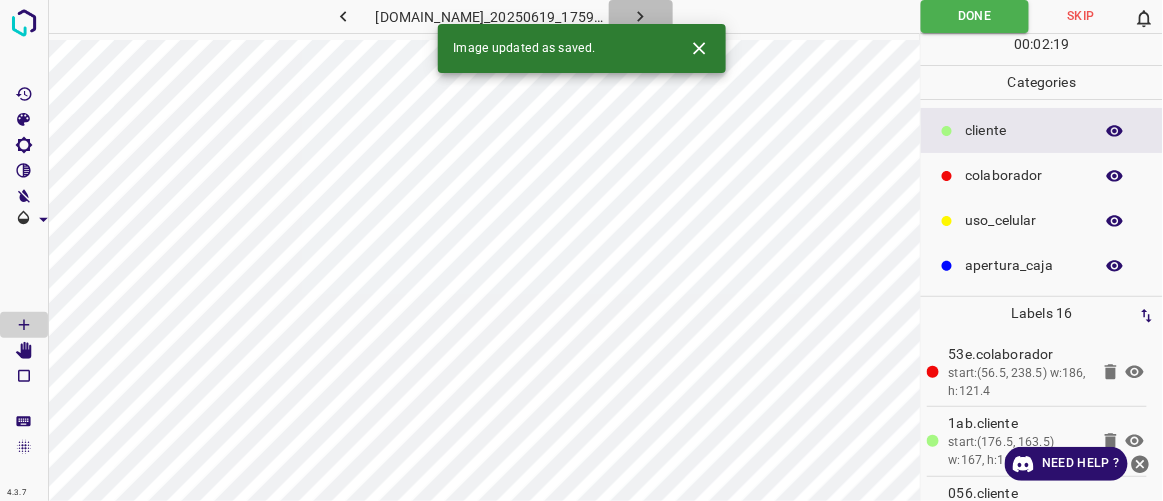 click 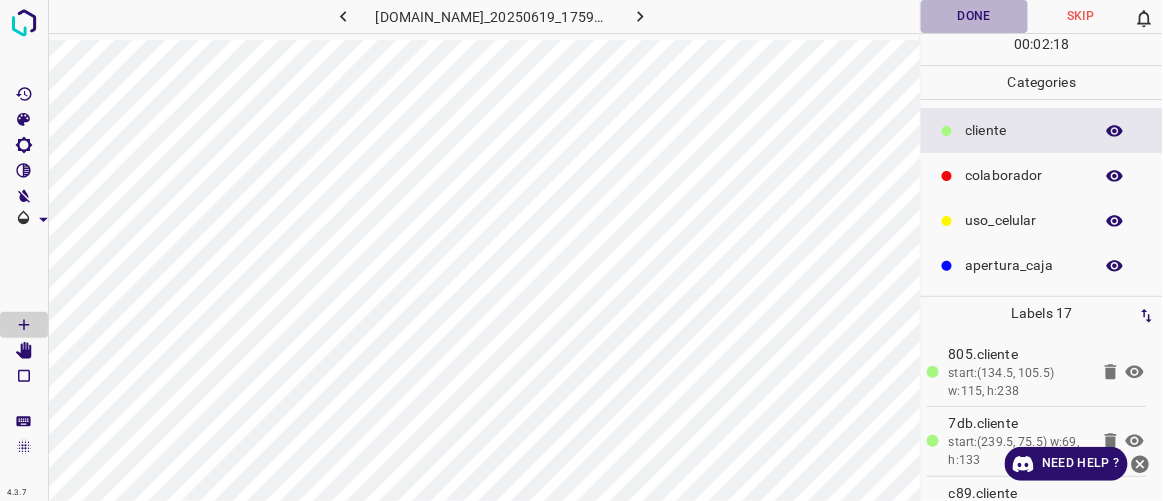click on "Done" at bounding box center (974, 16) 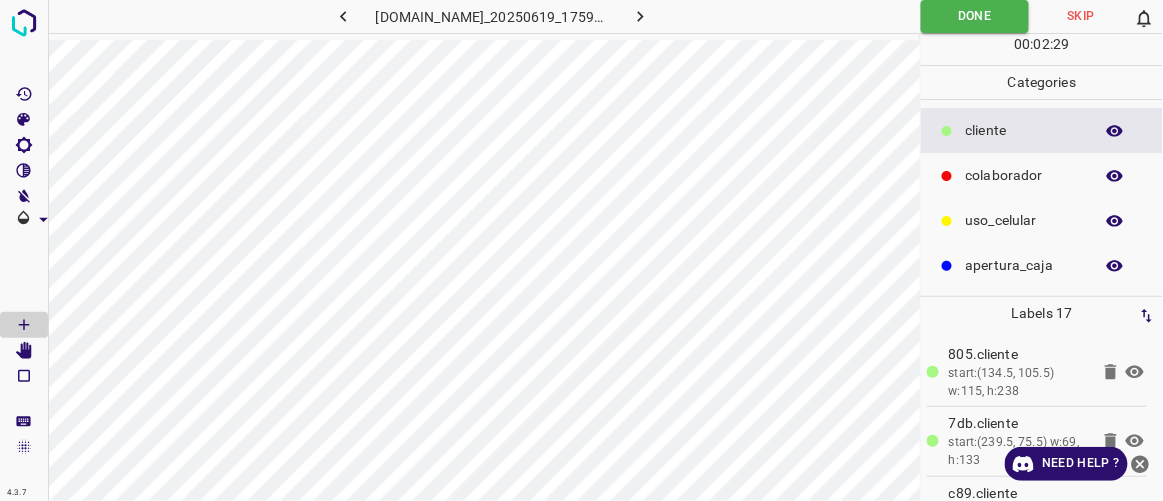 click 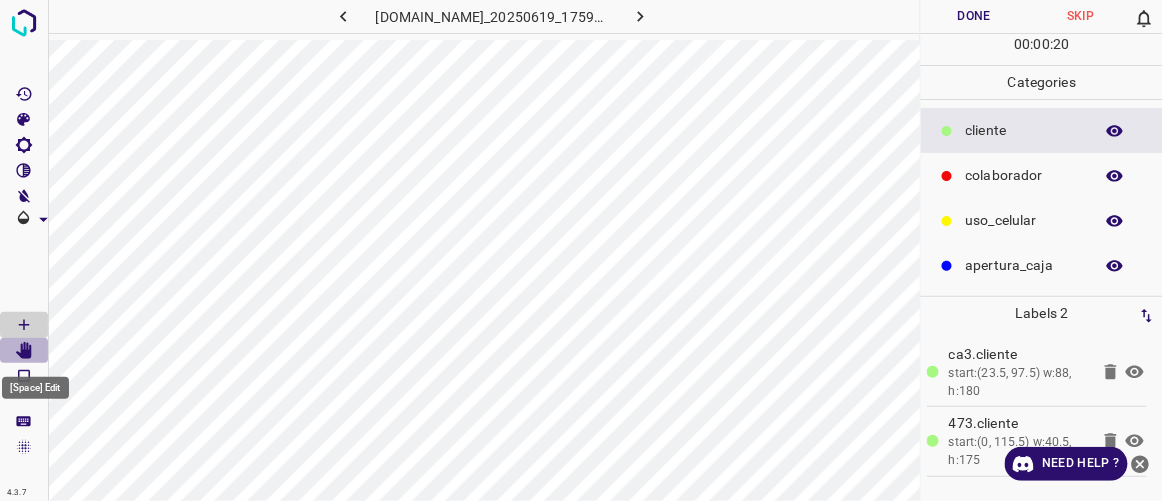 click 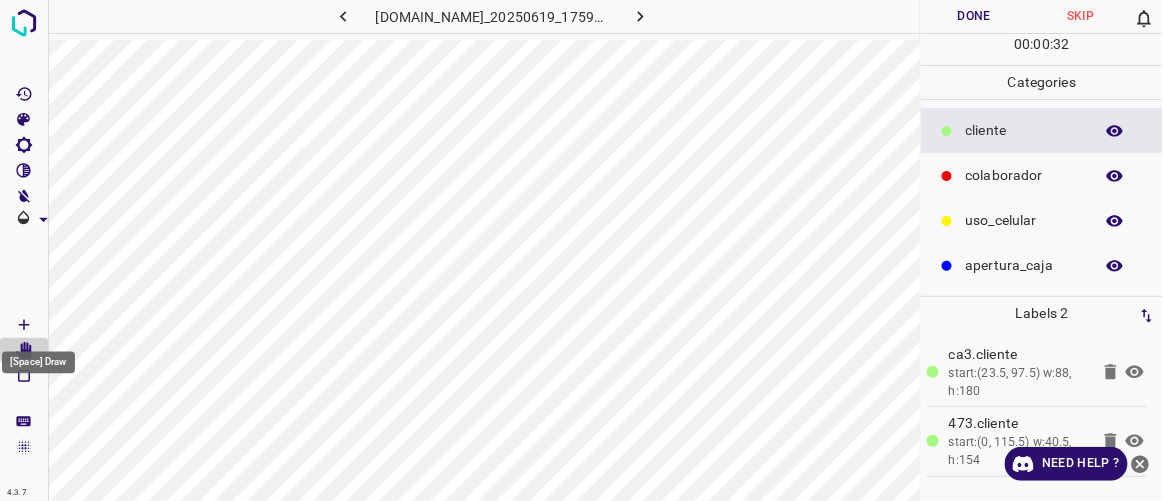 click 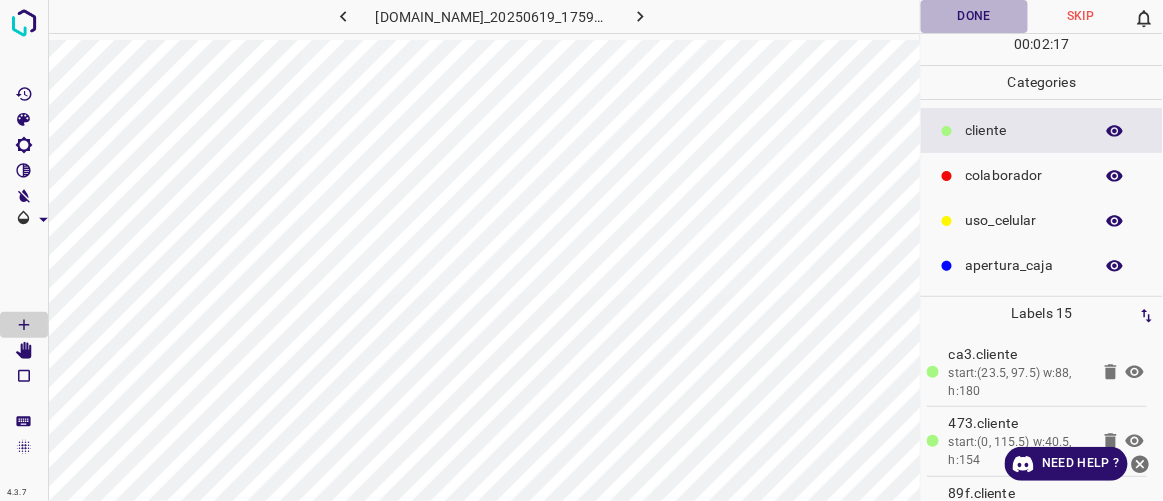 click on "Done" at bounding box center (974, 16) 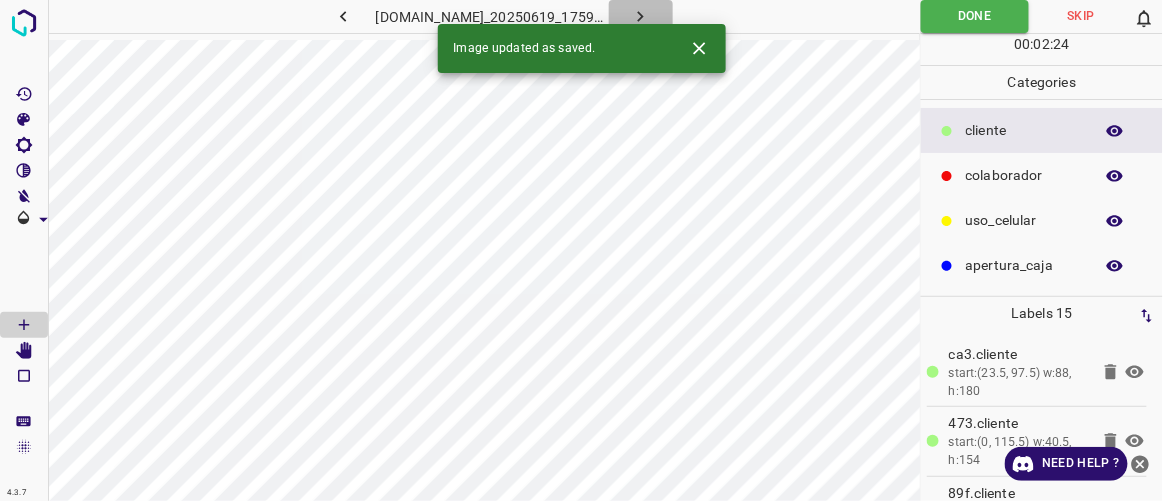 click 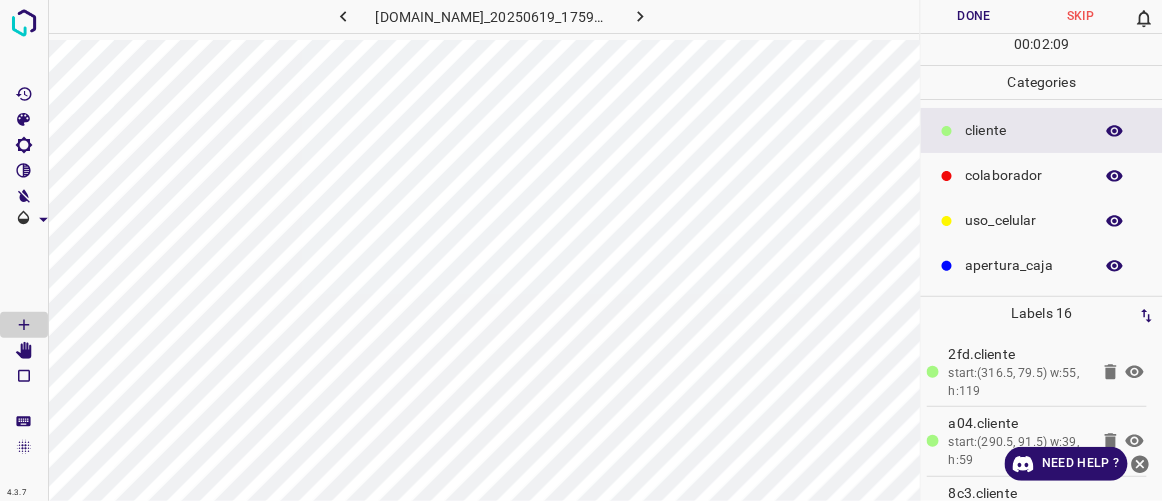 click on "Done" at bounding box center [974, 16] 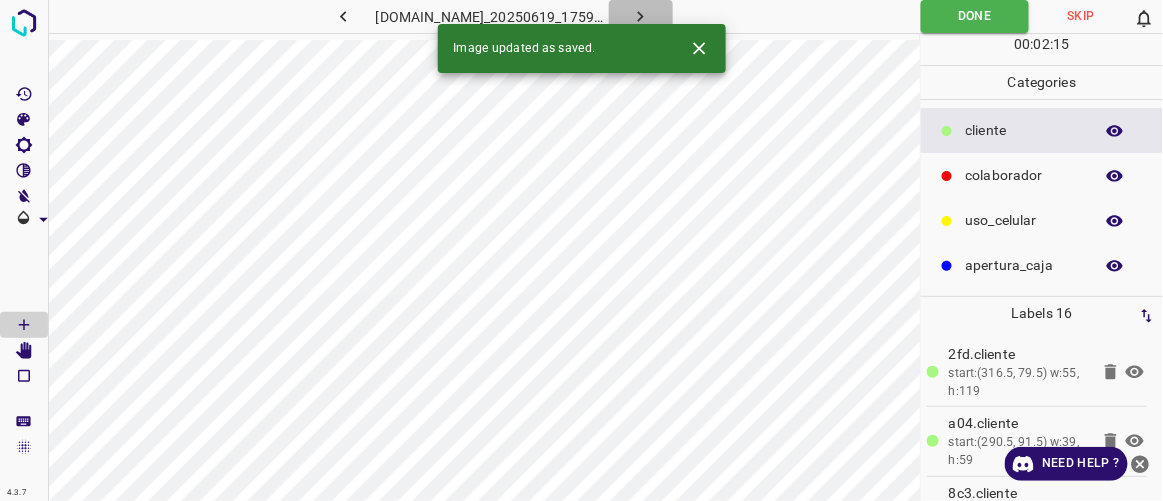 click 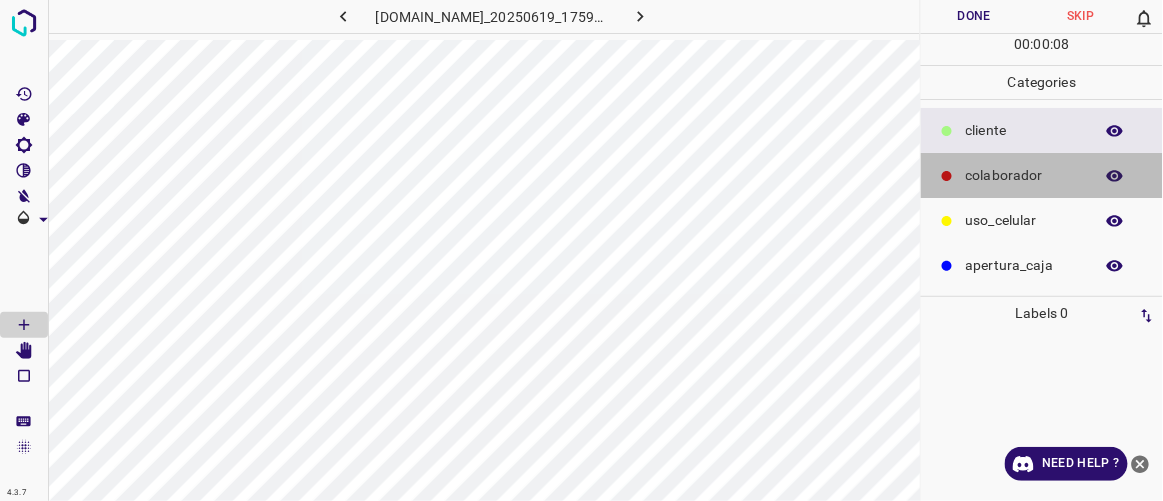 click on "colaborador" at bounding box center (1024, 175) 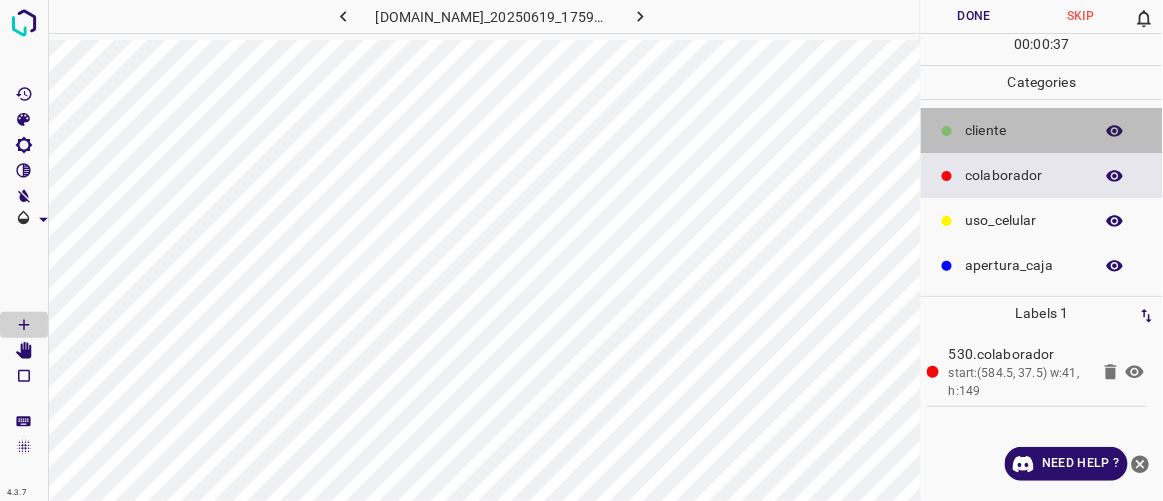 click on "​​cliente" at bounding box center [1024, 130] 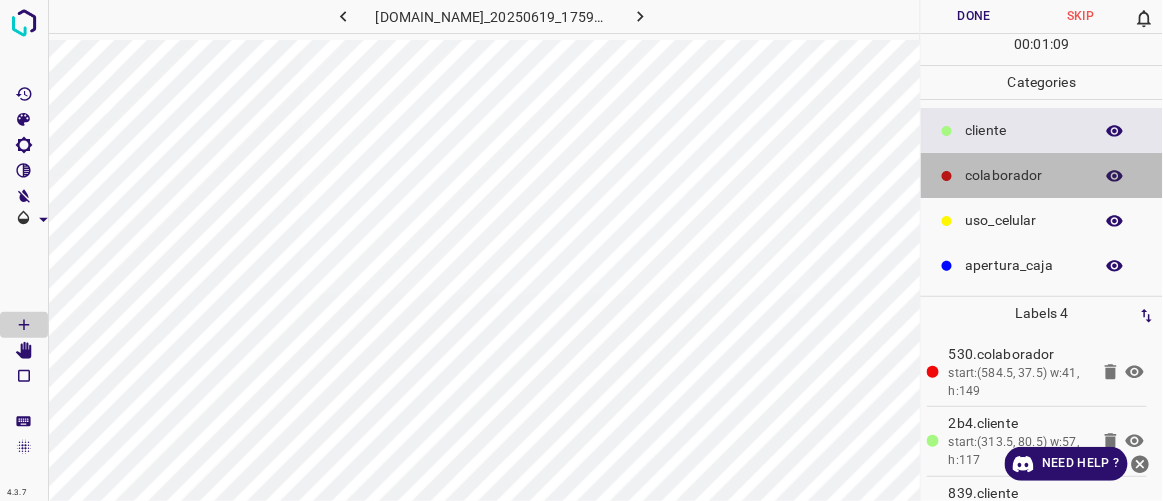 click on "colaborador" at bounding box center (1024, 175) 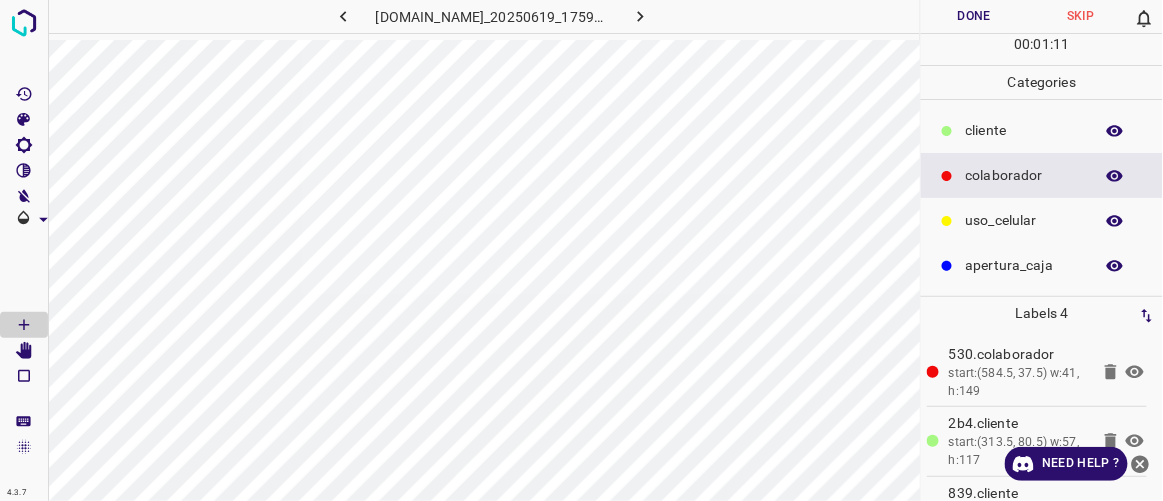 click on "​​cliente" at bounding box center (1024, 130) 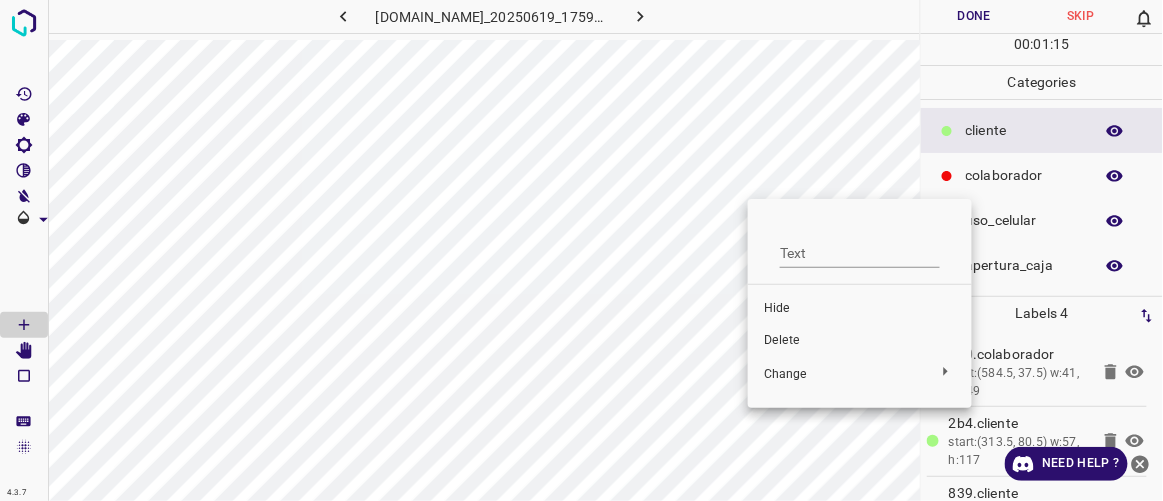click on "Delete" at bounding box center [860, 341] 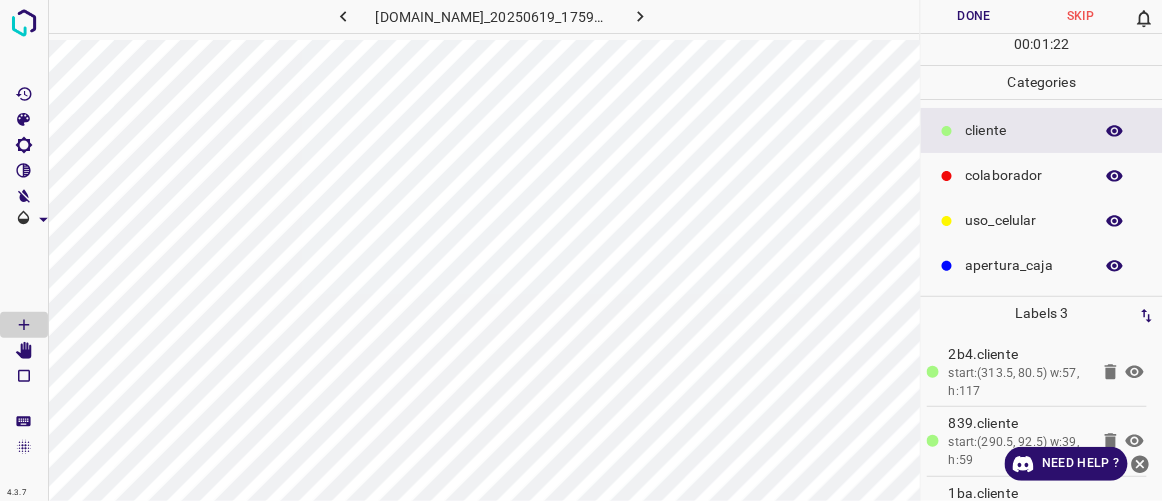 click on "colaborador" at bounding box center (1024, 175) 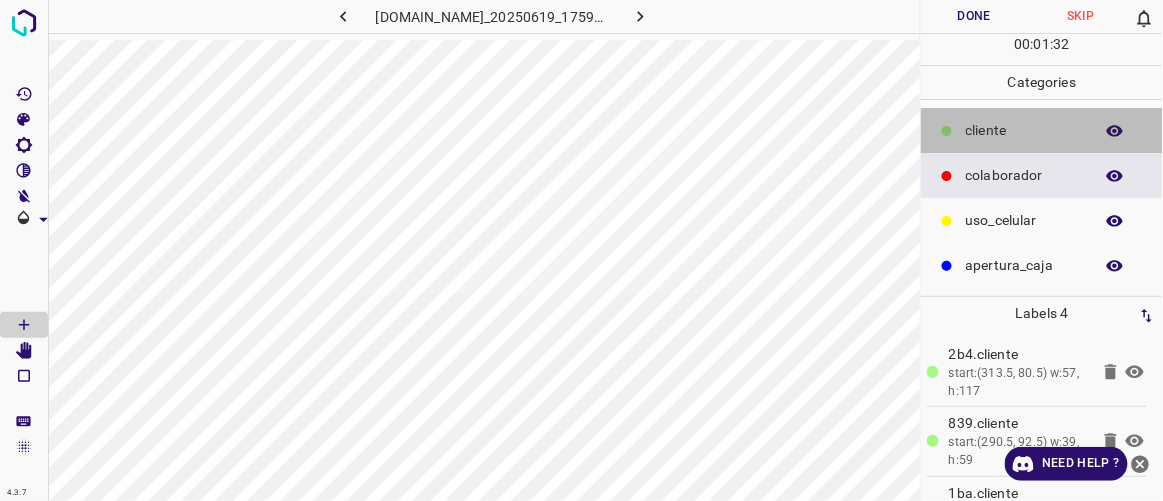 click on "​​cliente" at bounding box center (1024, 130) 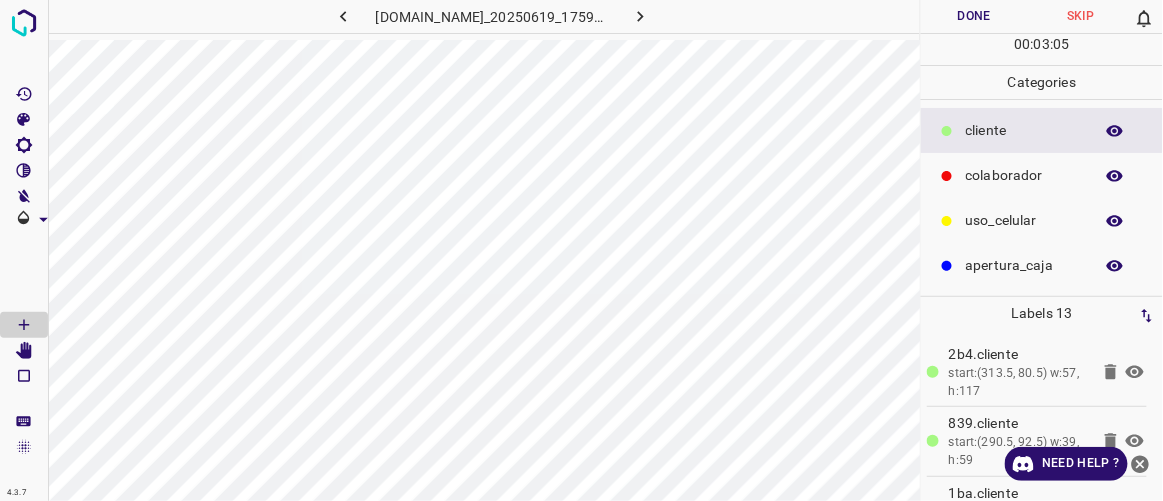 click on "Done" at bounding box center [974, 16] 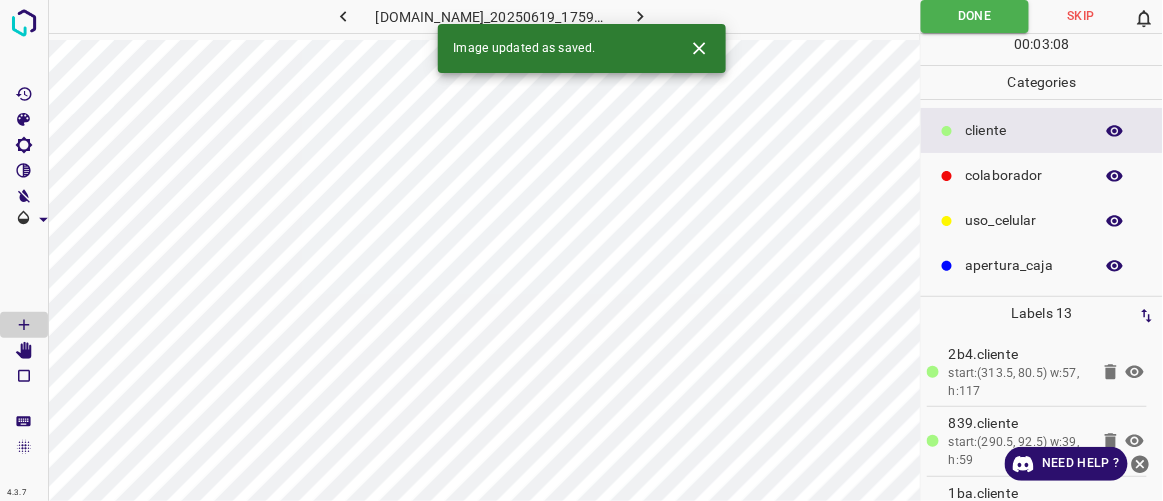 click 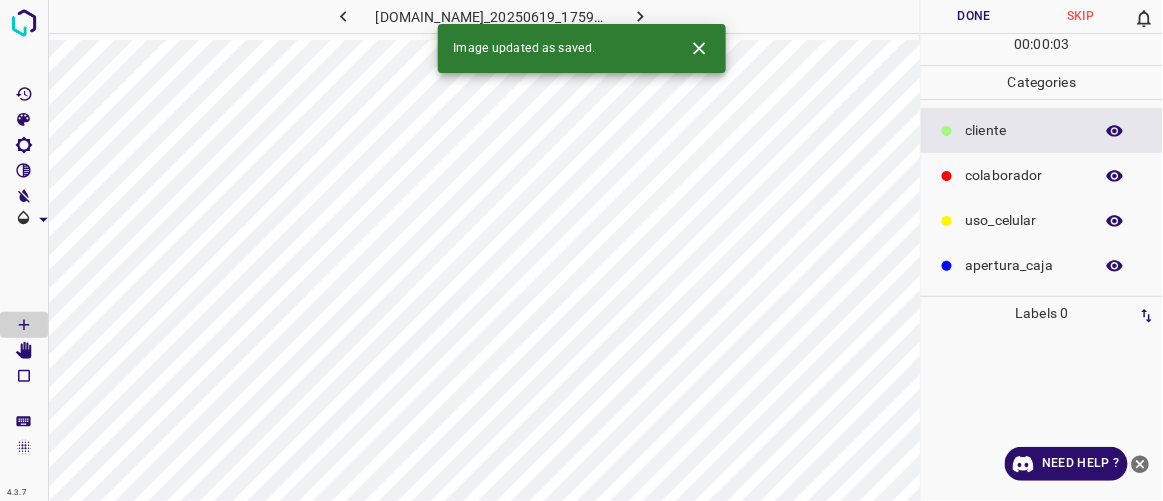 click on "colaborador" at bounding box center (1024, 175) 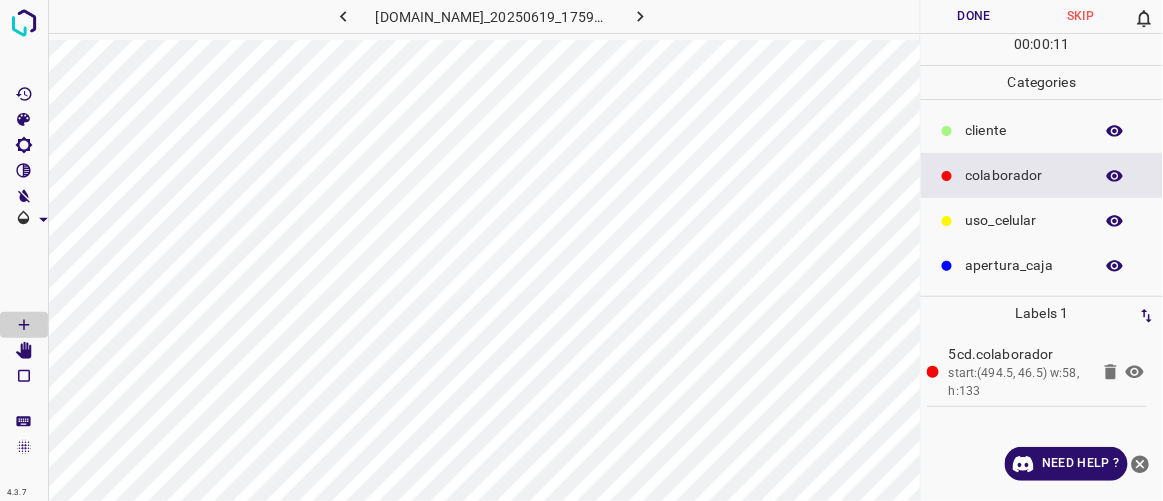 click on "​​cliente" at bounding box center (1024, 130) 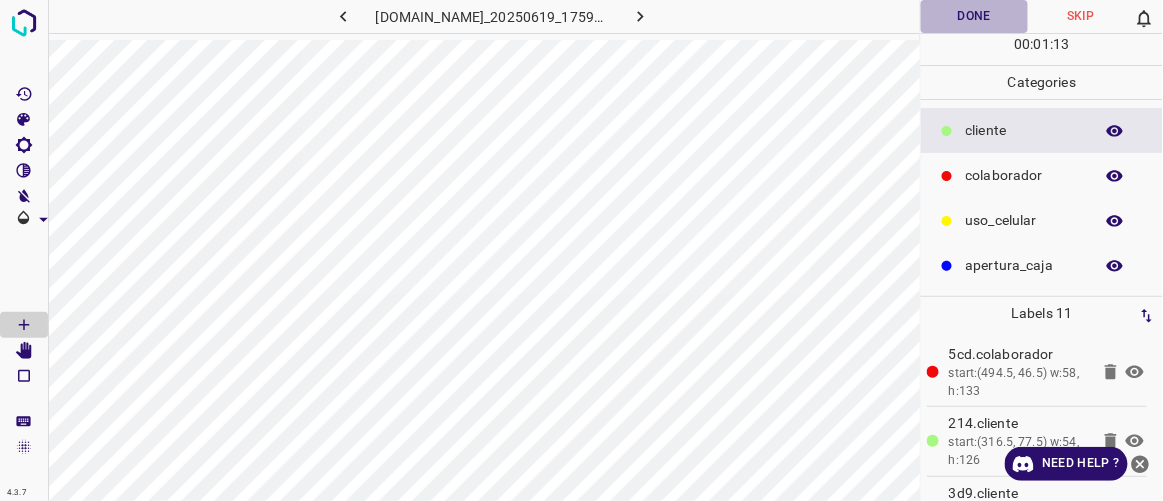 click on "Done" at bounding box center [974, 16] 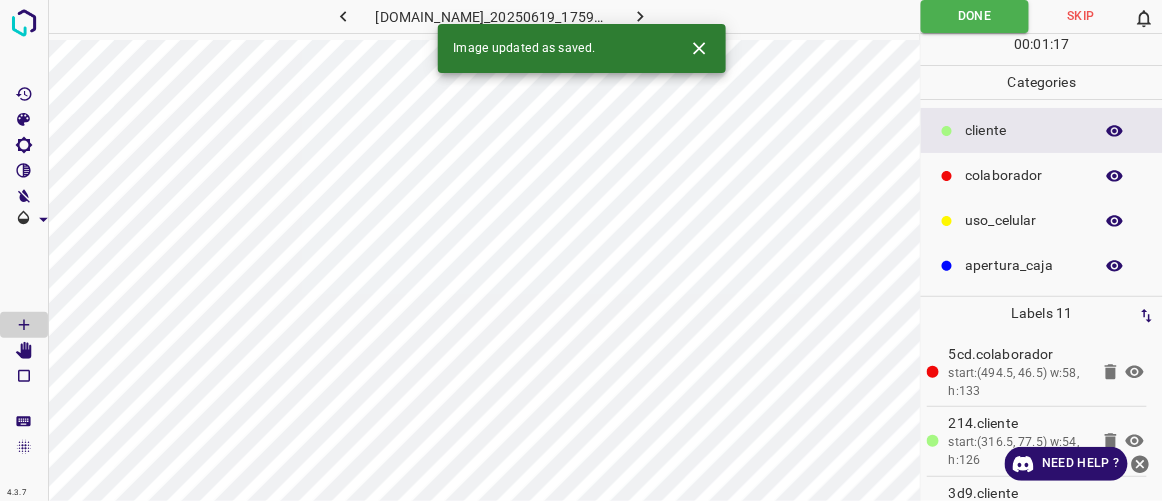 click 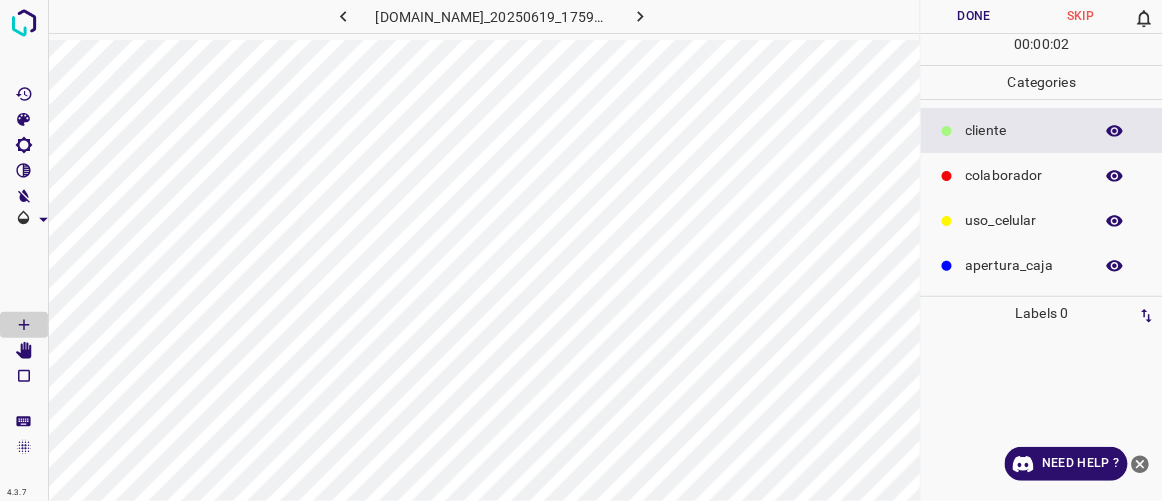 click on "colaborador" at bounding box center (1024, 175) 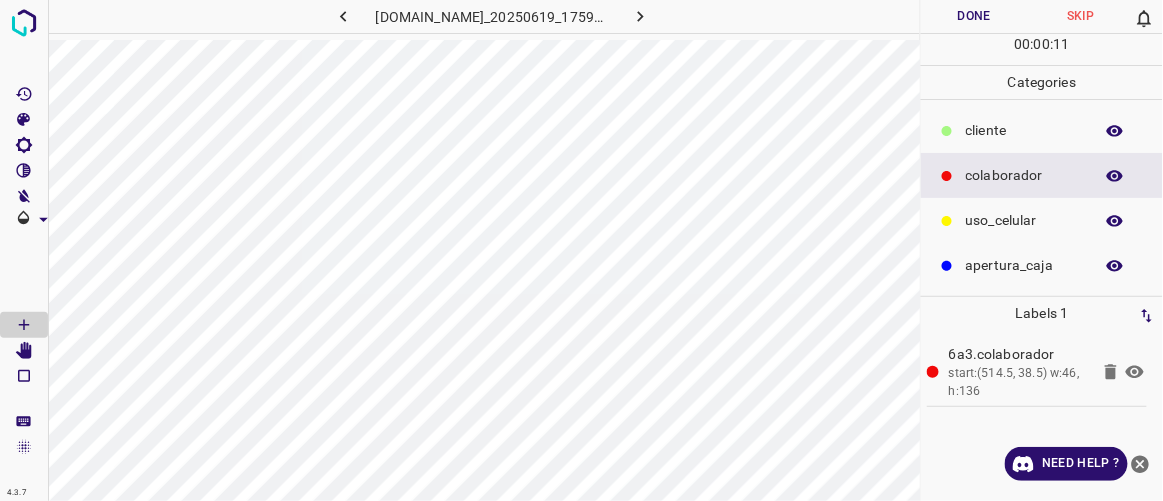 click on "​​cliente" at bounding box center (1024, 130) 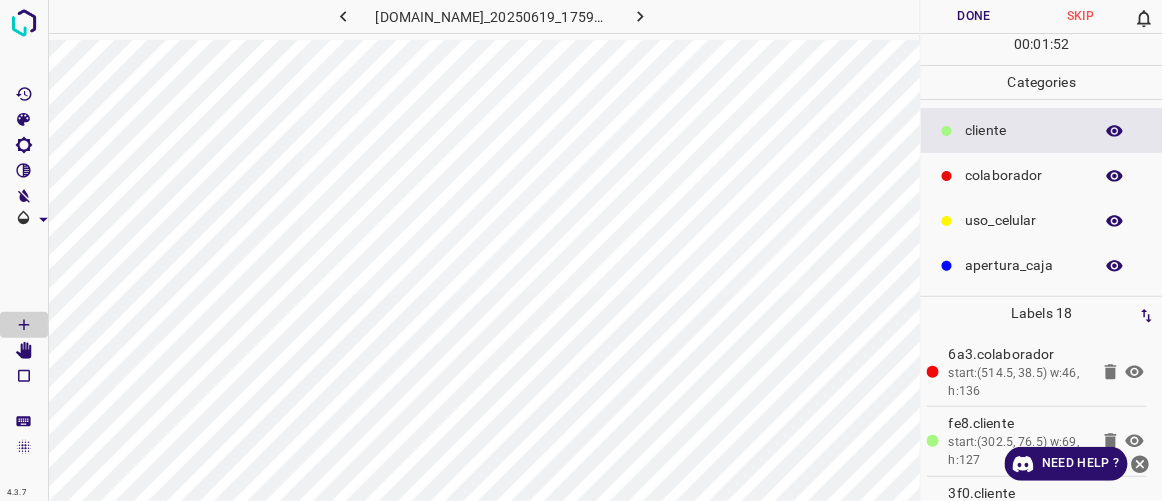 click on "Done" at bounding box center (974, 16) 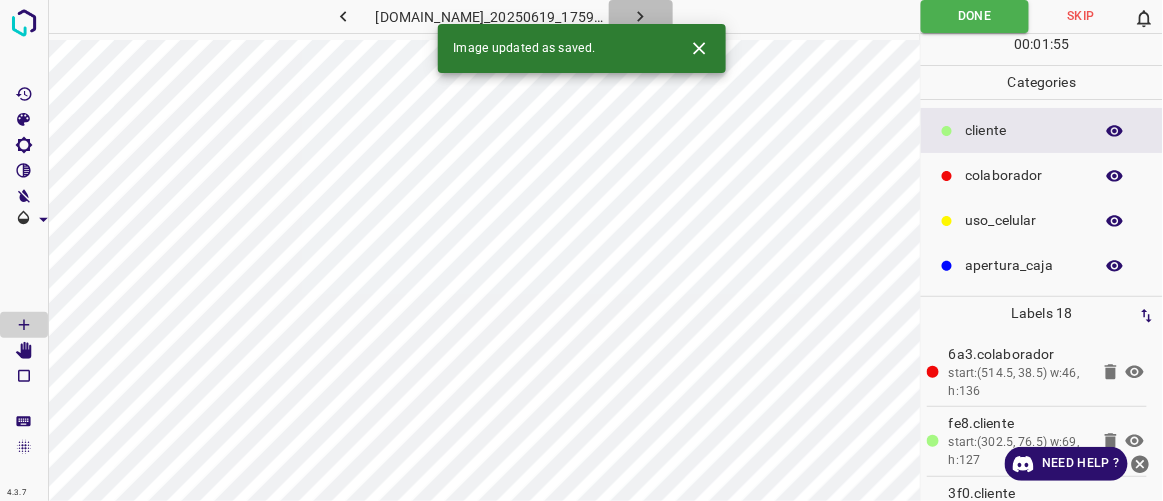 click 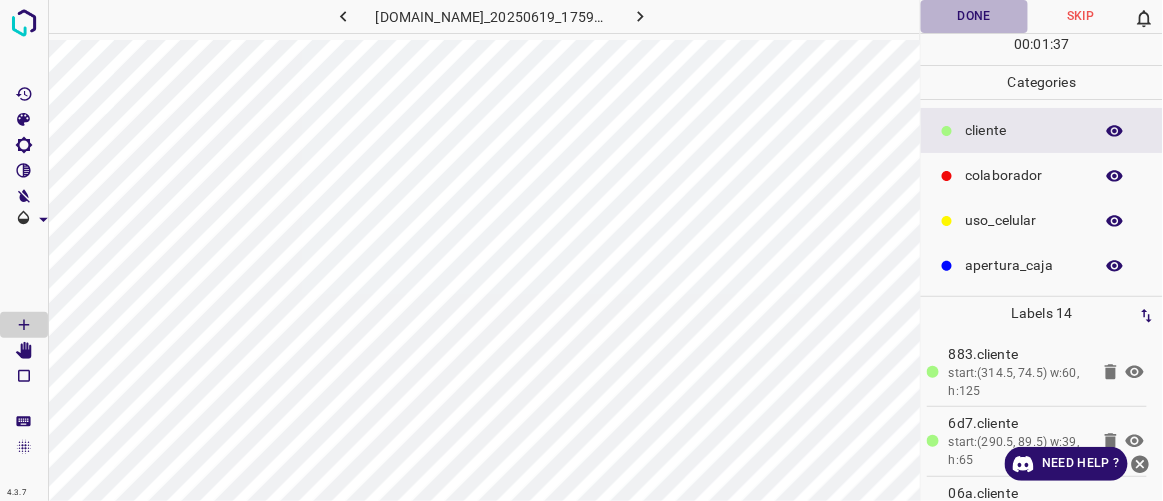 click on "Done" at bounding box center (974, 16) 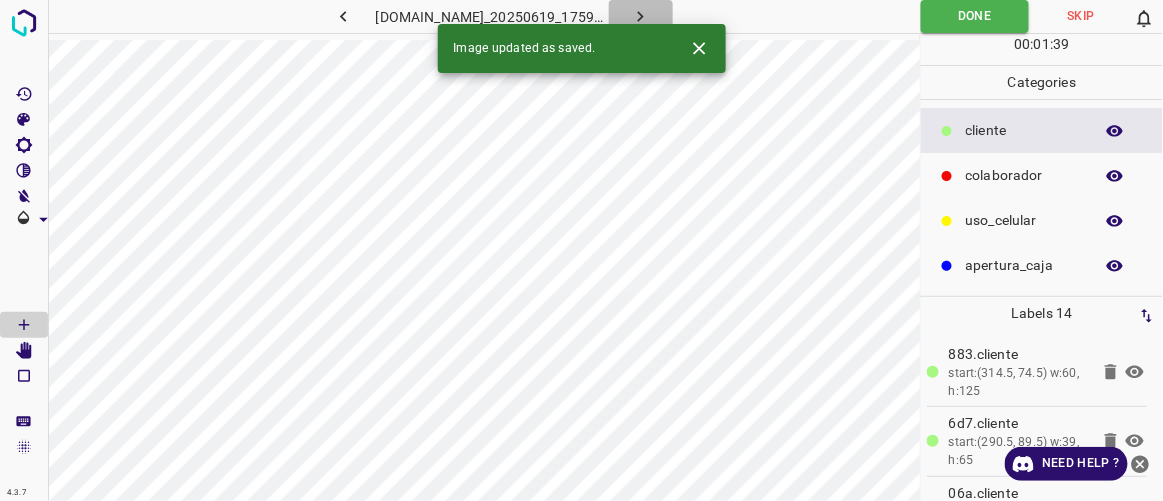 click 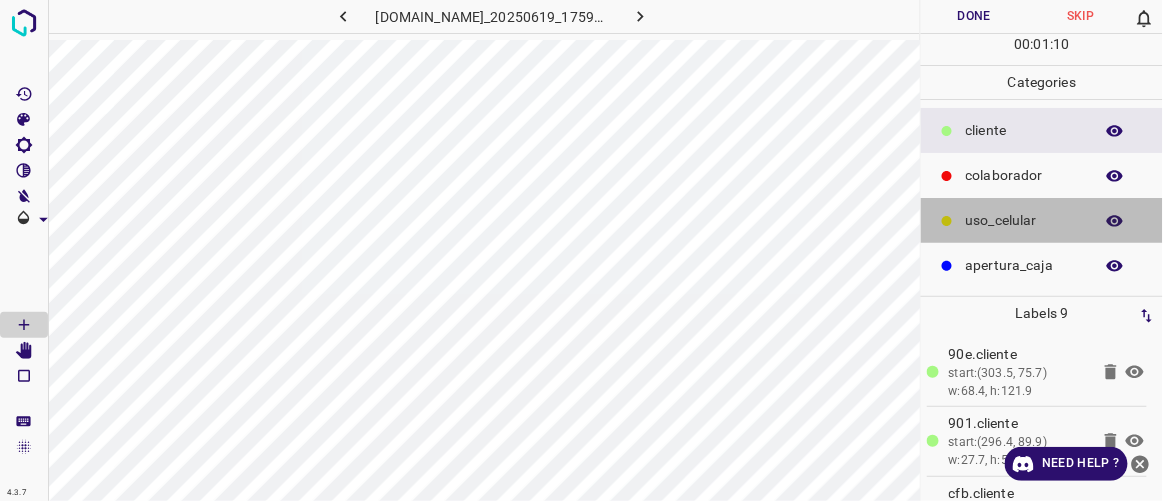 click on "uso_celular" at bounding box center (1024, 220) 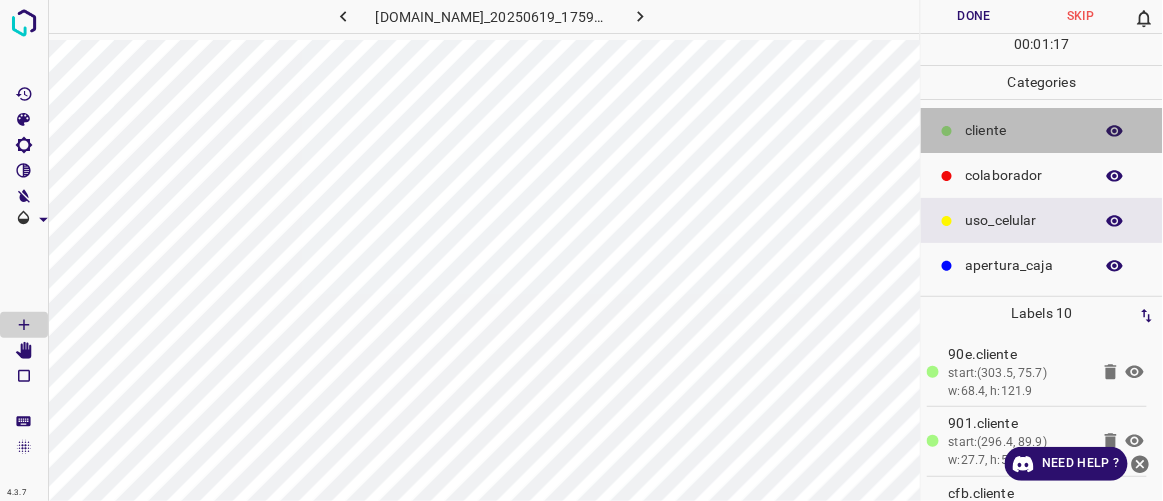 click on "​​cliente" at bounding box center [1024, 130] 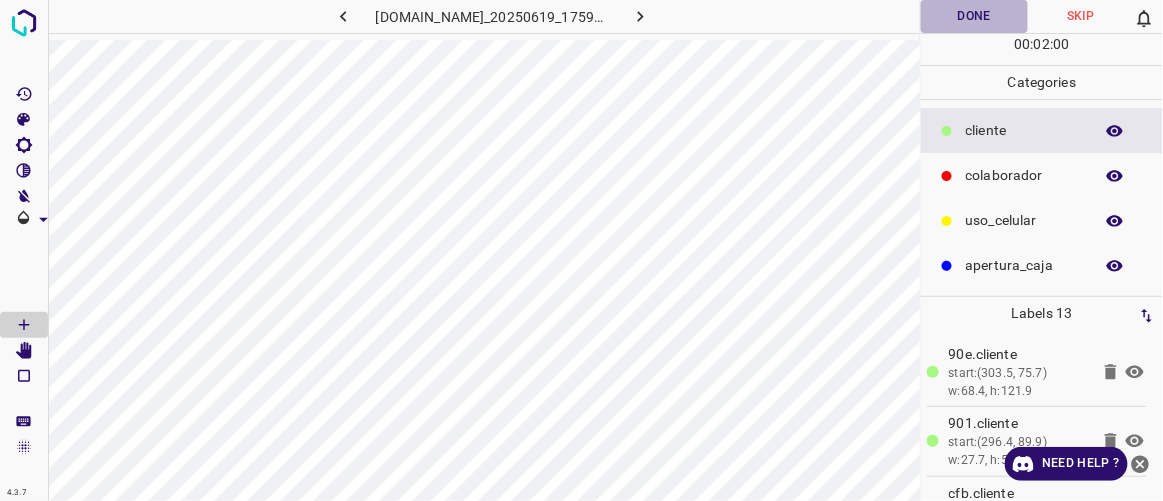 click on "Done" at bounding box center [974, 16] 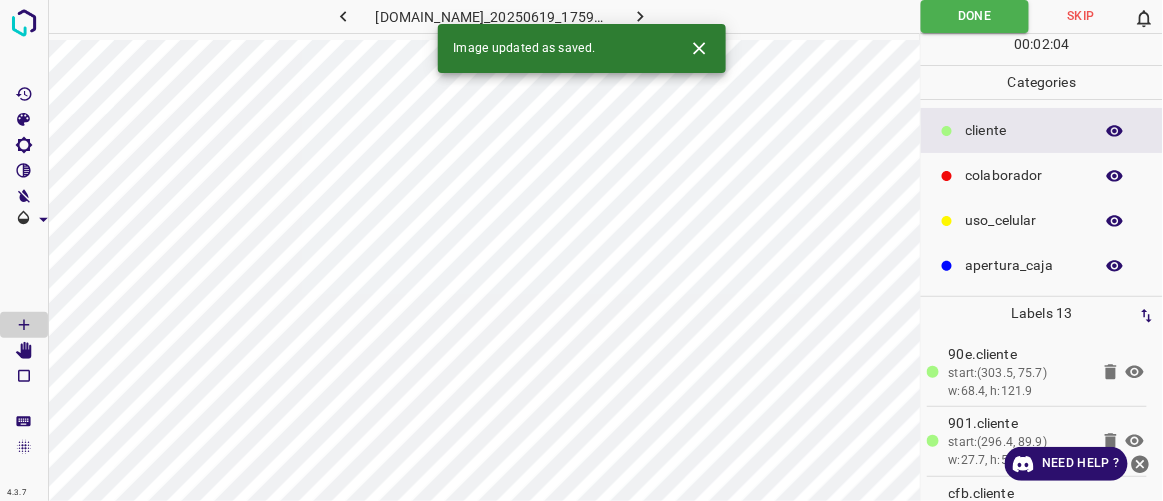 type 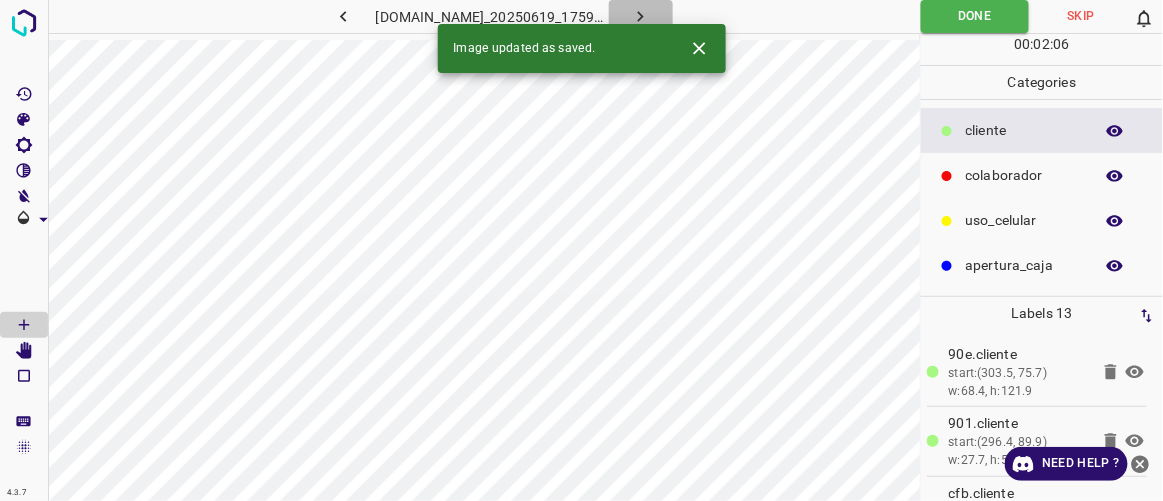 click at bounding box center (641, 16) 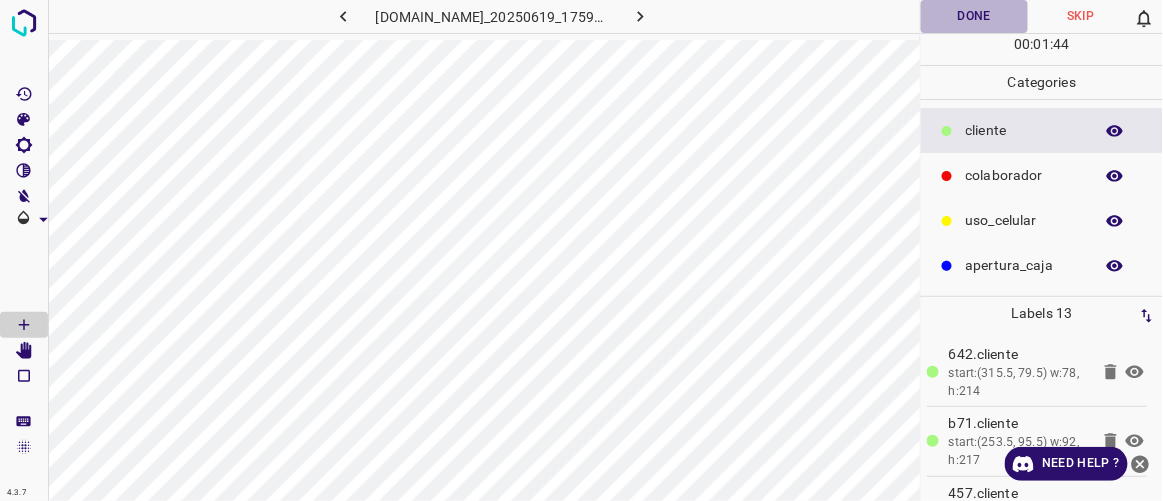 click on "Done" at bounding box center [974, 16] 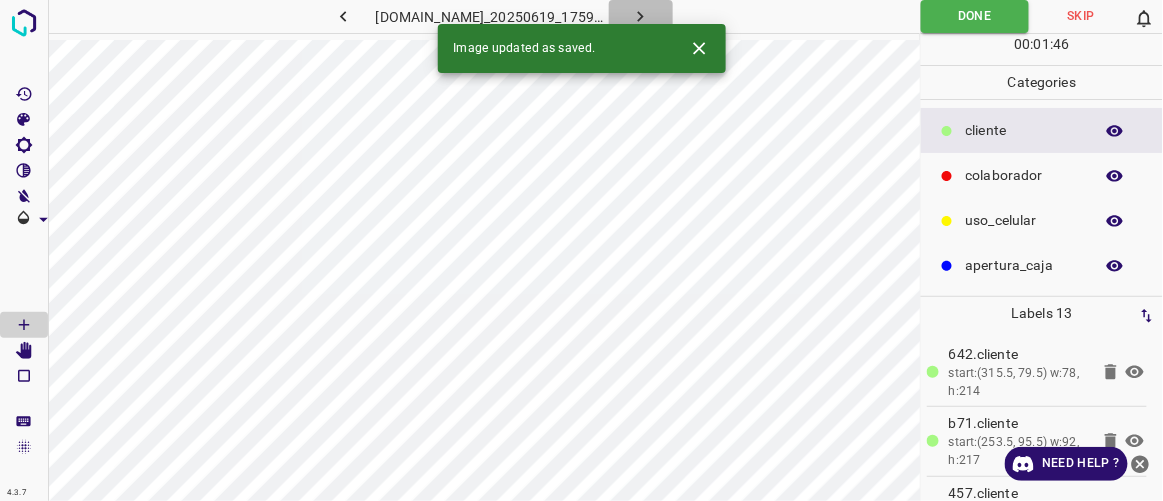 click at bounding box center (641, 16) 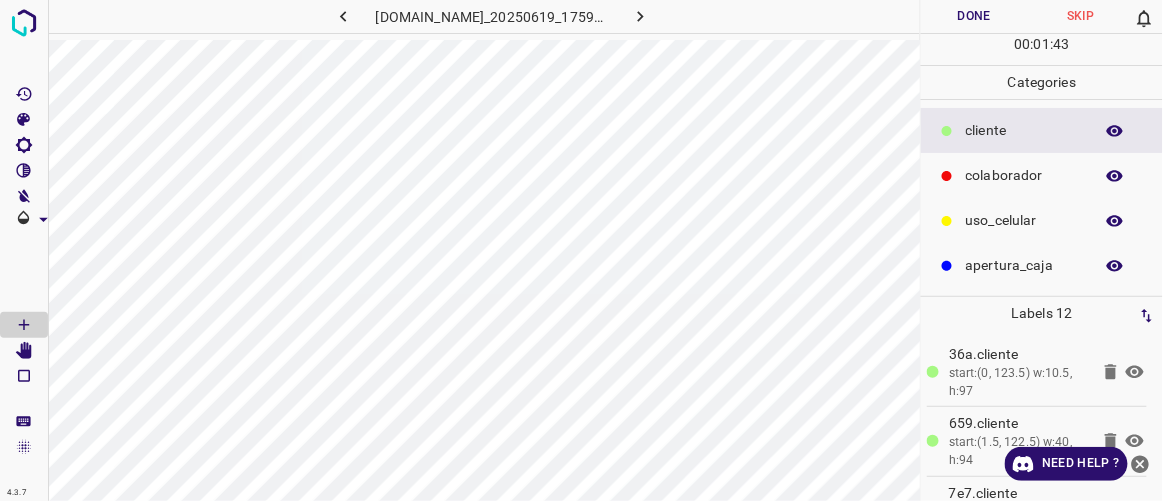 click on "Done" at bounding box center (974, 16) 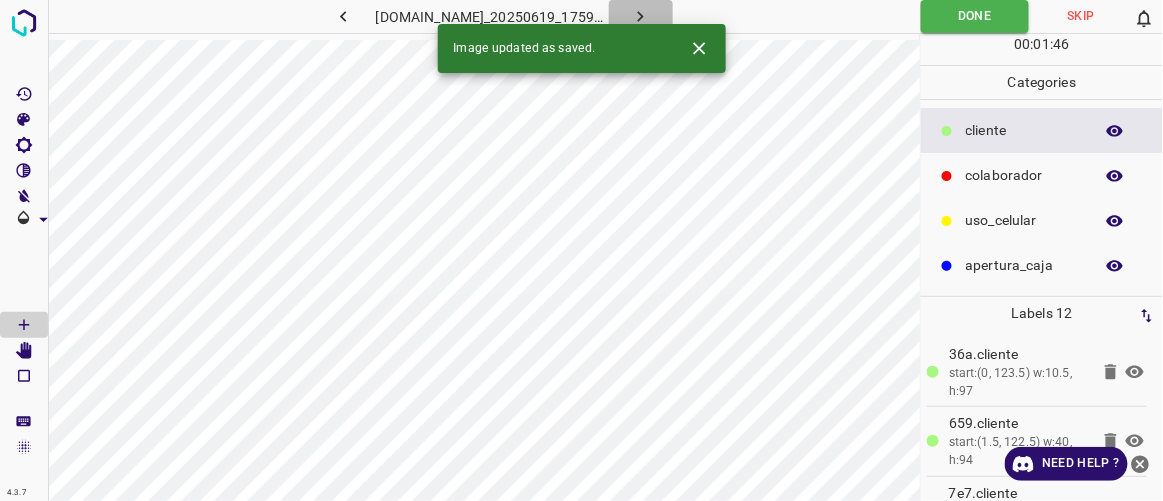 click 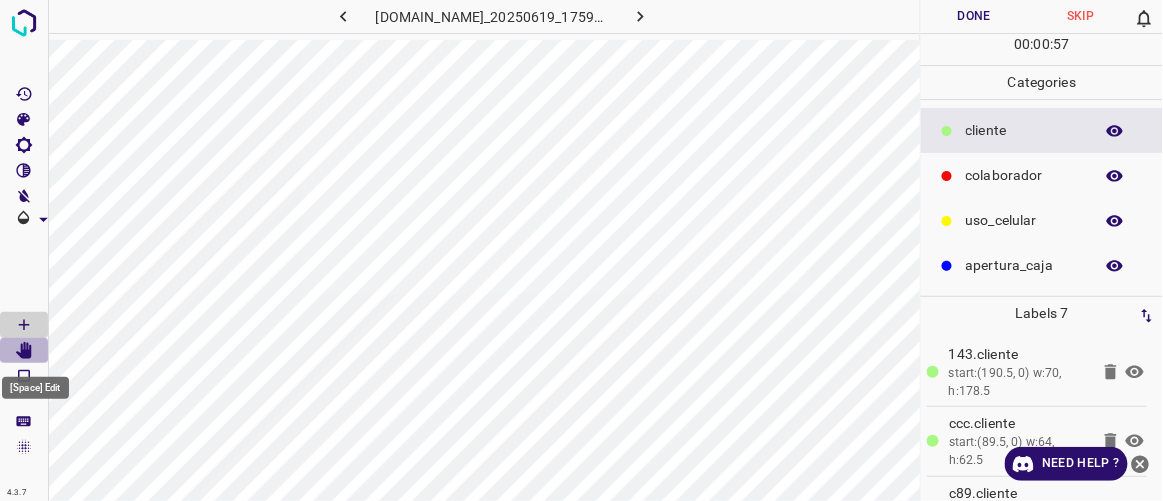 click 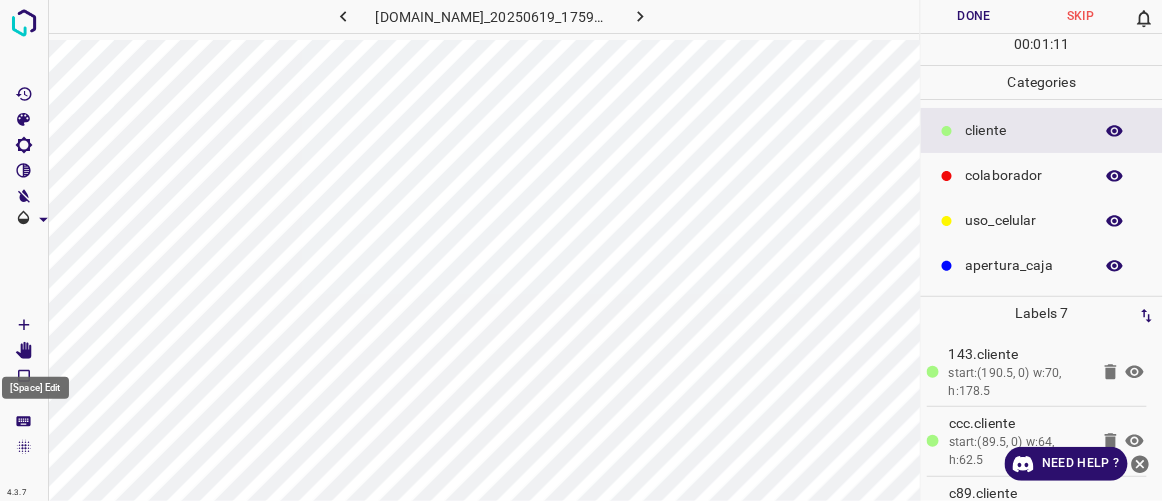 click 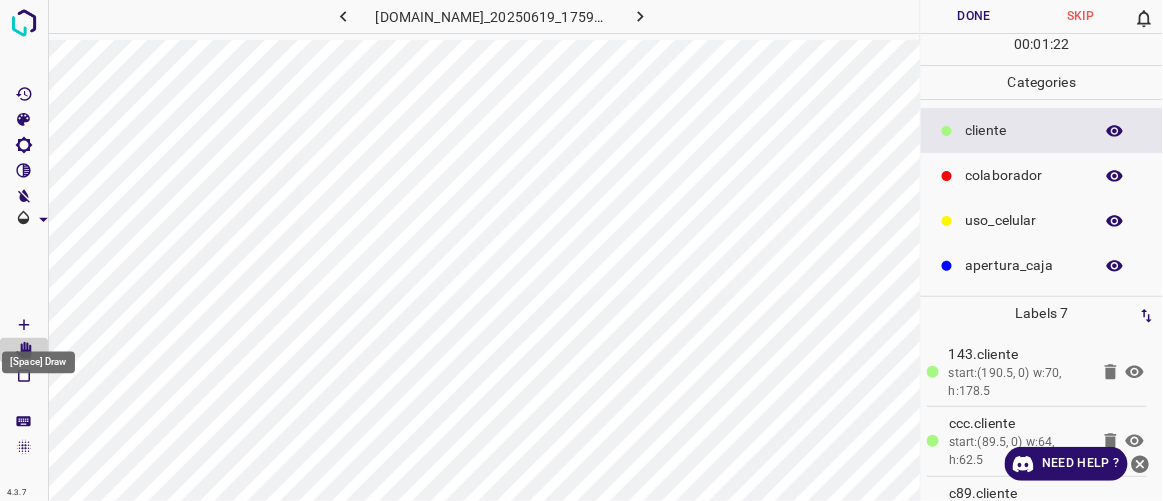 click 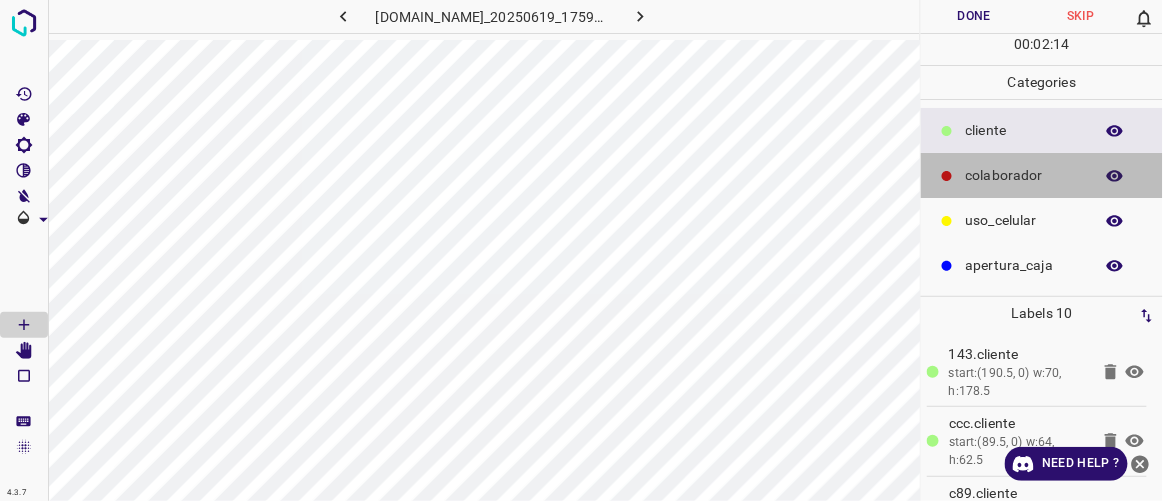 click on "colaborador" at bounding box center [1024, 175] 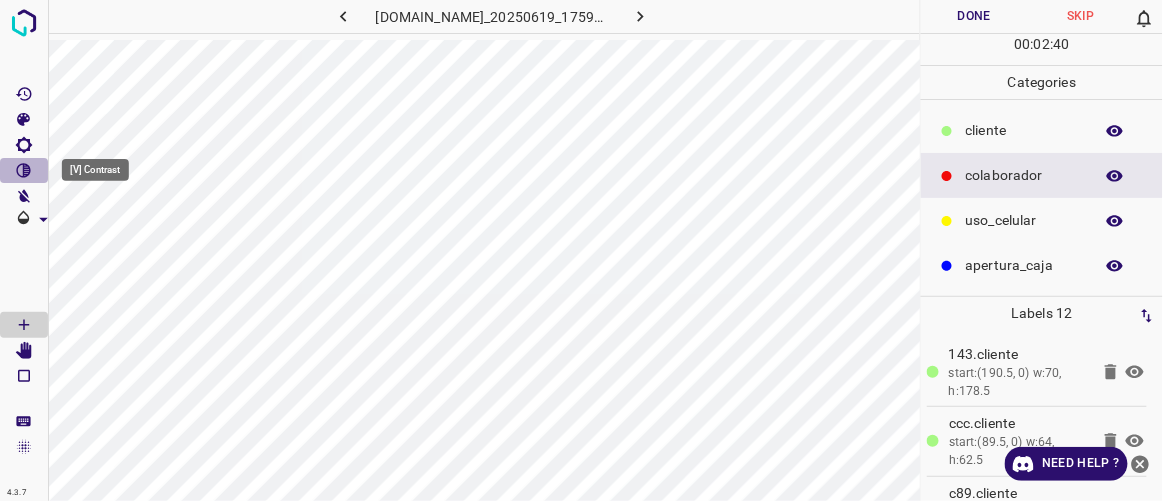 click 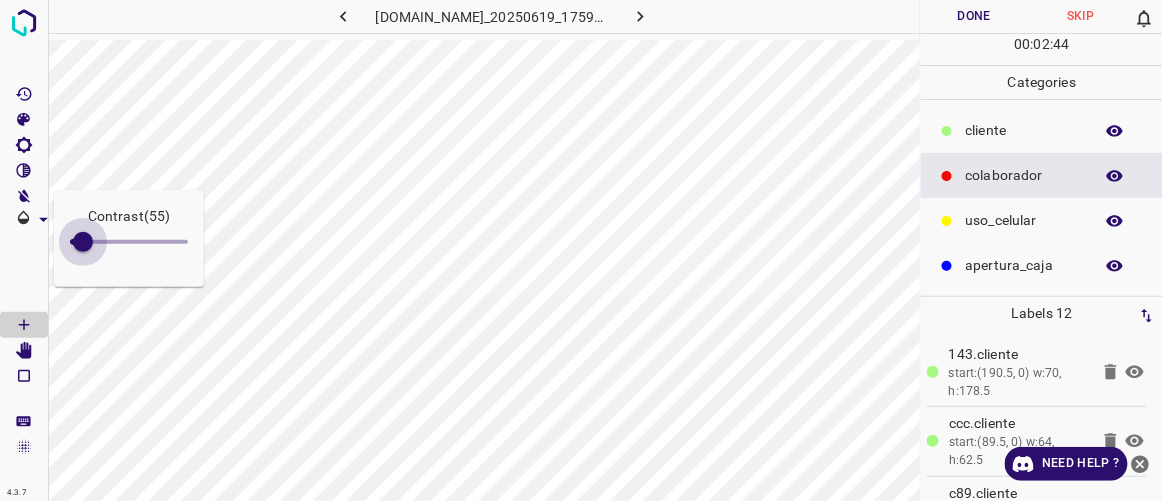 type on "68" 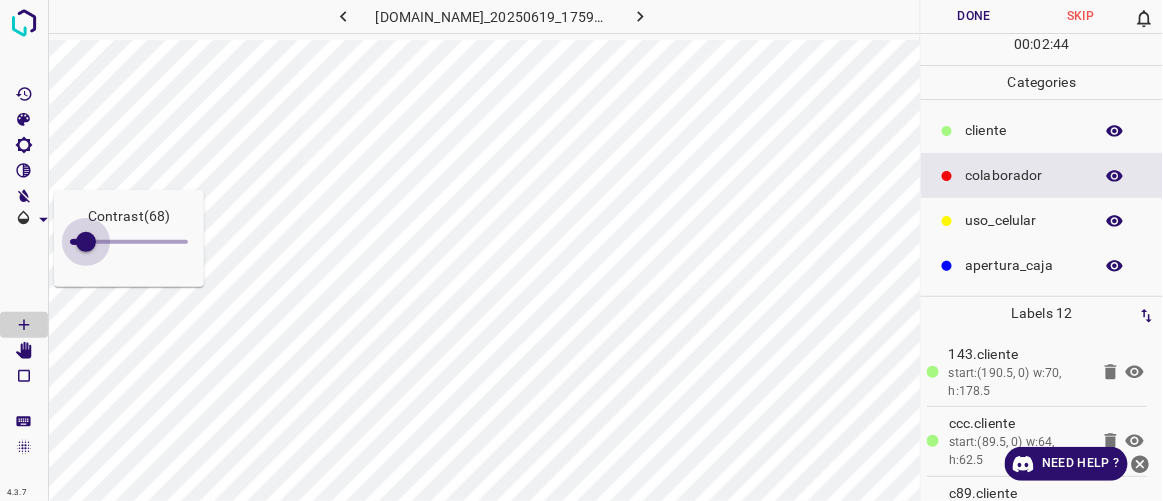 drag, startPoint x: 98, startPoint y: 240, endPoint x: 86, endPoint y: 256, distance: 20 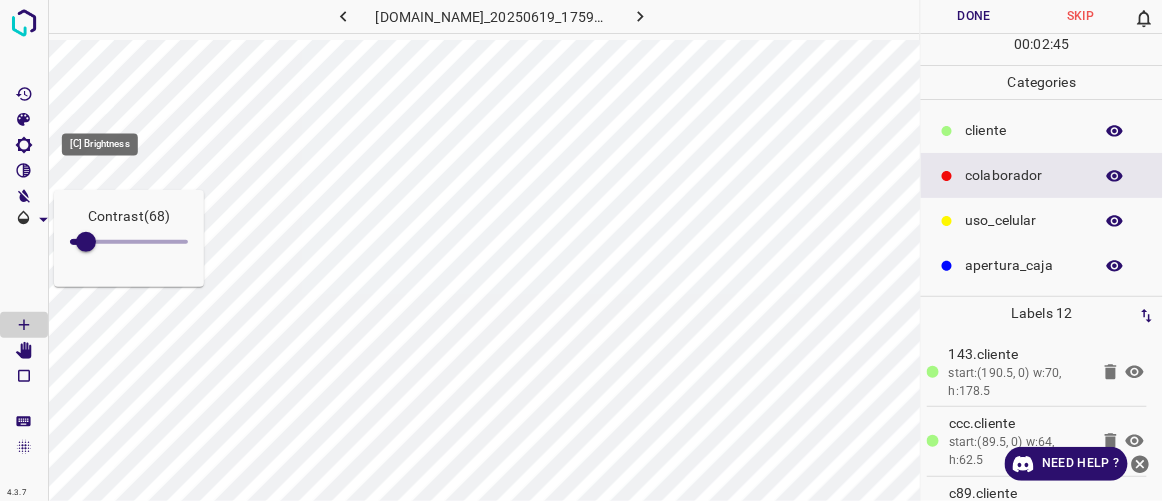 click 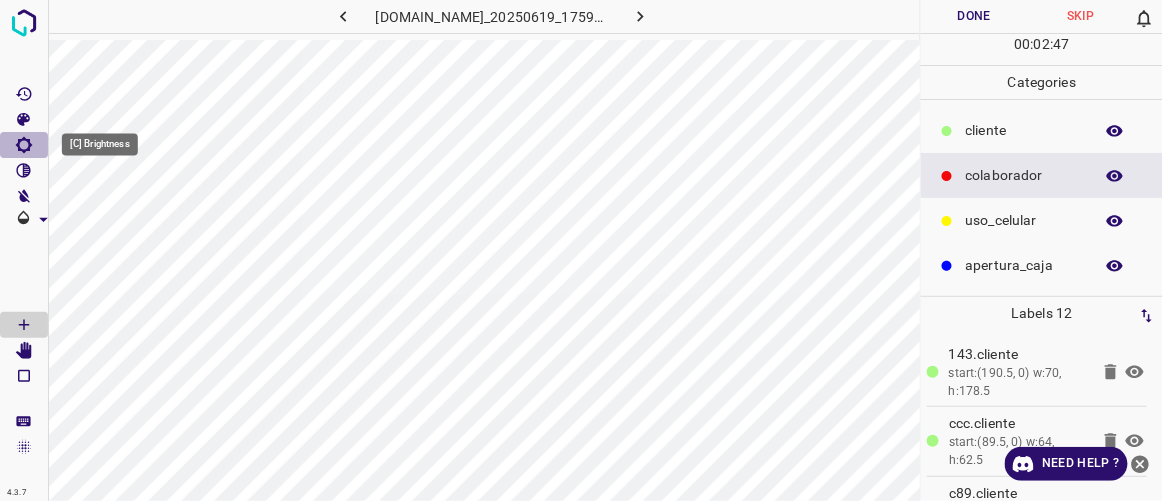 click 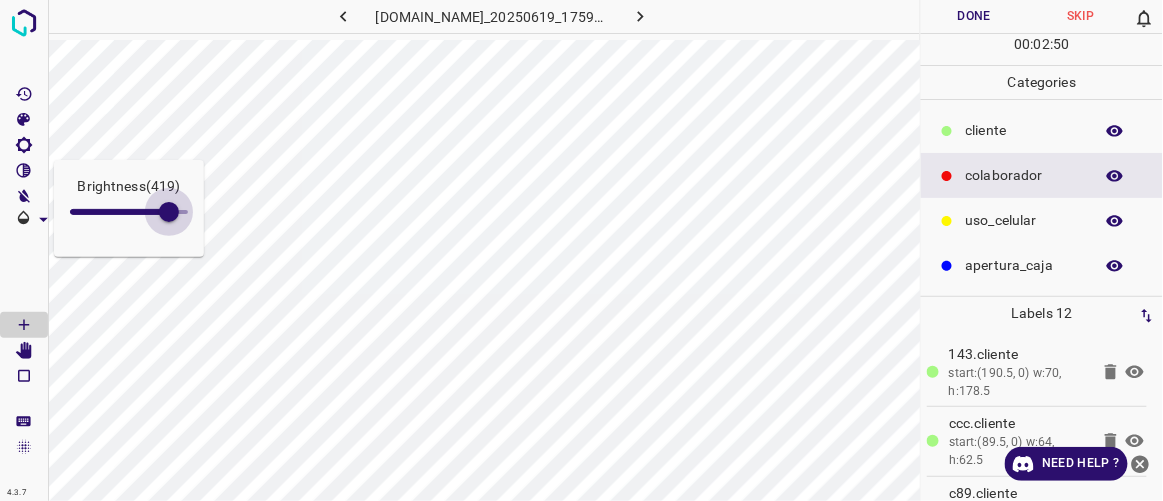 type on "432" 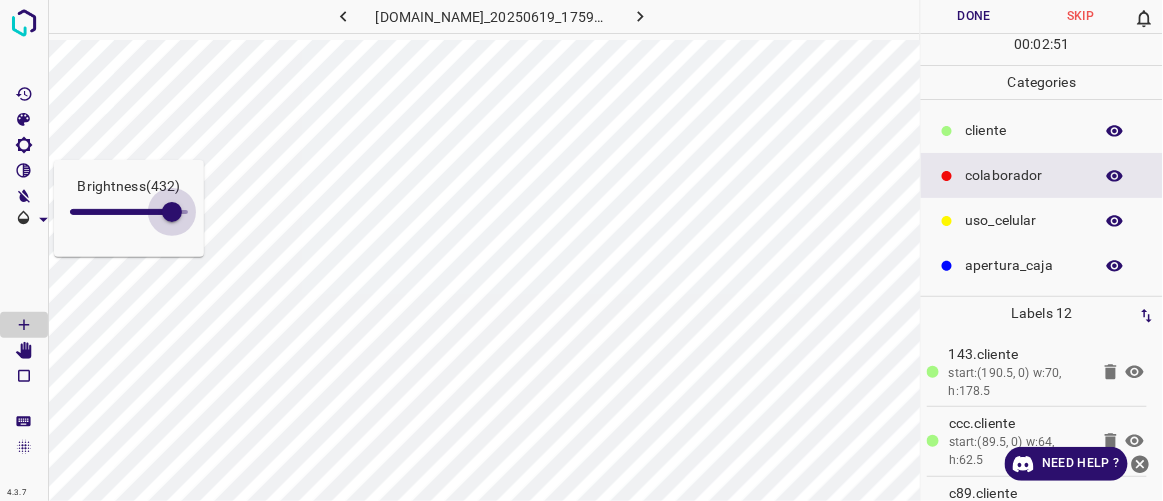 click on "Brightness ( 432 ) 4.3.7 [DOMAIN_NAME]_20250619_175912_000001020.jpg Done Skip 0 00   : 02   : 51   Categories ​​cliente colaborador uso_celular apertura_caja Labels   12 143.​​cliente
start:(190.5, 0)
w:70, h:178.5
ccc.​​cliente
start:(89.5, 0)
w:64, h:62.5
c89.​​cliente
start:(379.5, 0)
w:31, h:72.5
1b2.​​cliente
start:(401.4, 17.2)
w:51.6, h:50.3
7f4.​​cliente
start:(449.2, 7.5)
w:21.9, h:56.7
c5d.​​cliente
start:(461.5, 4.4)
w:12.9, h:23.7
cfb.​​cliente
start:(464.2, 6.6)
w:23.7, h:43.8
859.​​cliente
start:(468.8, 30.5)
w:40.8, h:37.6
75b.​​cliente
start:(508.3, 28.4)
w:15.5, h:31.1
902.​​cliente
start:(519.6, 3.6)
w:18, h:27.9
776.colaborador
start:(413.1, 229)
w:159.8, h:130.9
1 2" at bounding box center (581, 250) 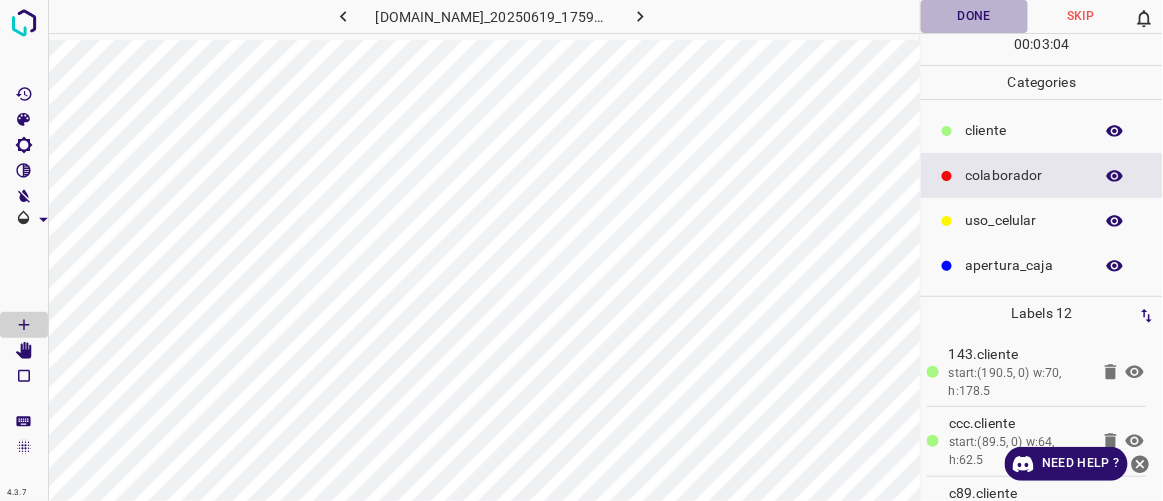 click on "Done" at bounding box center (974, 16) 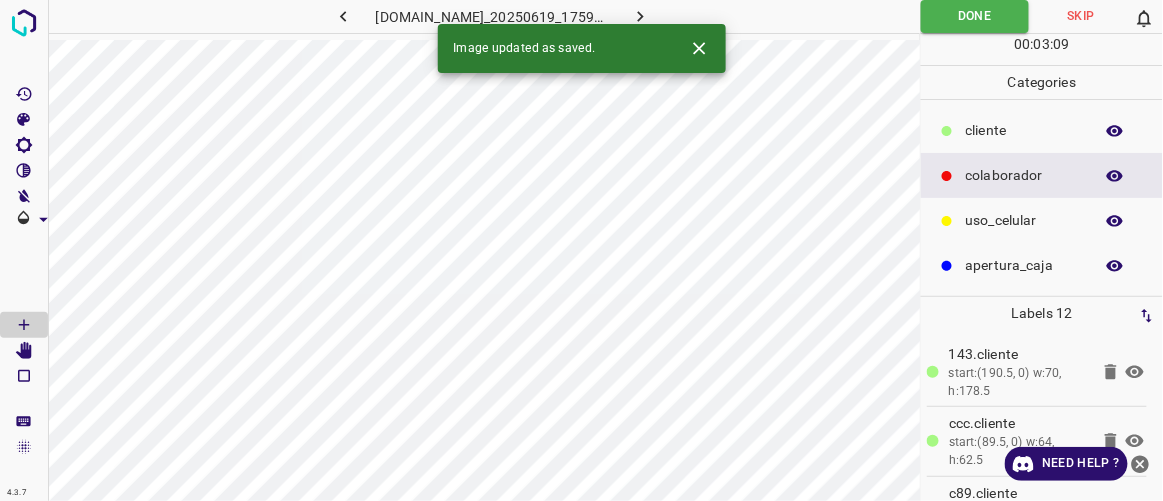 click 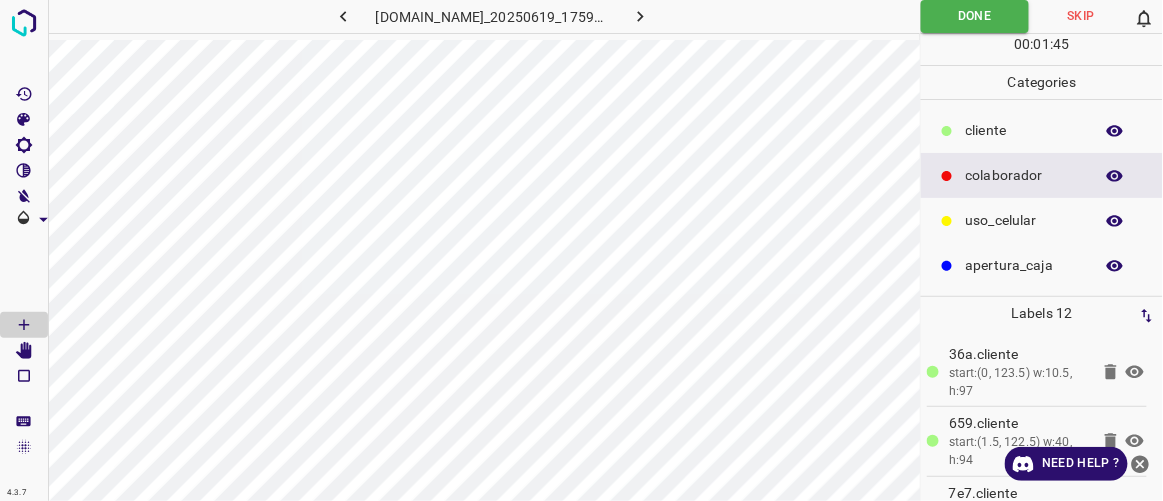 click 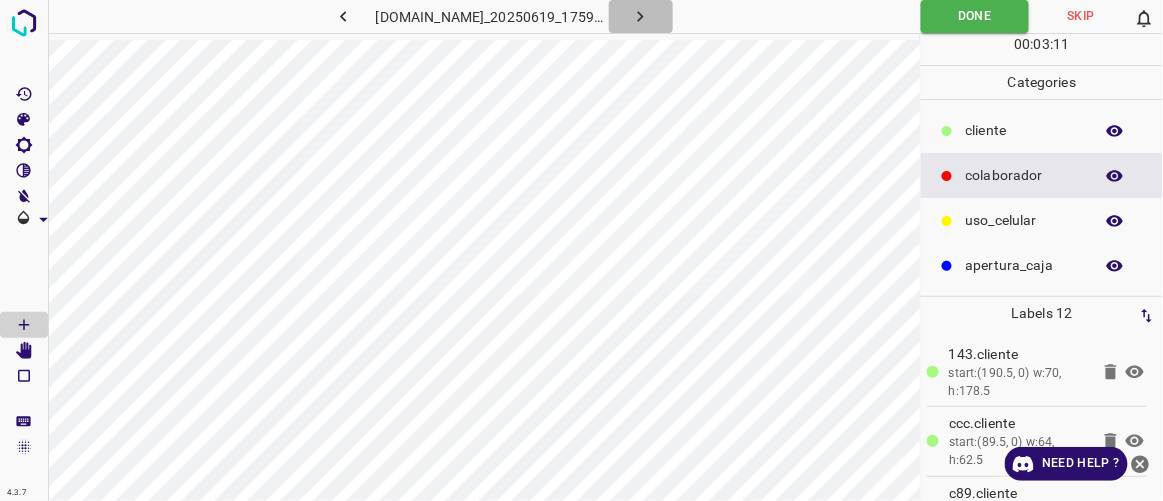 click 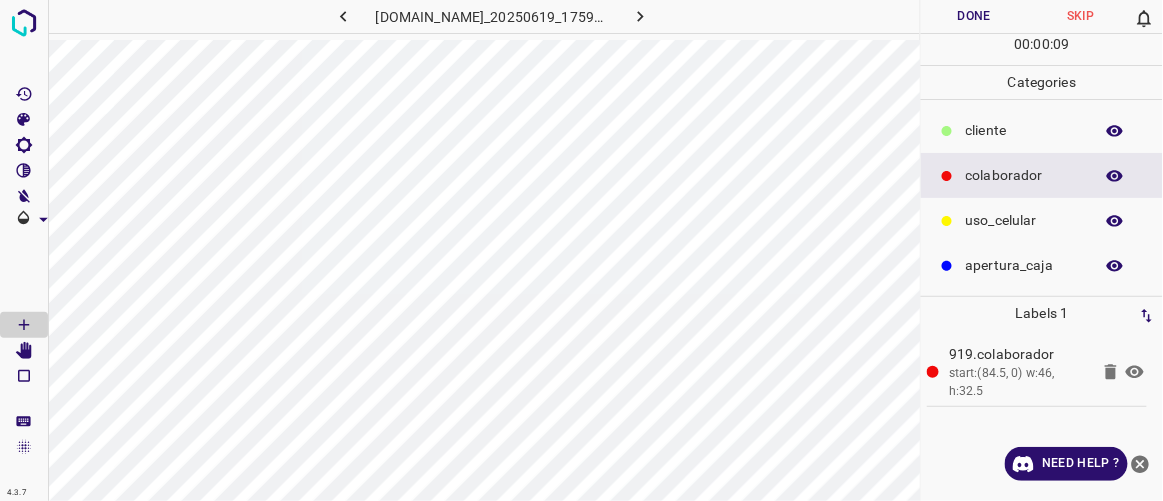 click 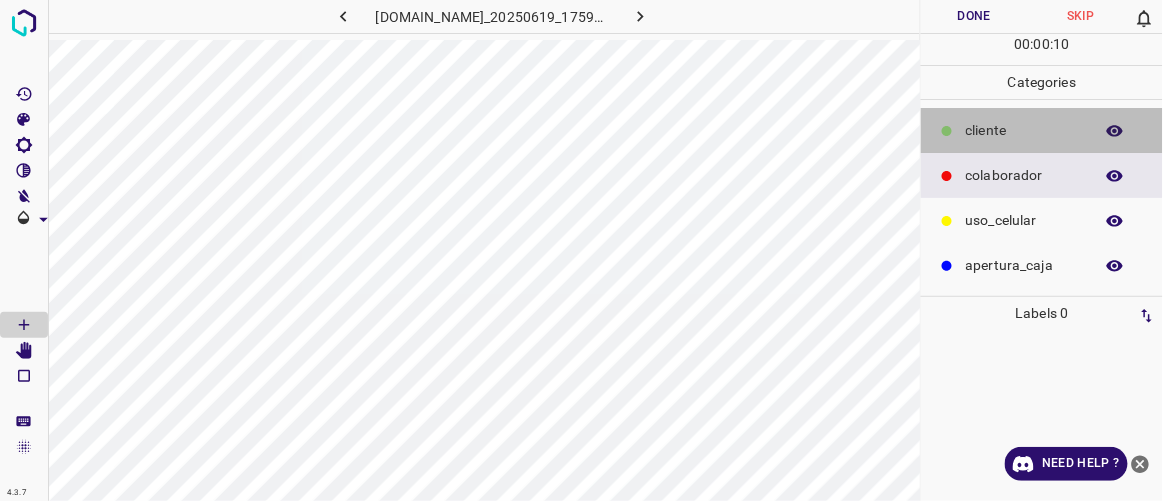 click on "​​cliente" at bounding box center (1024, 130) 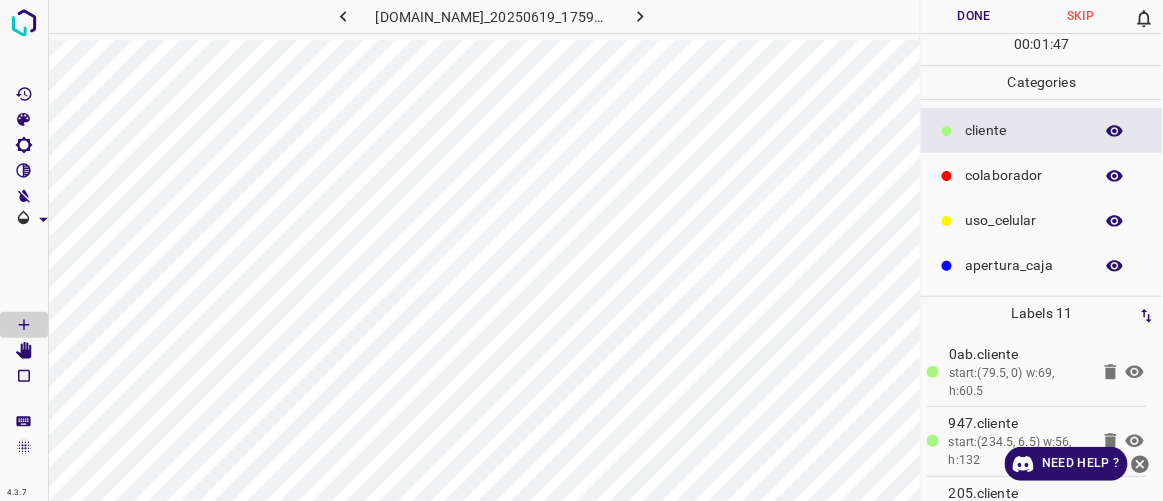 click on "colaborador" at bounding box center (1024, 175) 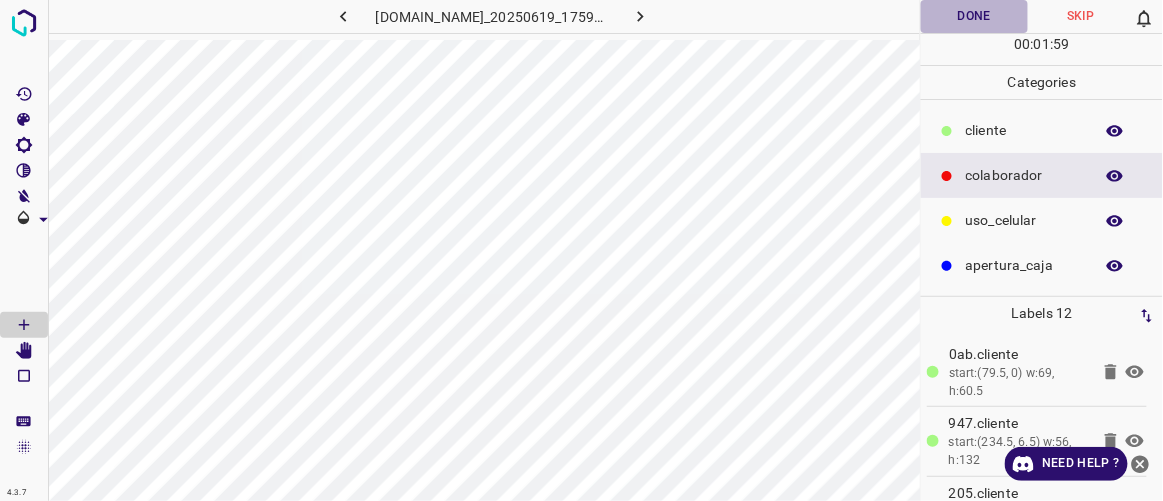 click on "Done" at bounding box center (974, 16) 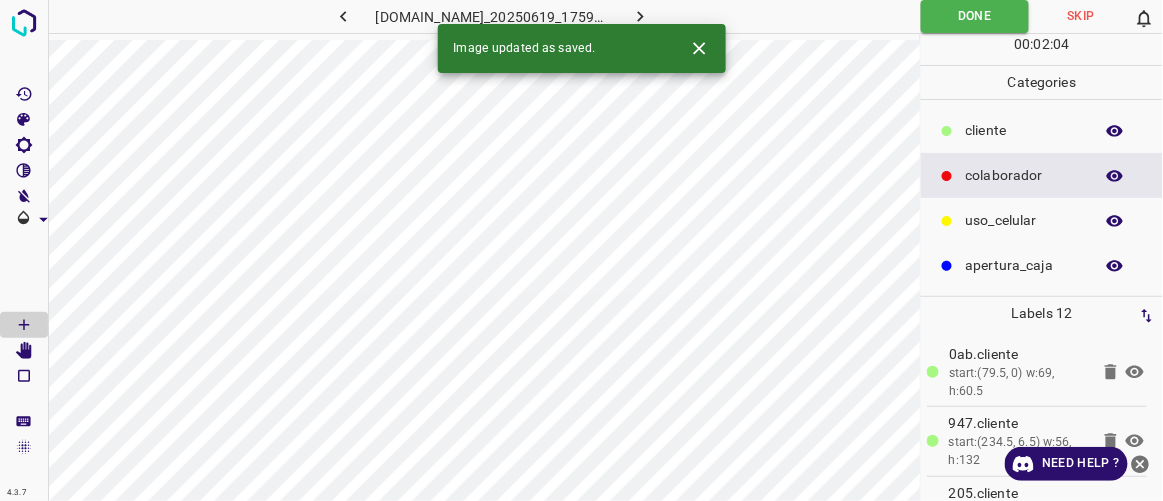click 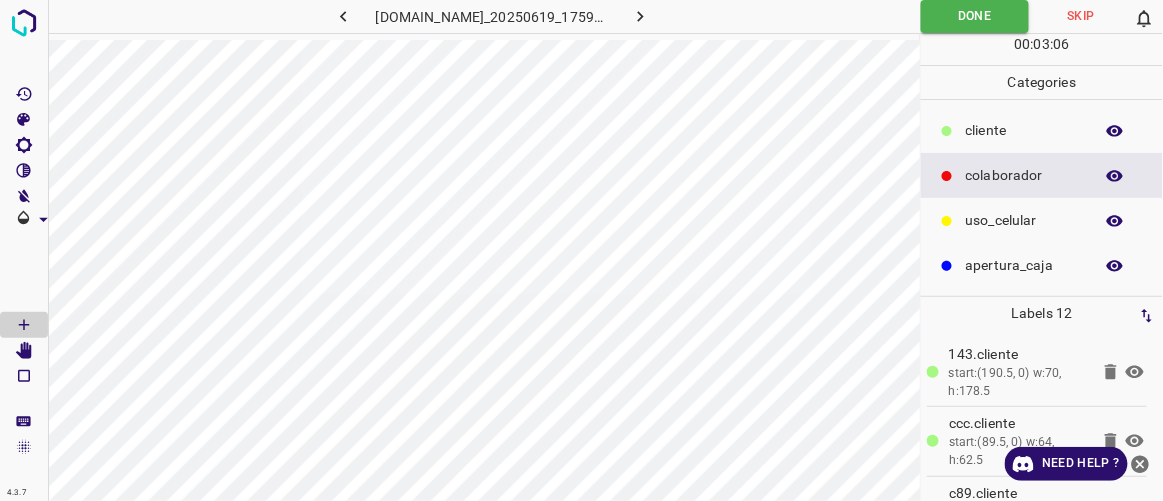 click 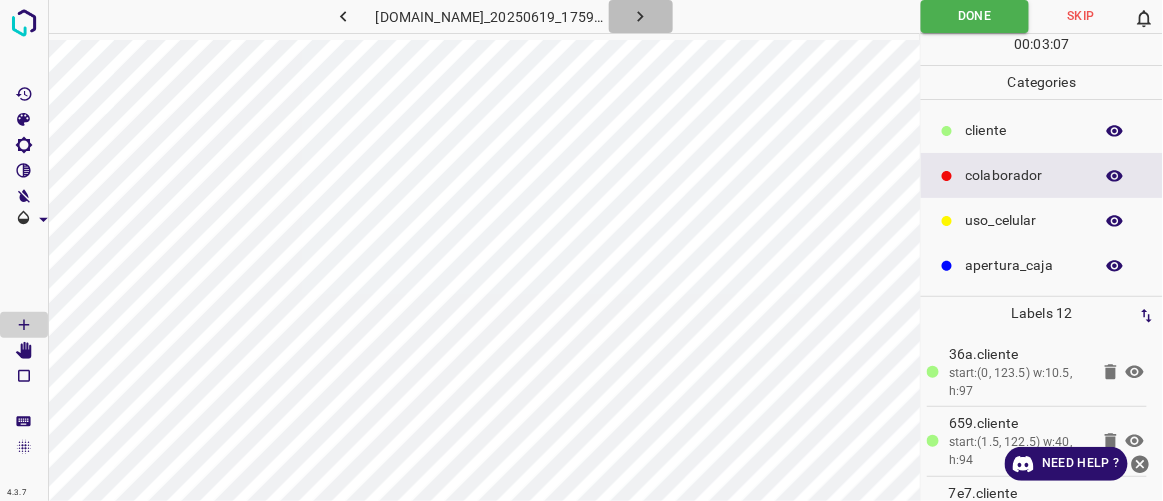 click 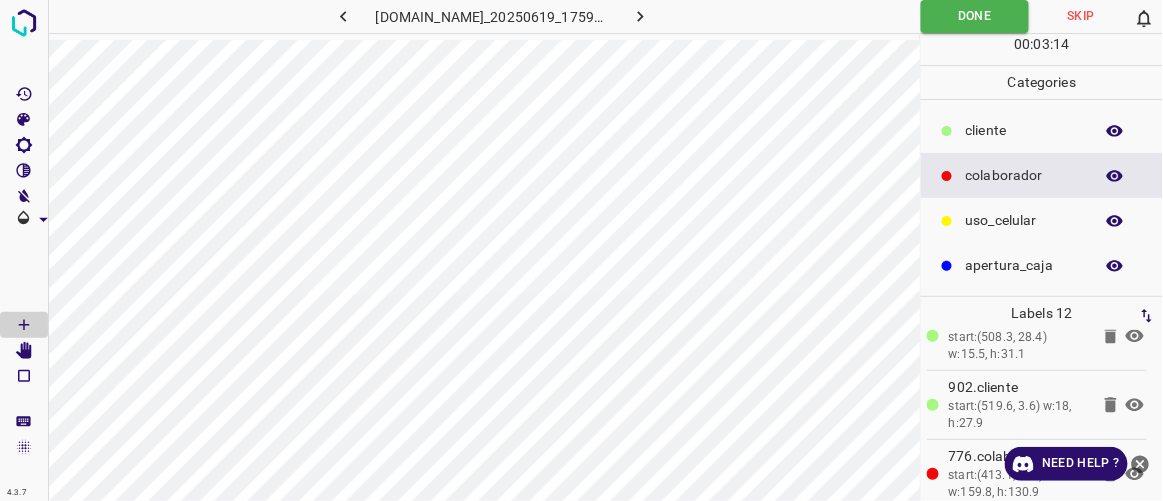 scroll, scrollTop: 666, scrollLeft: 0, axis: vertical 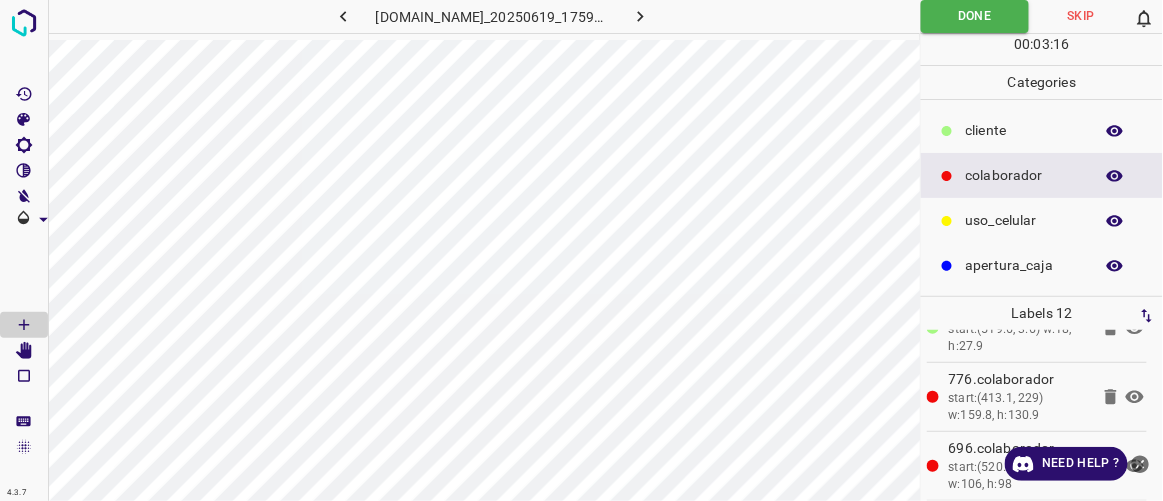 click 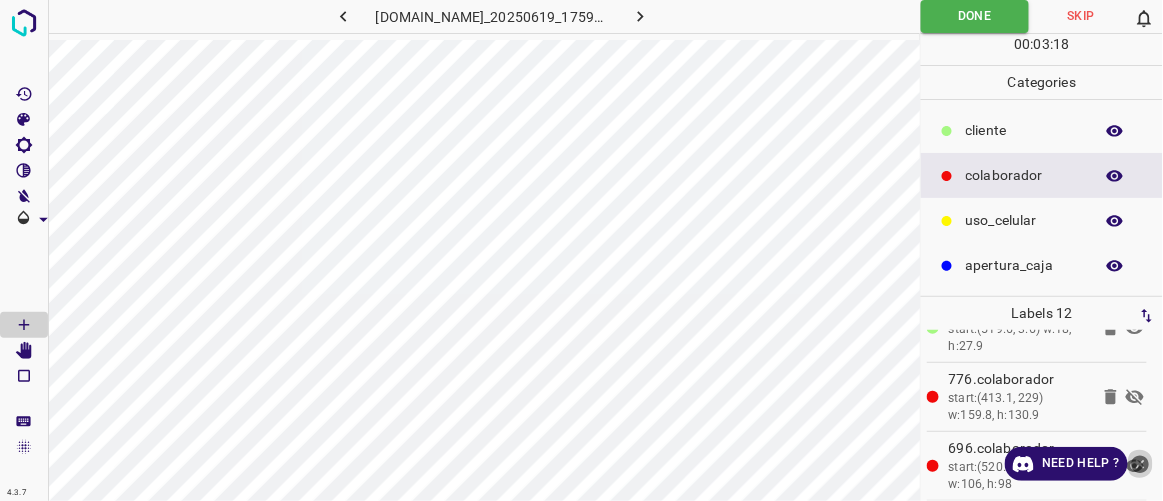 click 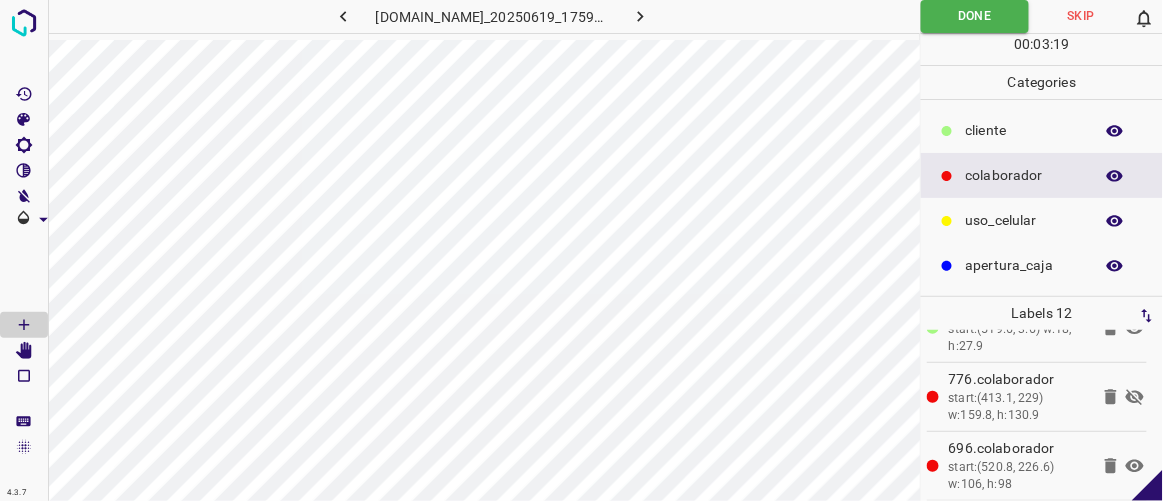 click 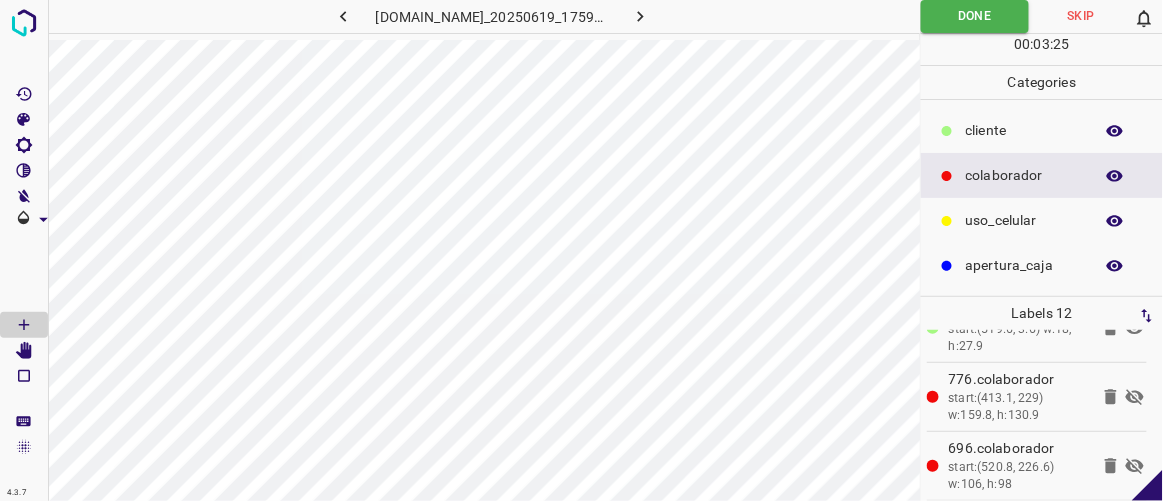 click 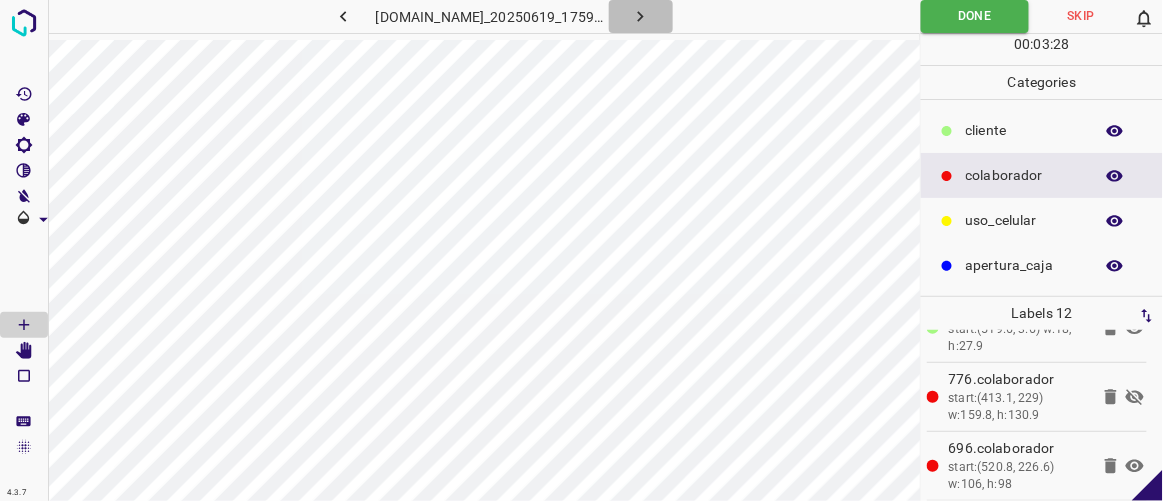 click at bounding box center [641, 16] 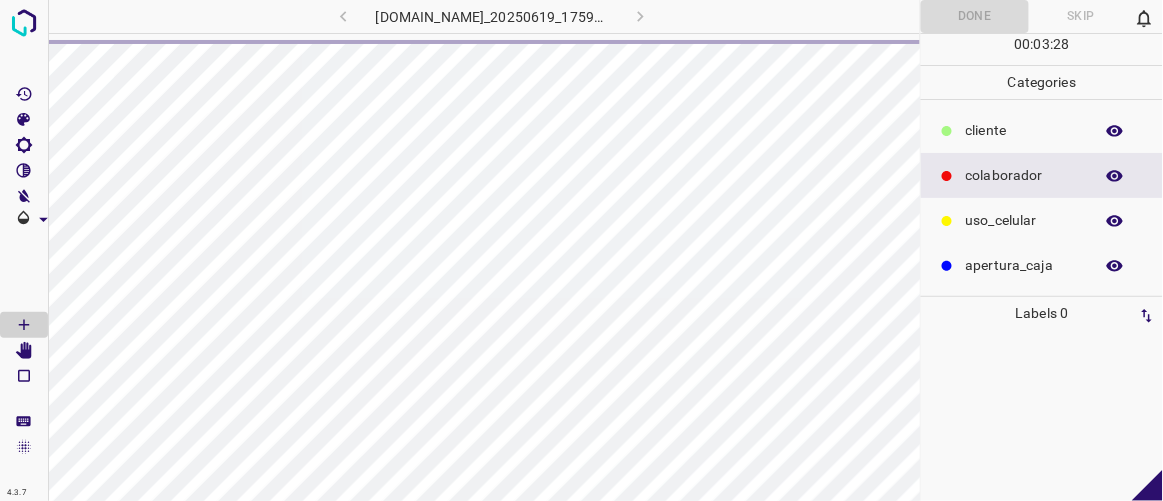 scroll, scrollTop: 0, scrollLeft: 0, axis: both 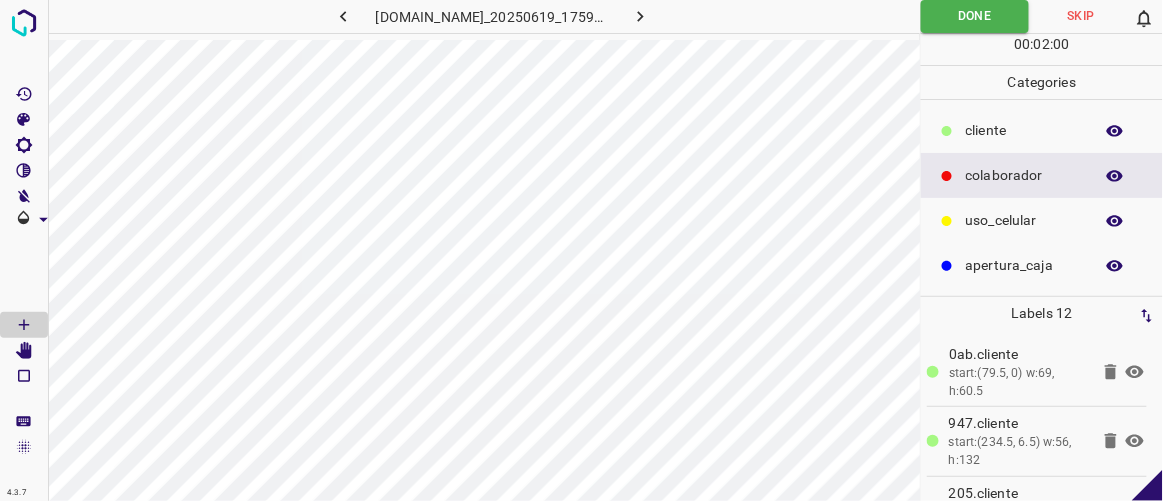 click at bounding box center [641, 16] 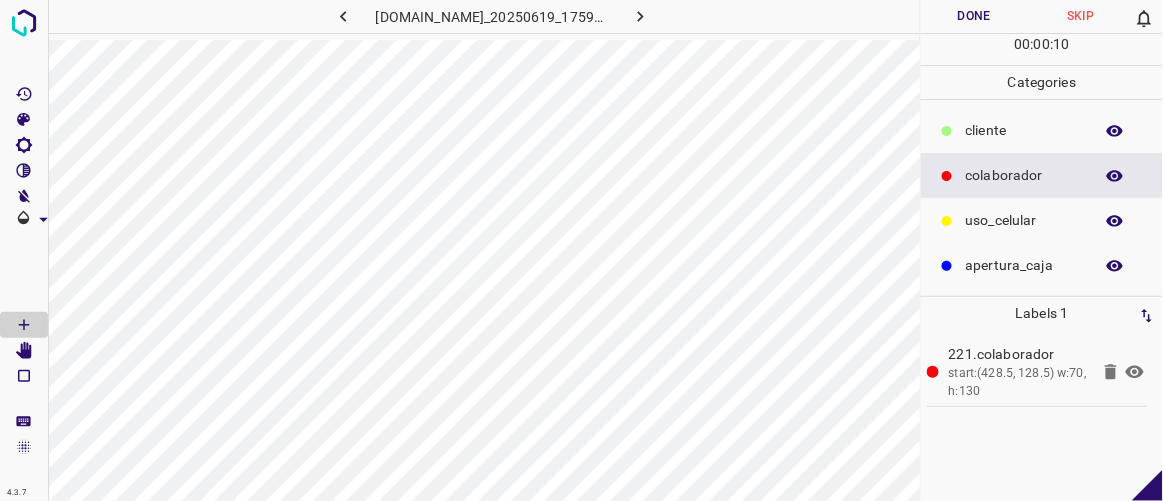 click on "​​cliente" at bounding box center [1024, 130] 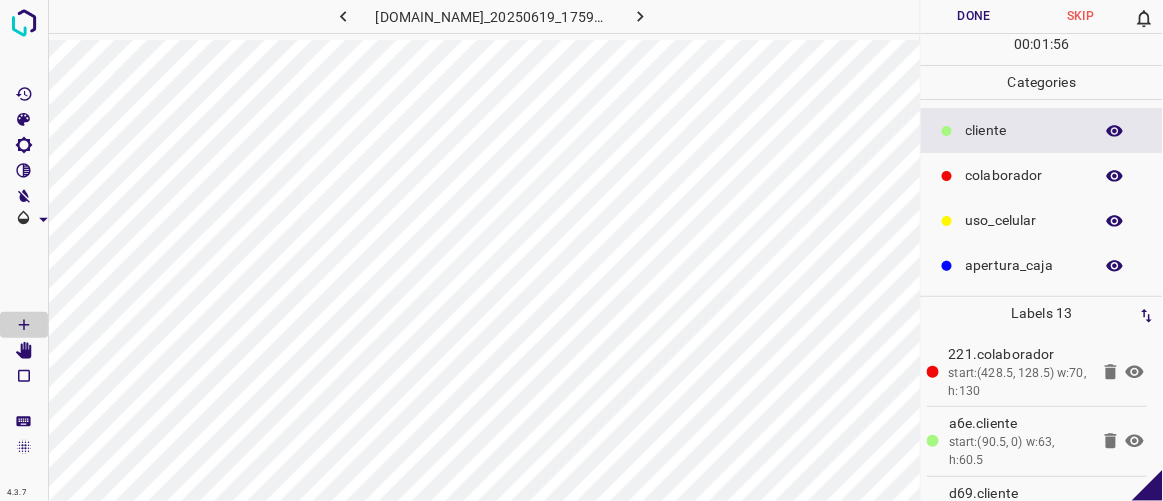 click on "Done" at bounding box center [974, 16] 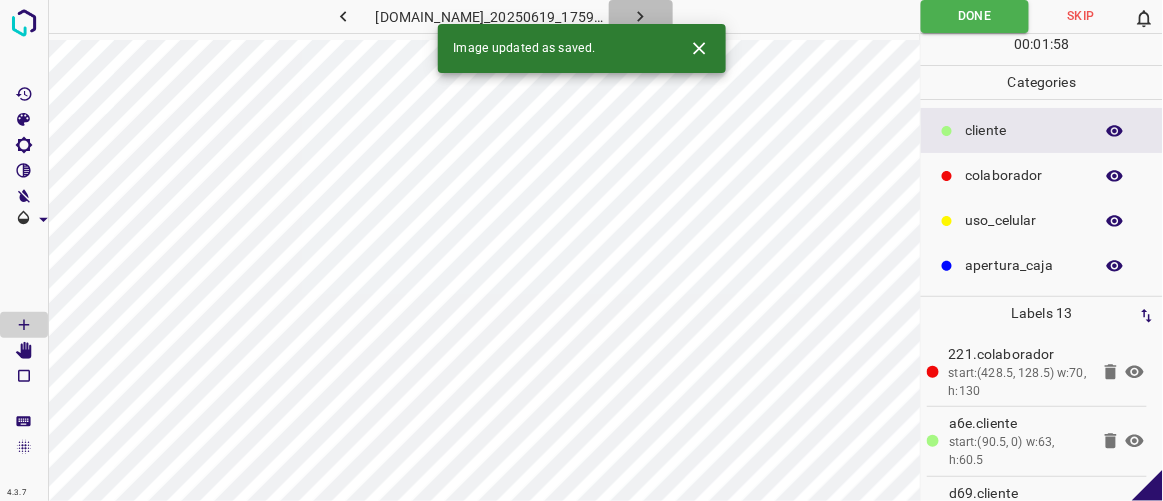 click 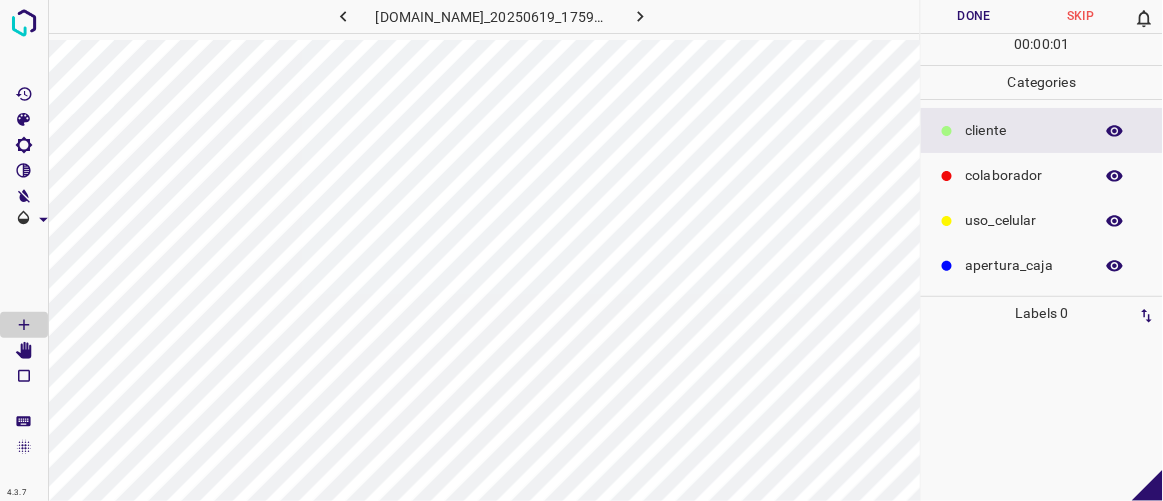 click on "colaborador" at bounding box center (1024, 175) 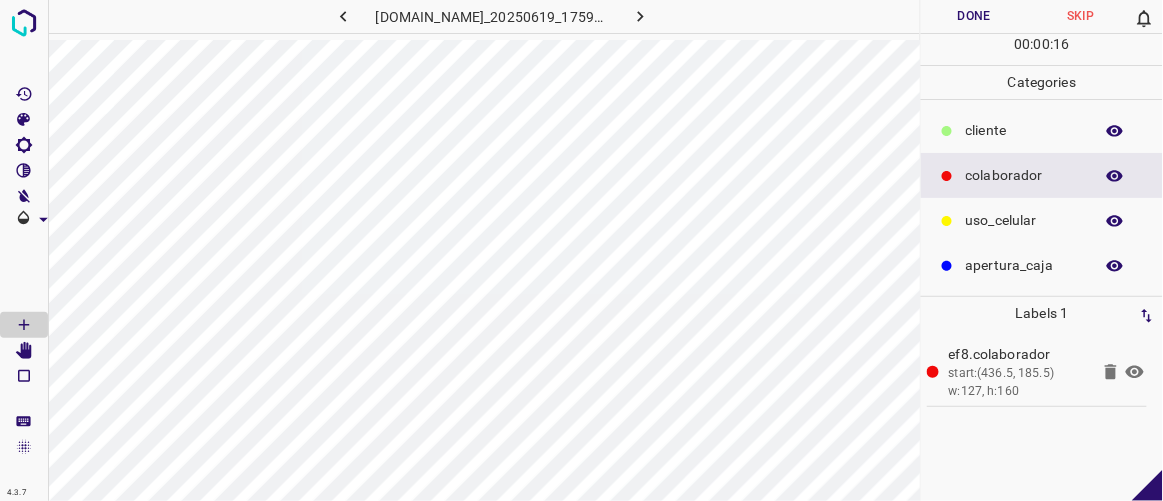 click on "​​cliente" at bounding box center (1024, 130) 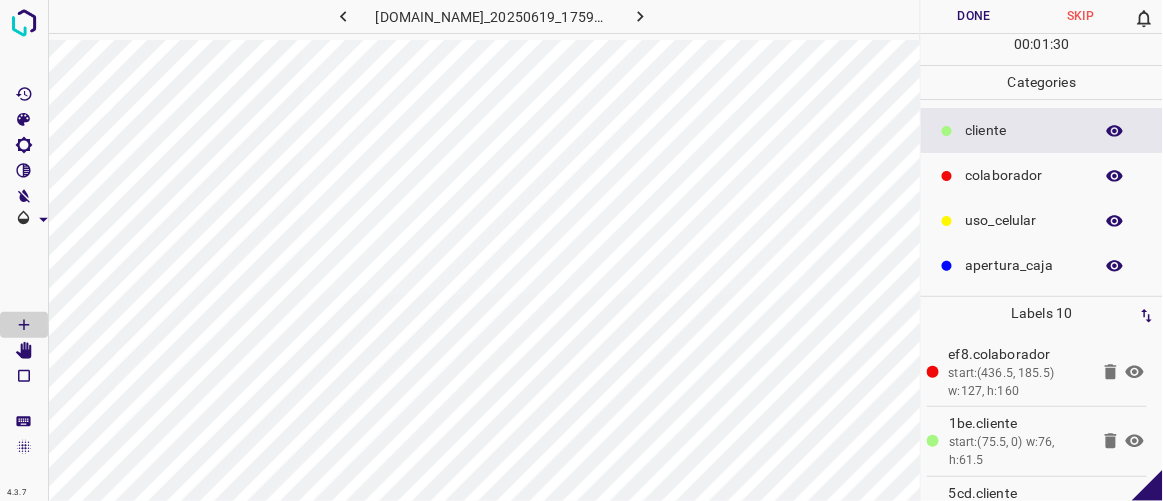 click 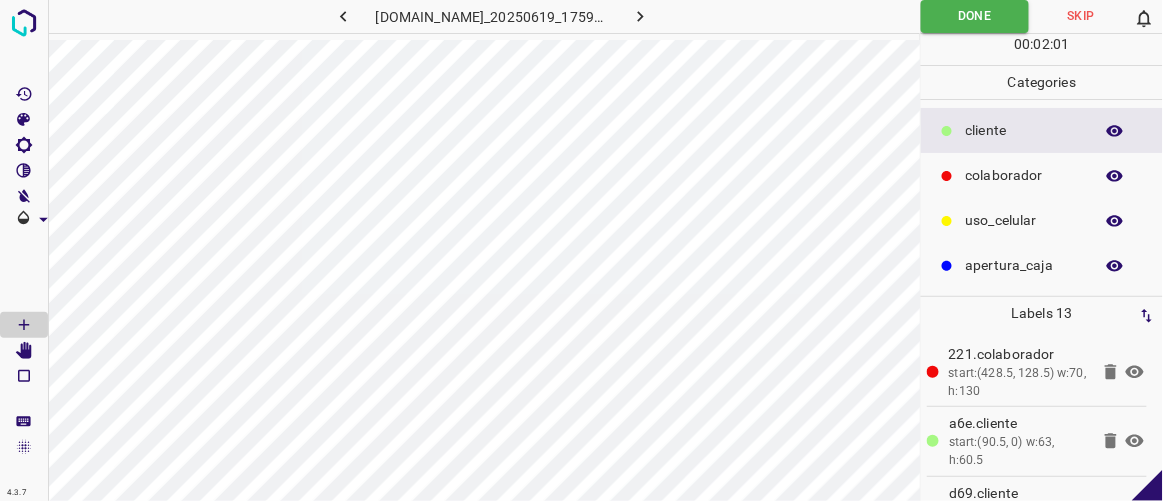 click at bounding box center (641, 16) 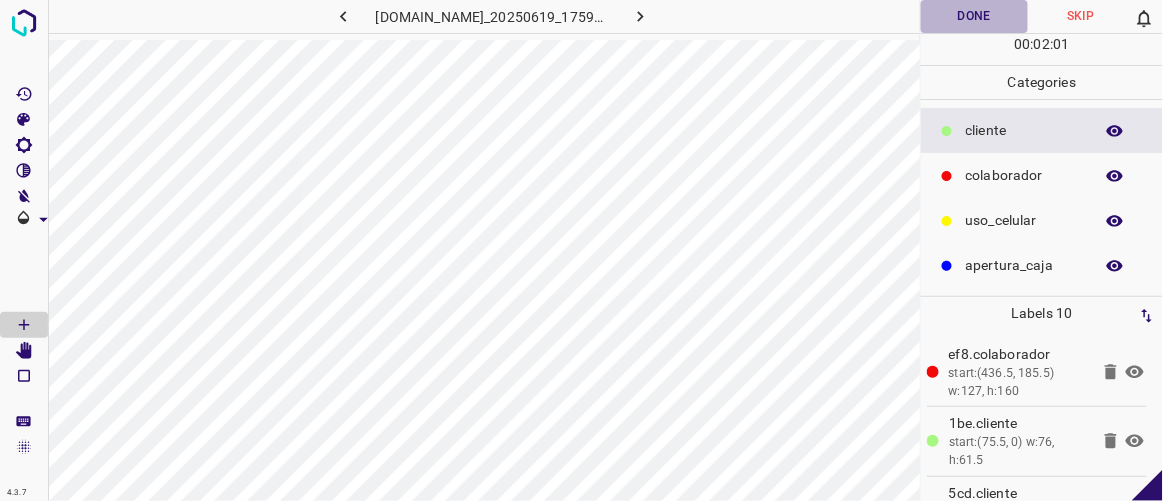 click on "Done" at bounding box center [974, 16] 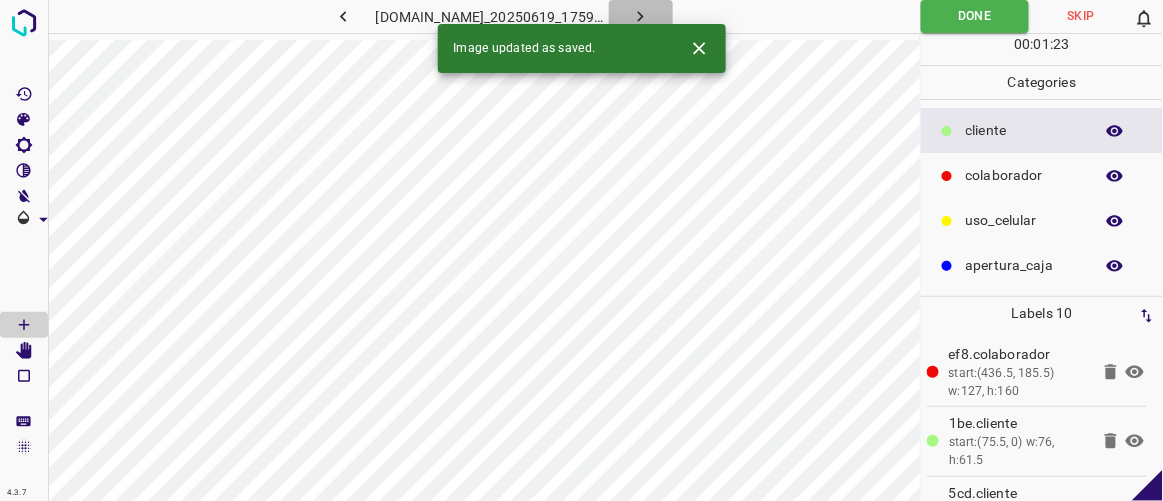 click 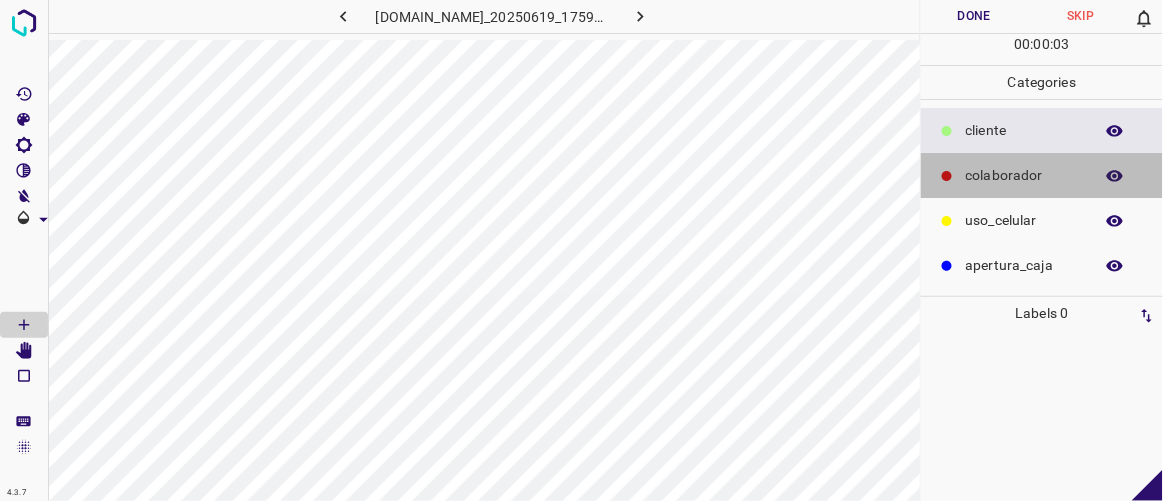 click on "colaborador" at bounding box center [1024, 175] 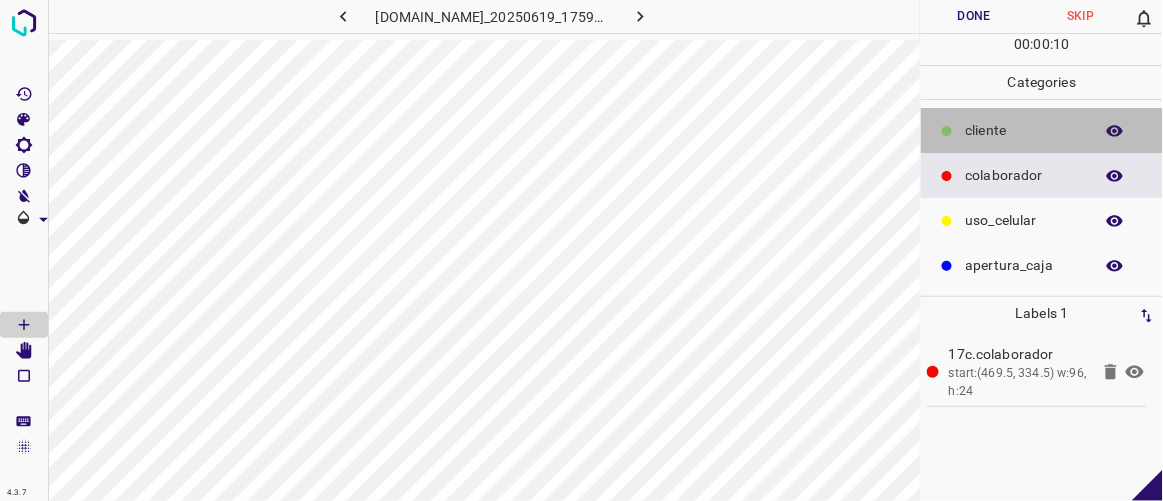 click on "​​cliente" at bounding box center (1024, 130) 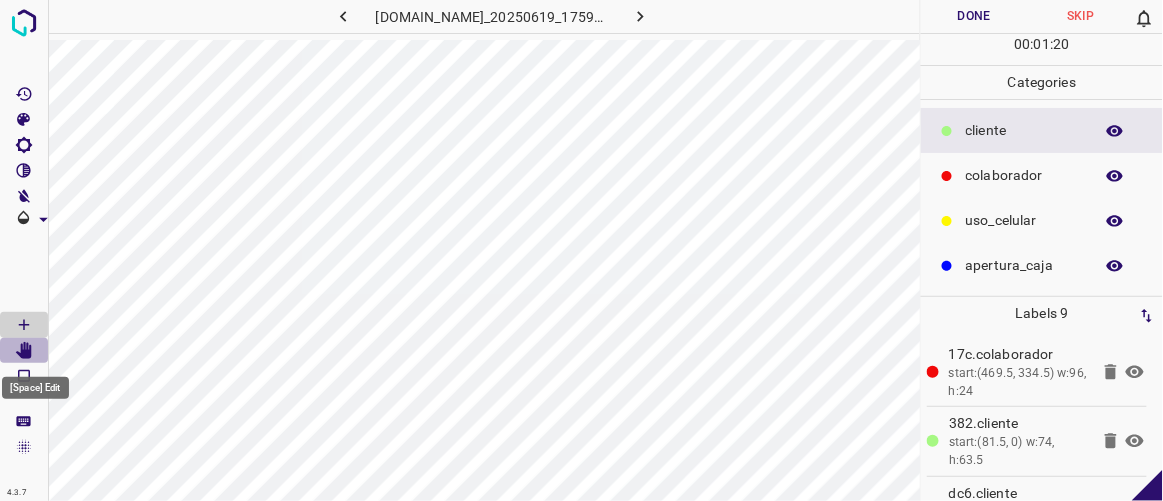click 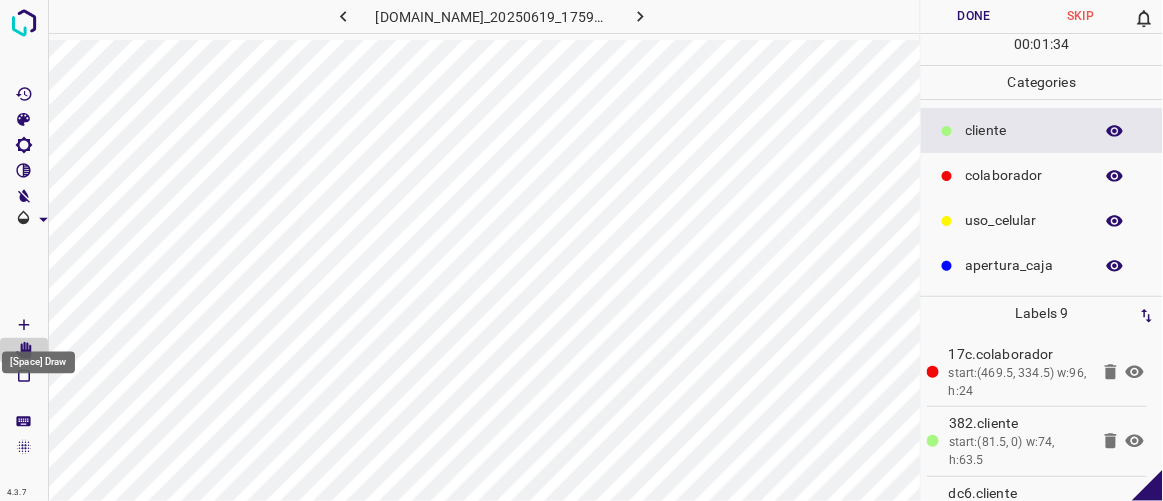 click 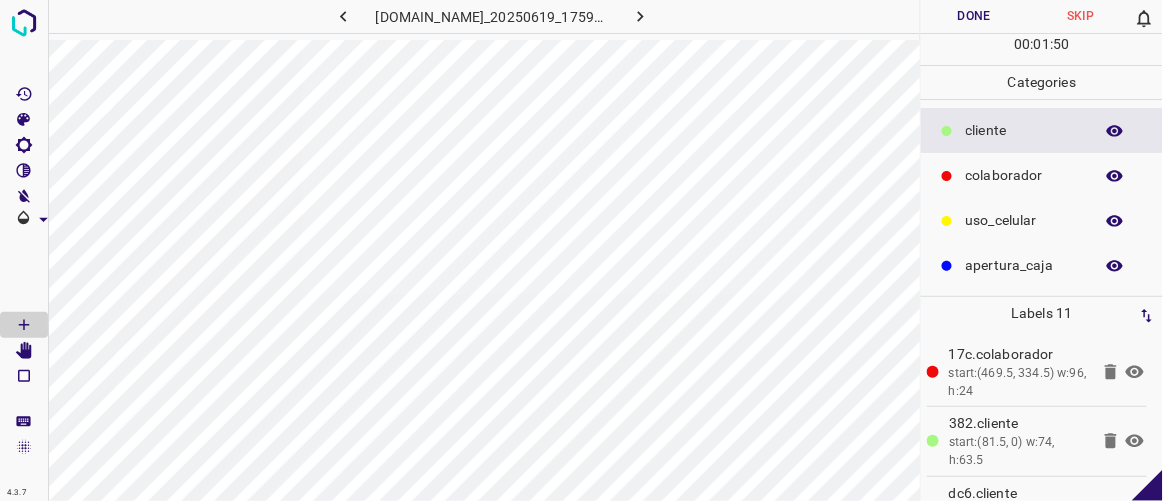click on "Done" at bounding box center (974, 16) 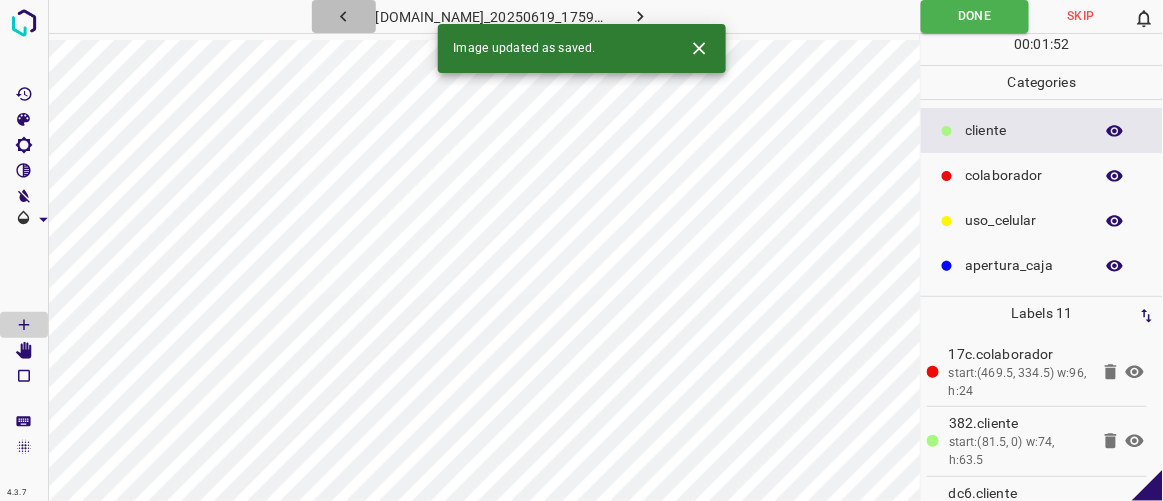click 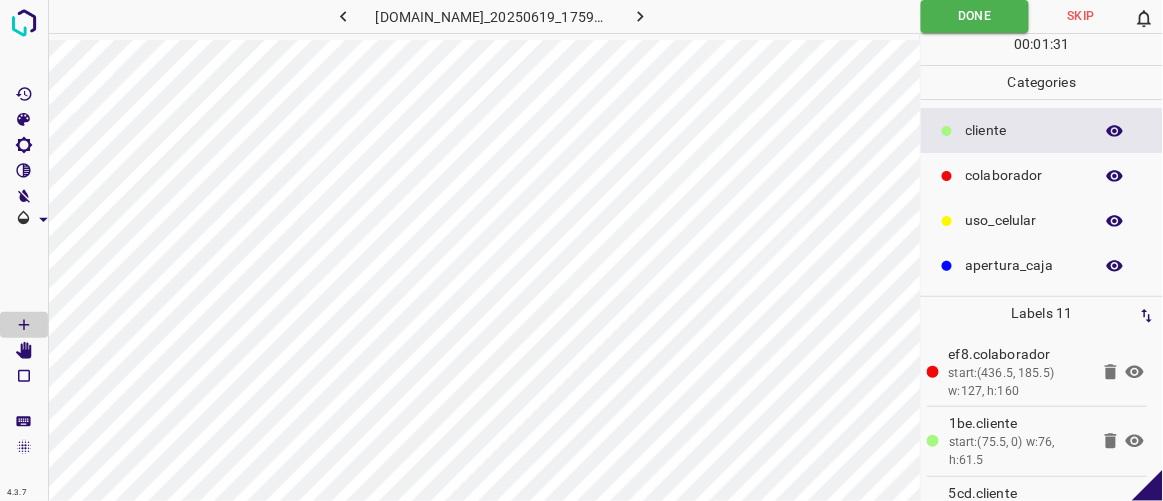 click 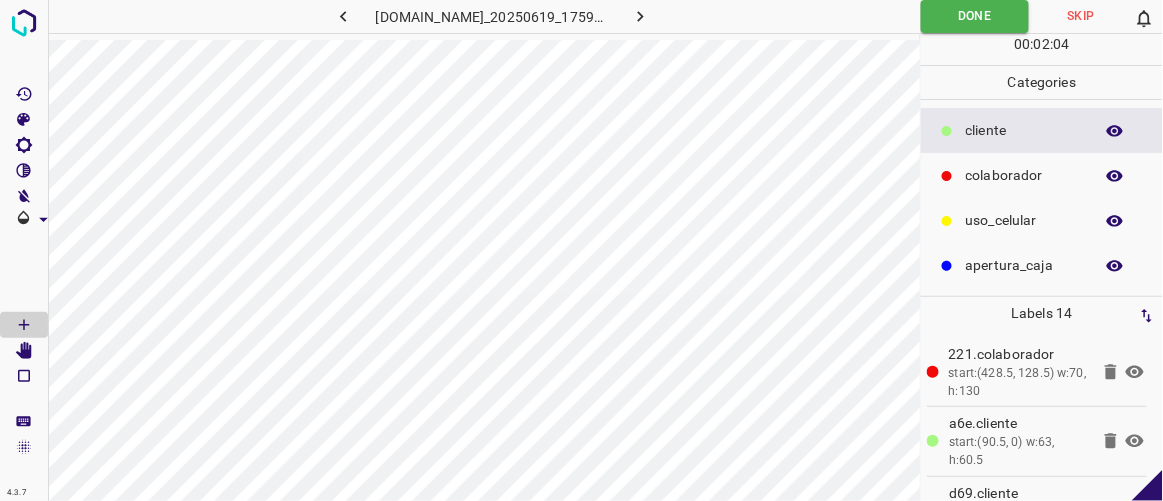 click 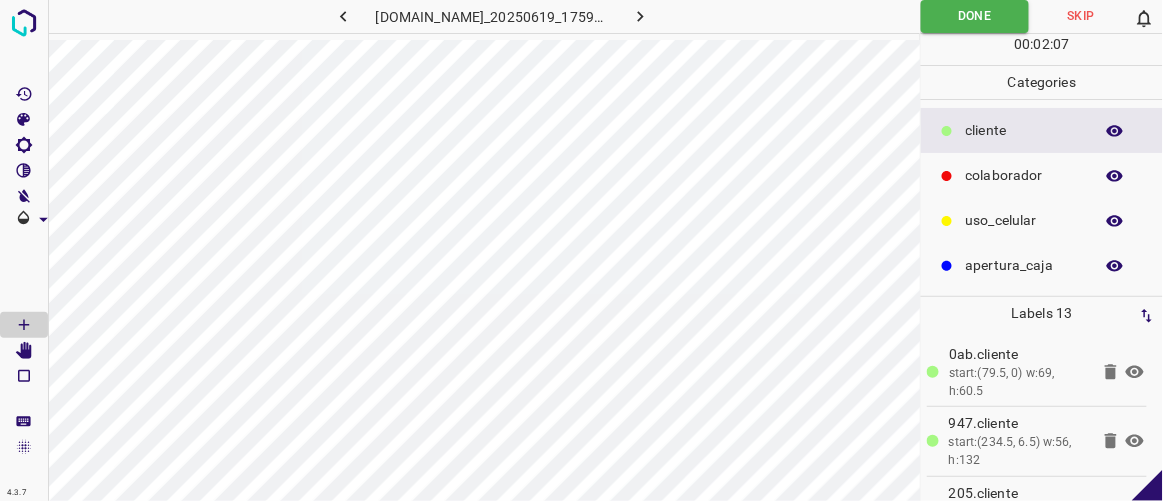 click 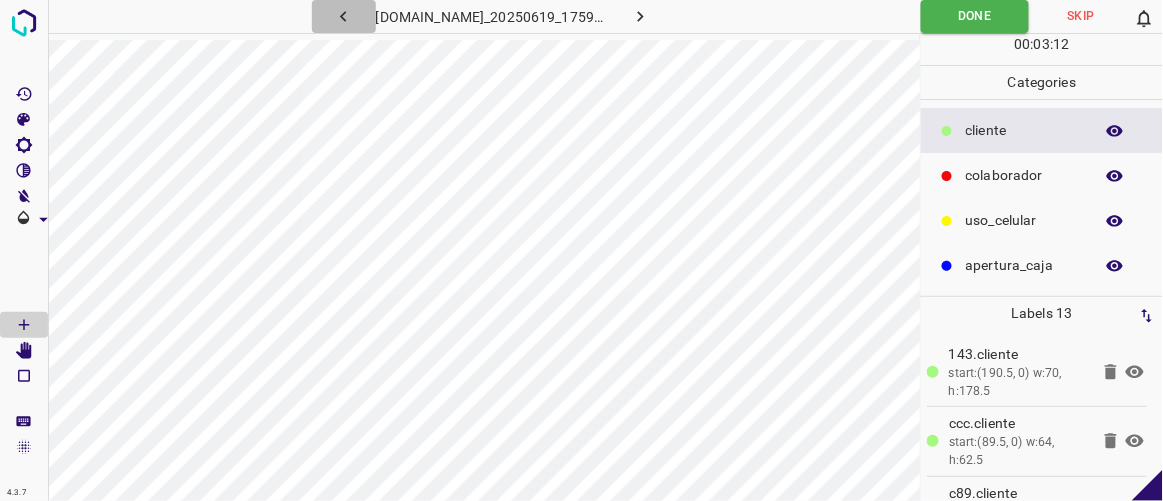 click 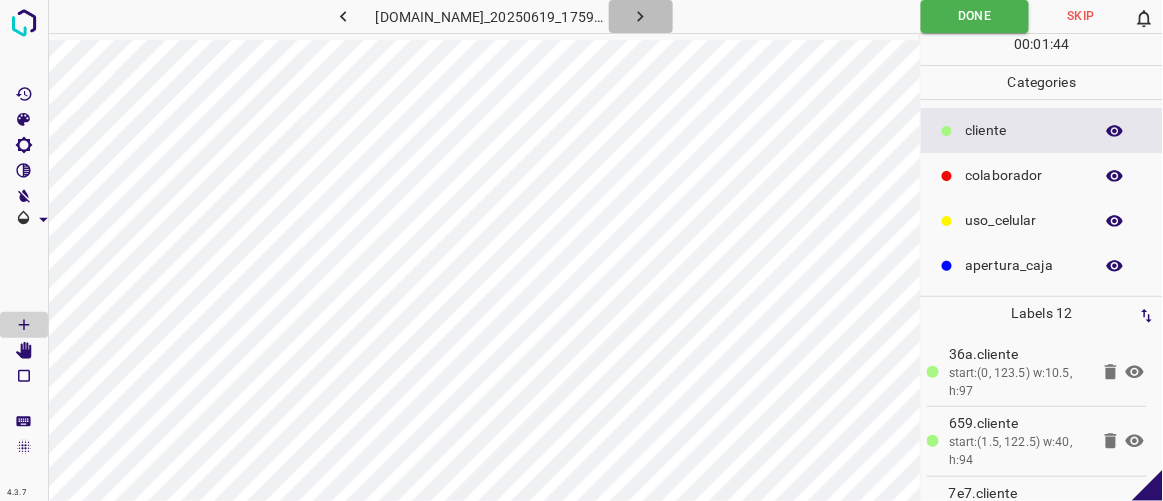 click 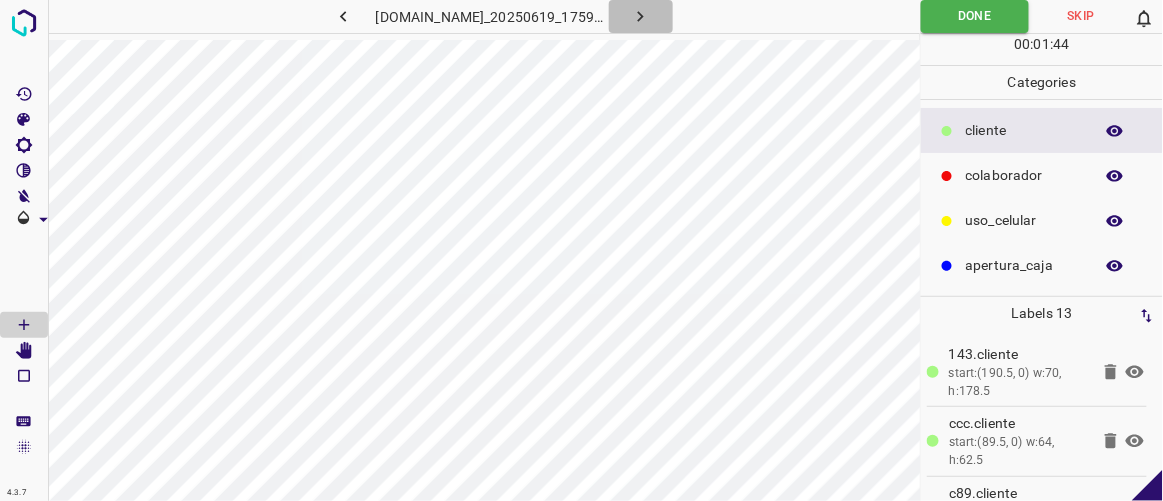 click 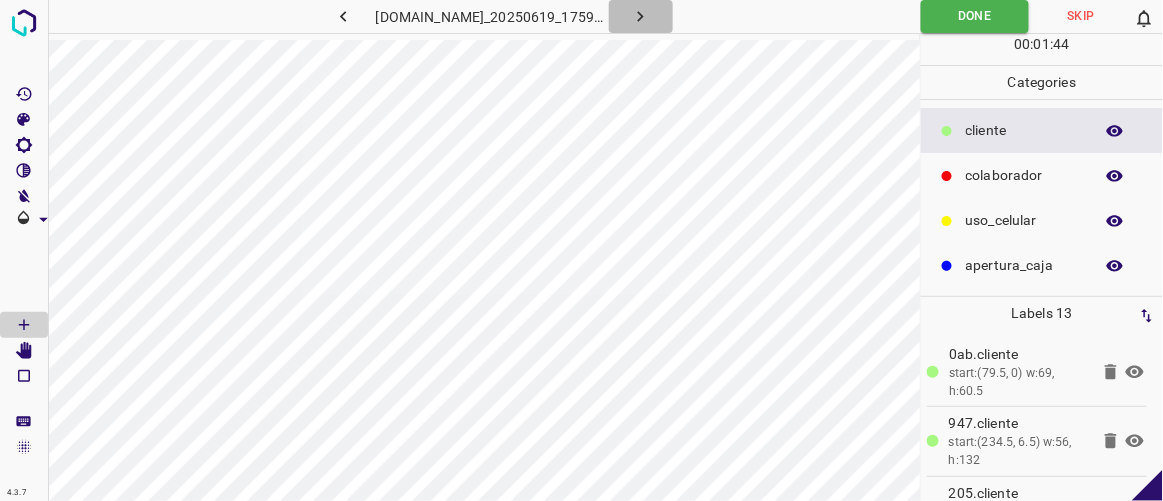 click 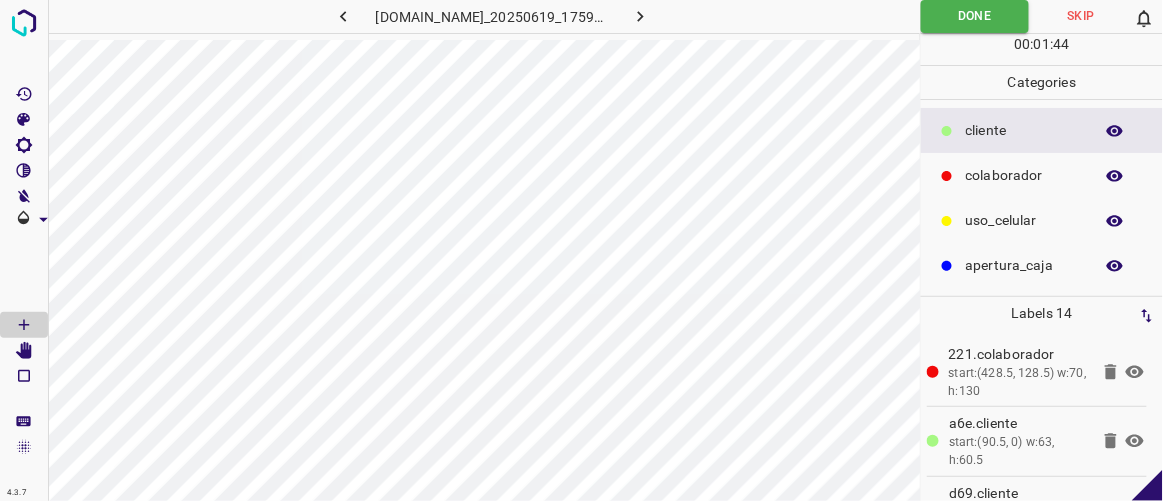 click 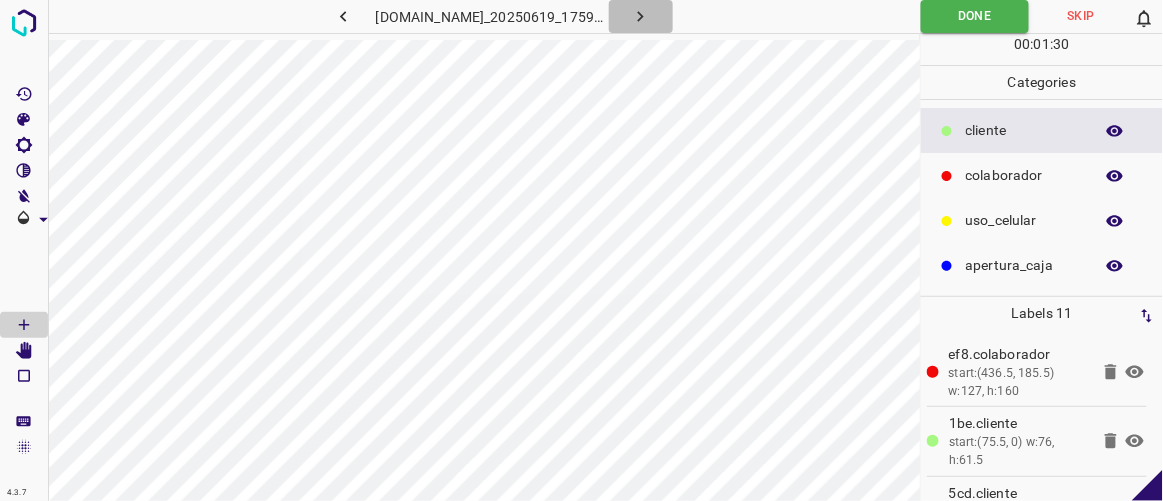 click 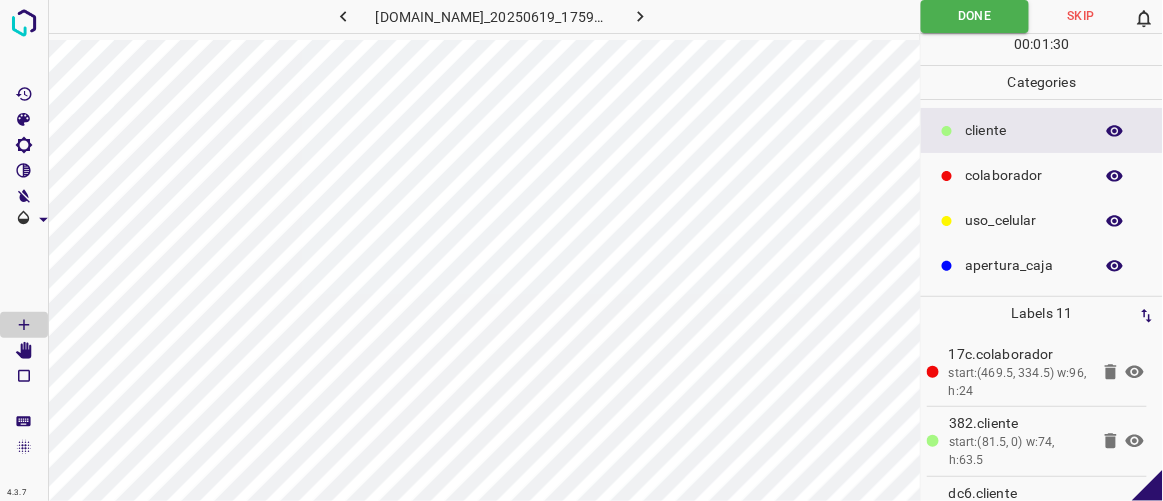 click 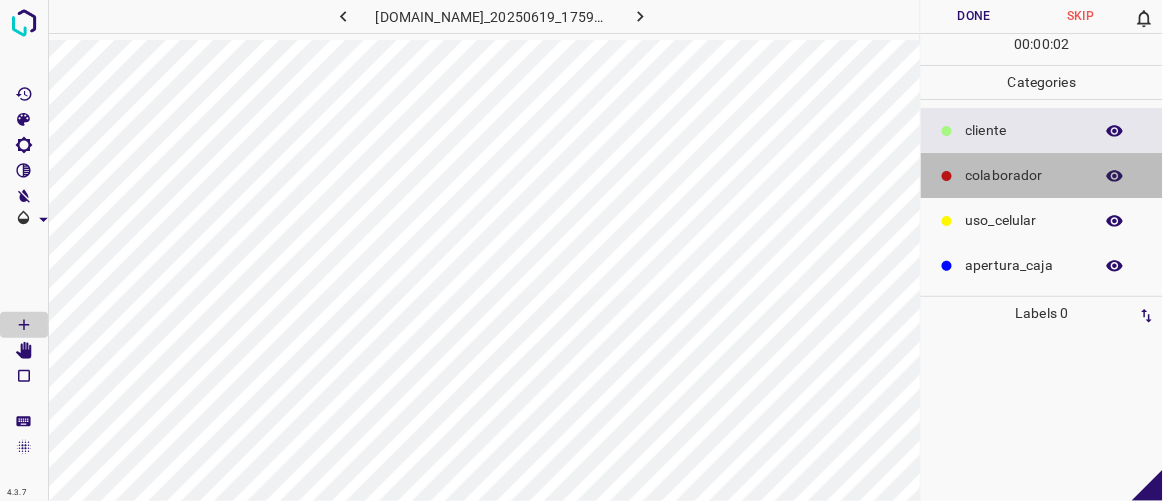 click on "colaborador" at bounding box center [1024, 175] 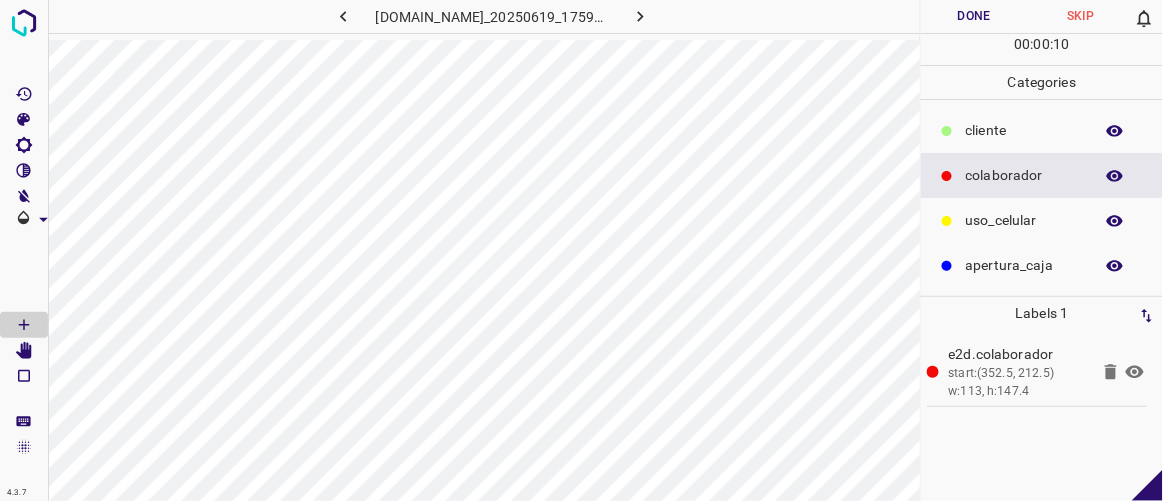 click on "​​cliente" at bounding box center [1024, 130] 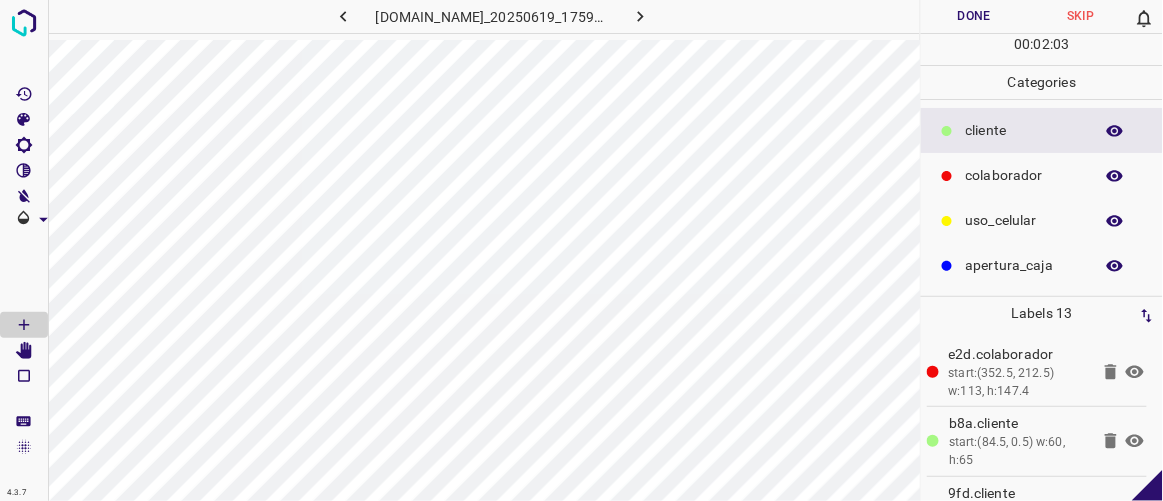 click on "Done" at bounding box center (974, 16) 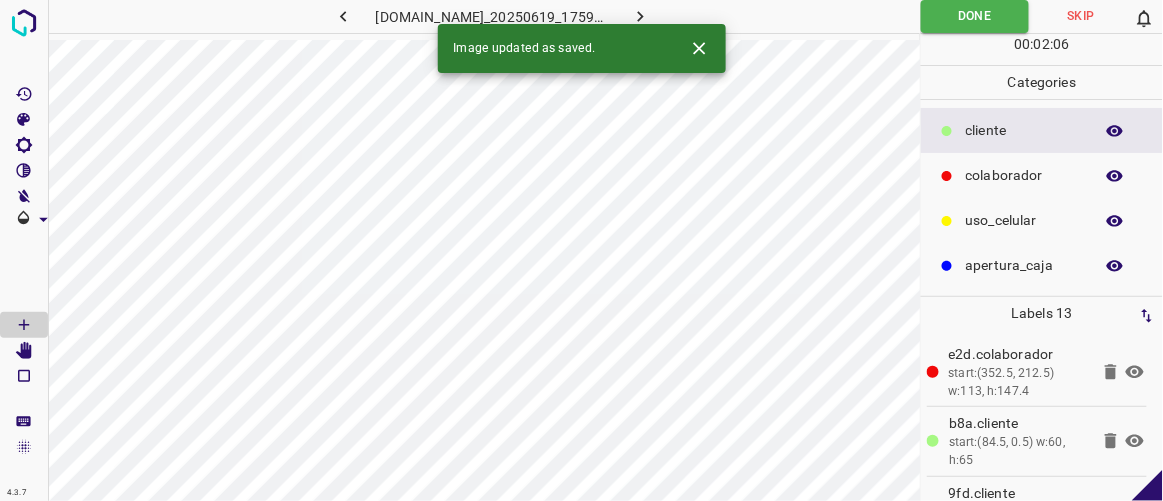 click on "Image updated as saved." at bounding box center (582, 48) 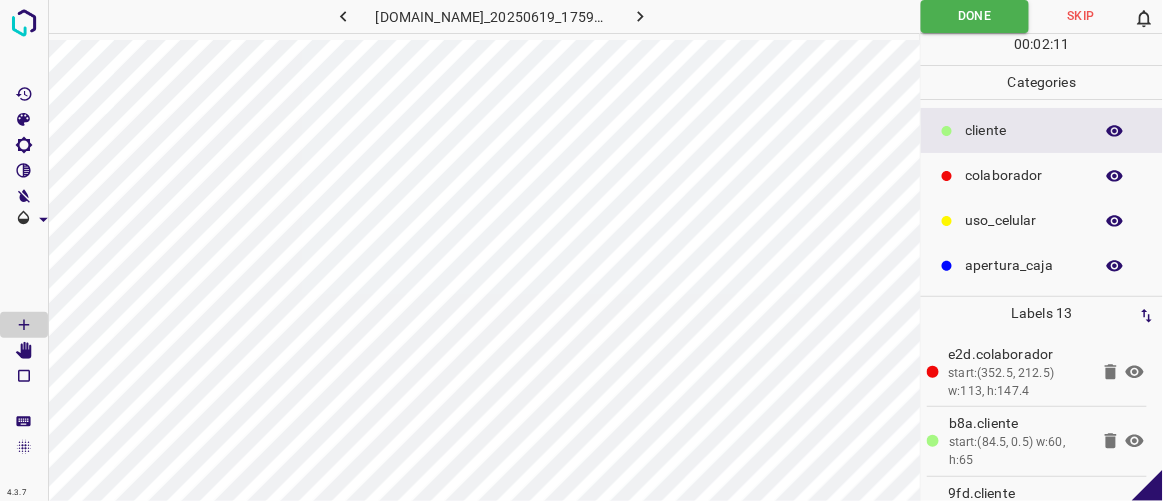 click on "colaborador" at bounding box center (1024, 175) 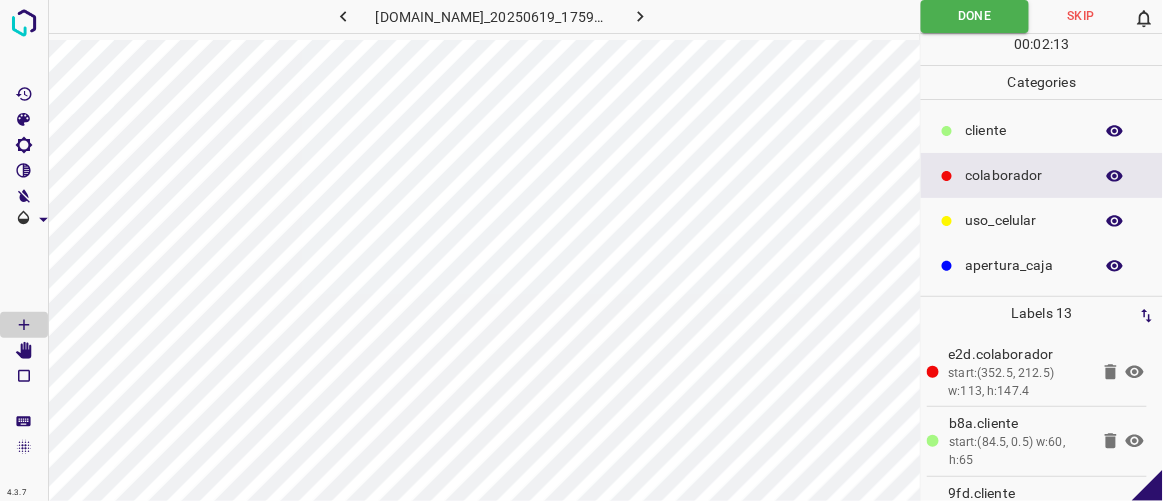 click 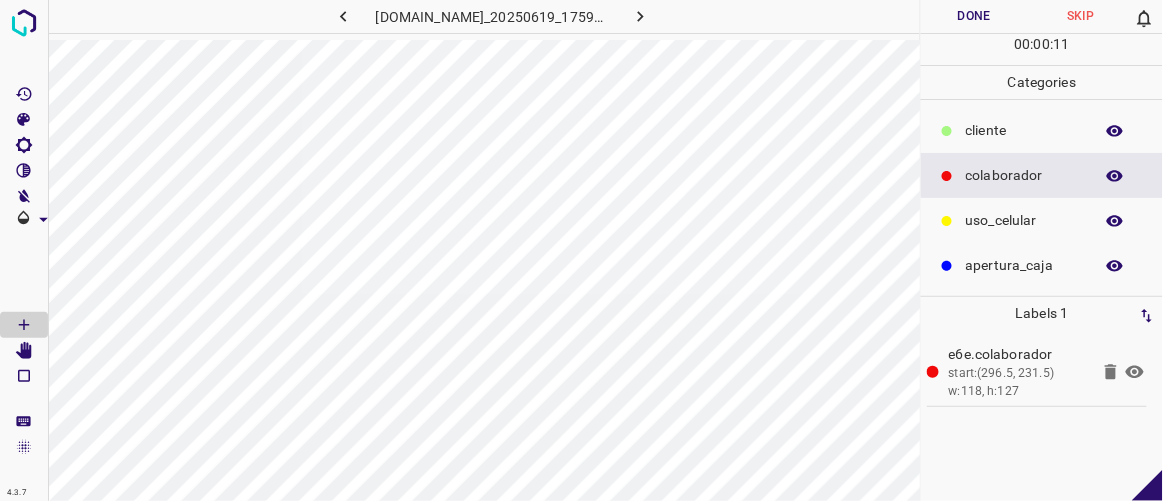 click on "​​cliente" at bounding box center [1024, 130] 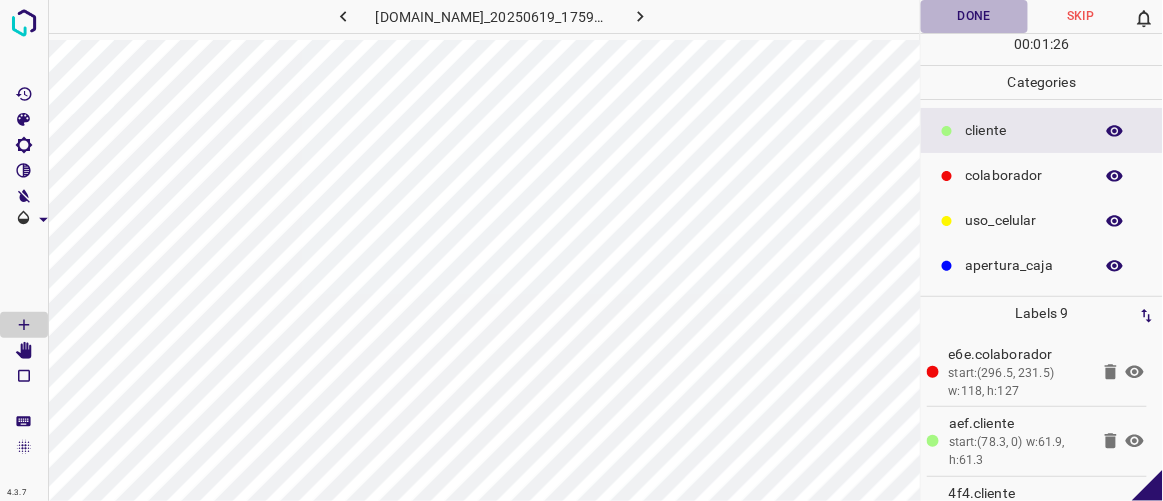 click on "Done" at bounding box center [974, 16] 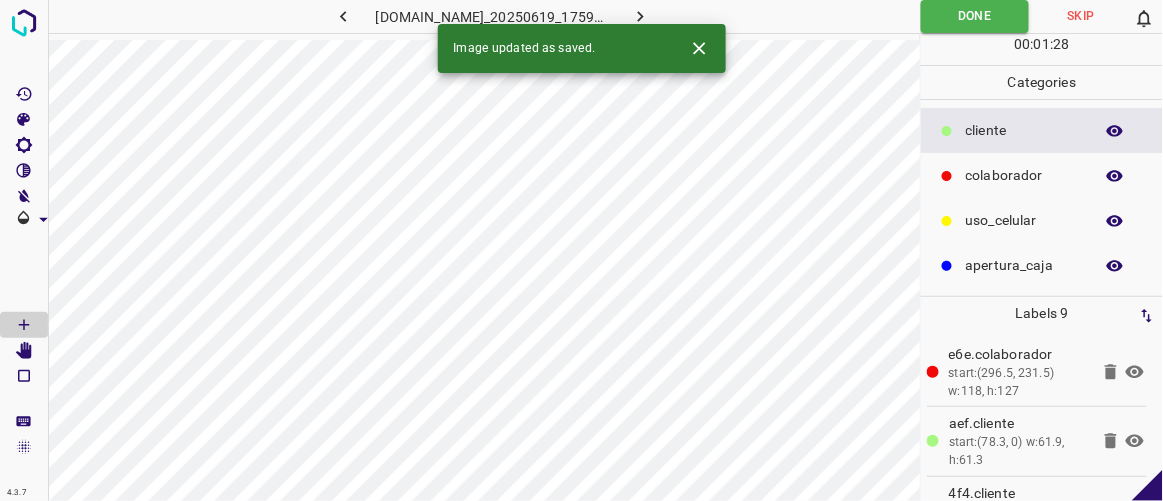 click at bounding box center [641, 16] 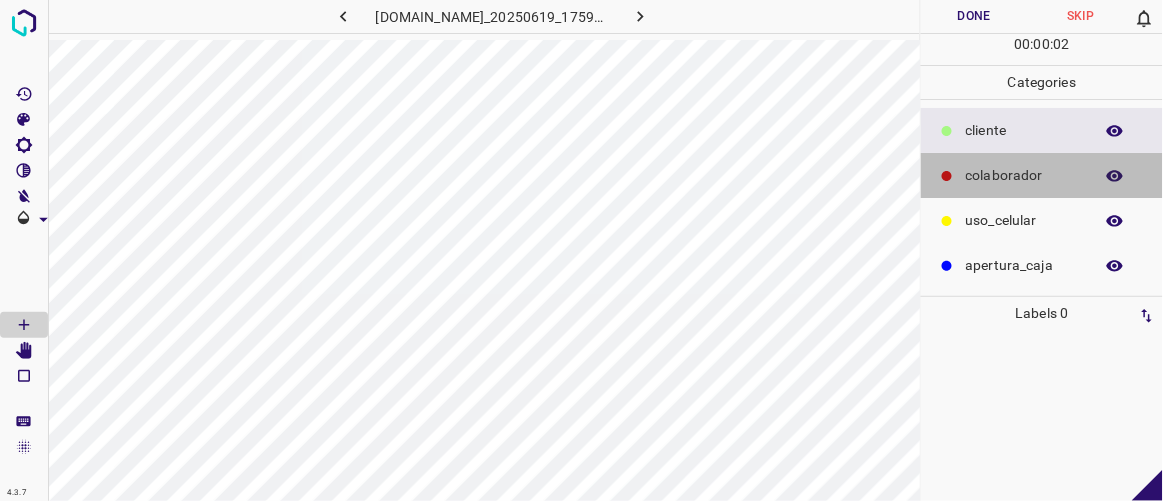 click on "colaborador" at bounding box center [1024, 175] 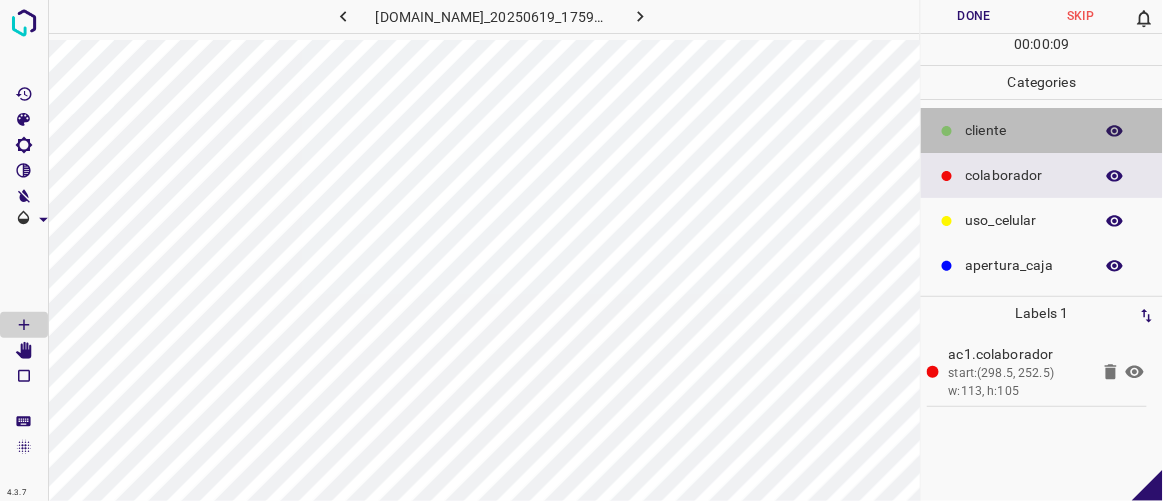 click on "​​cliente" at bounding box center [1024, 130] 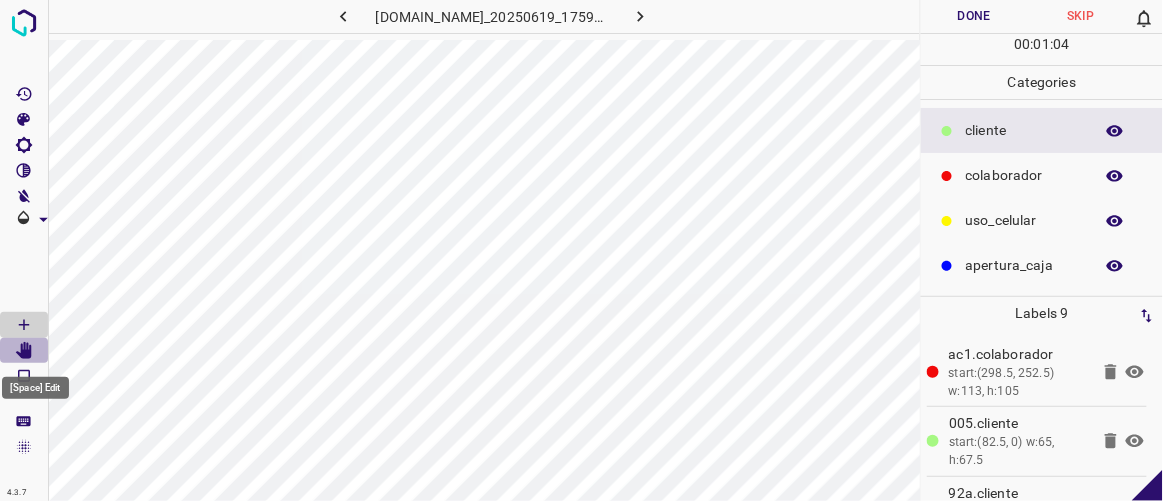 click 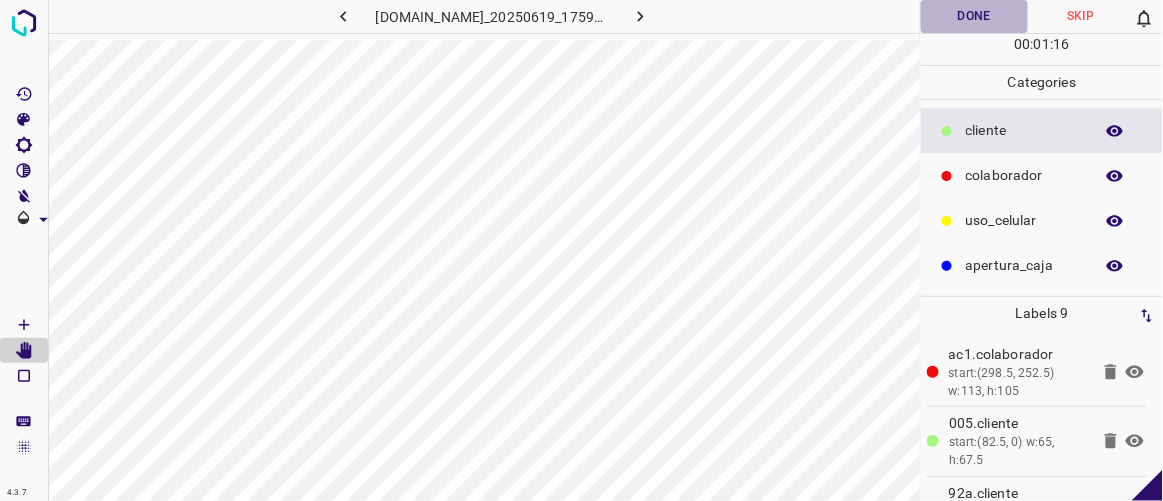 click on "Done" at bounding box center [974, 16] 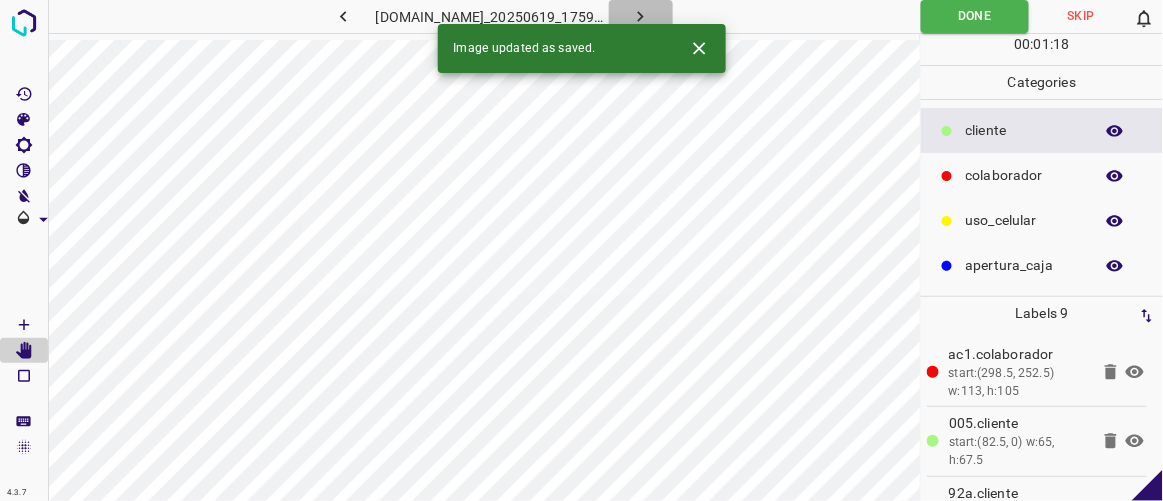 click 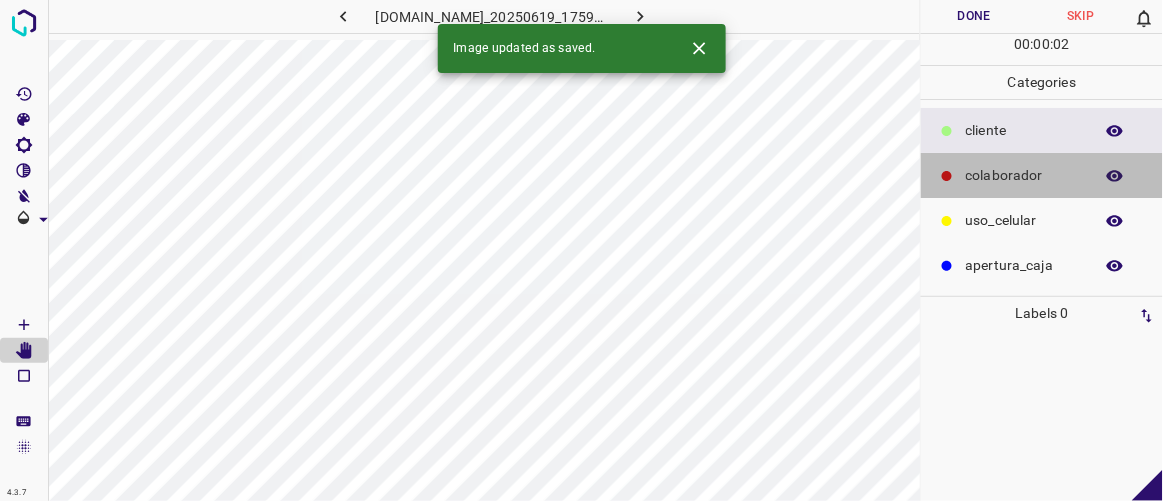 click on "colaborador" at bounding box center [1024, 175] 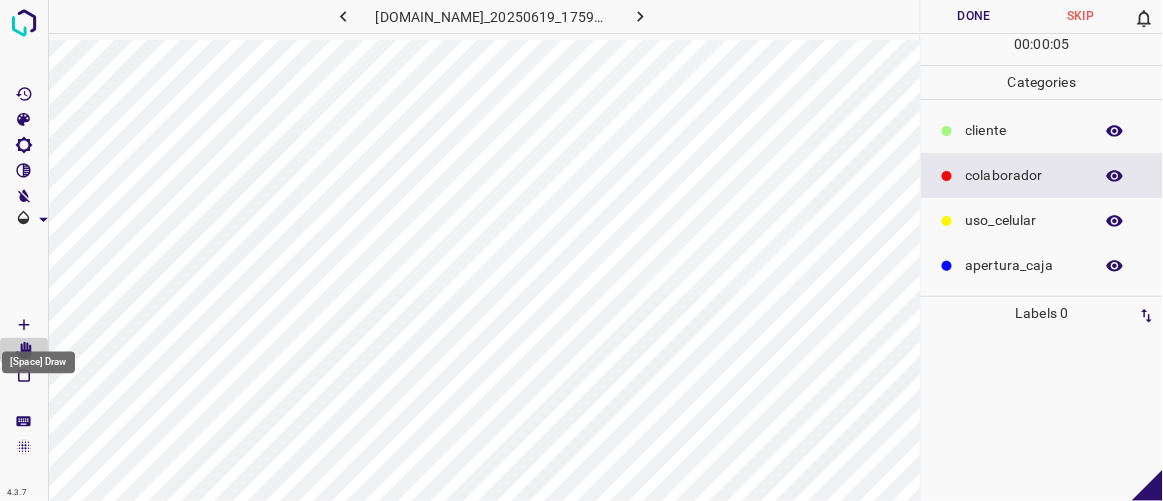 click 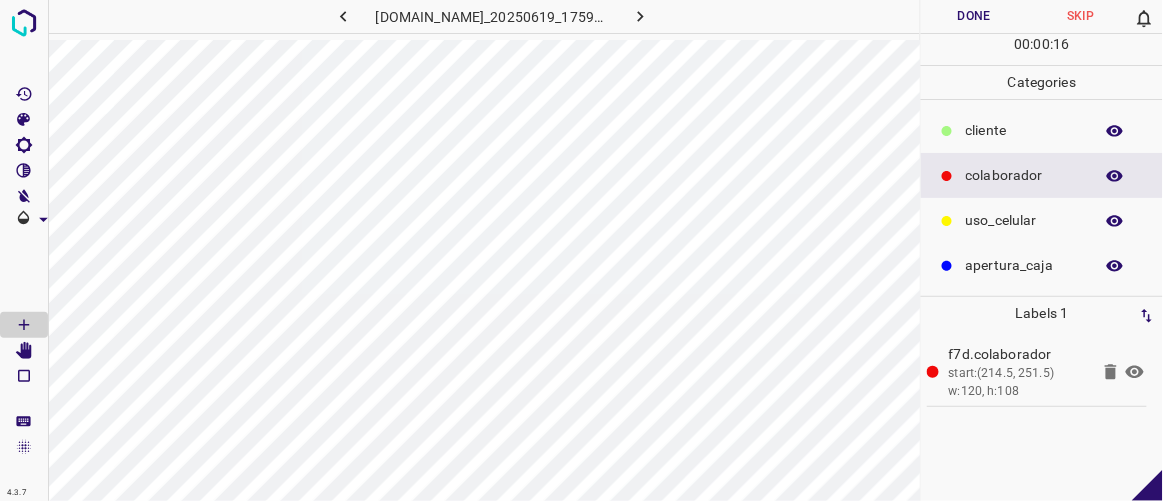 click on "​​cliente" at bounding box center [1024, 130] 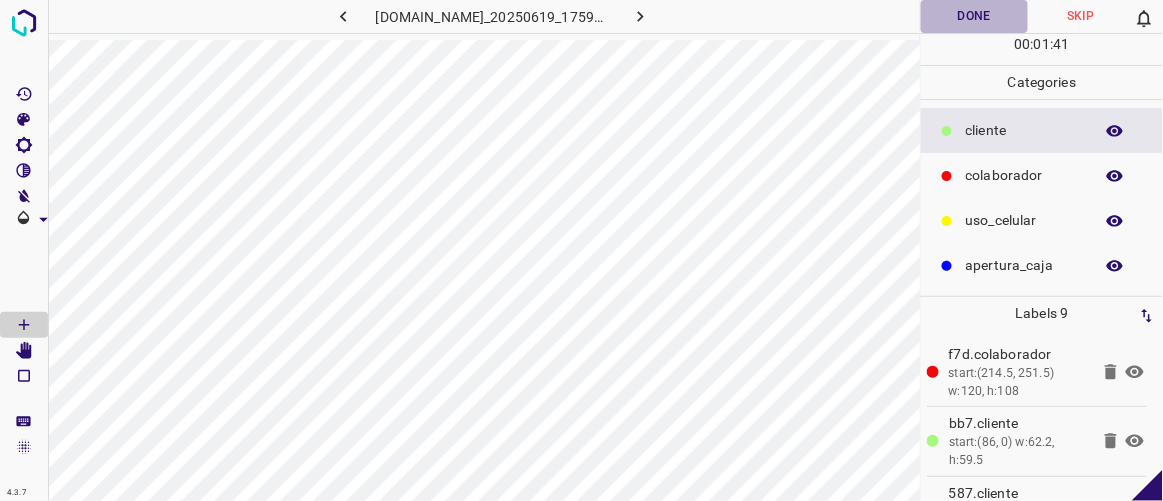 click on "Done" at bounding box center (974, 16) 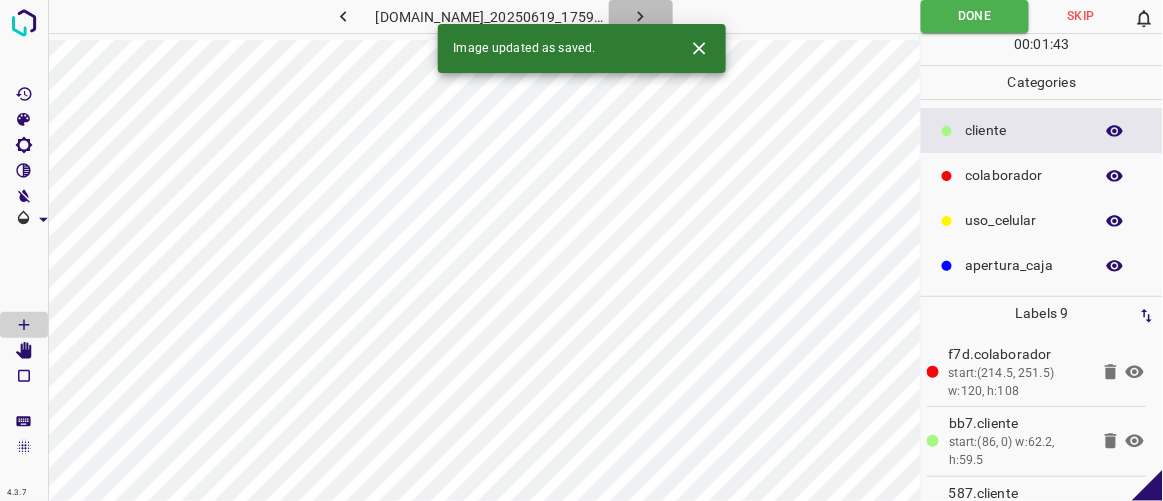 click 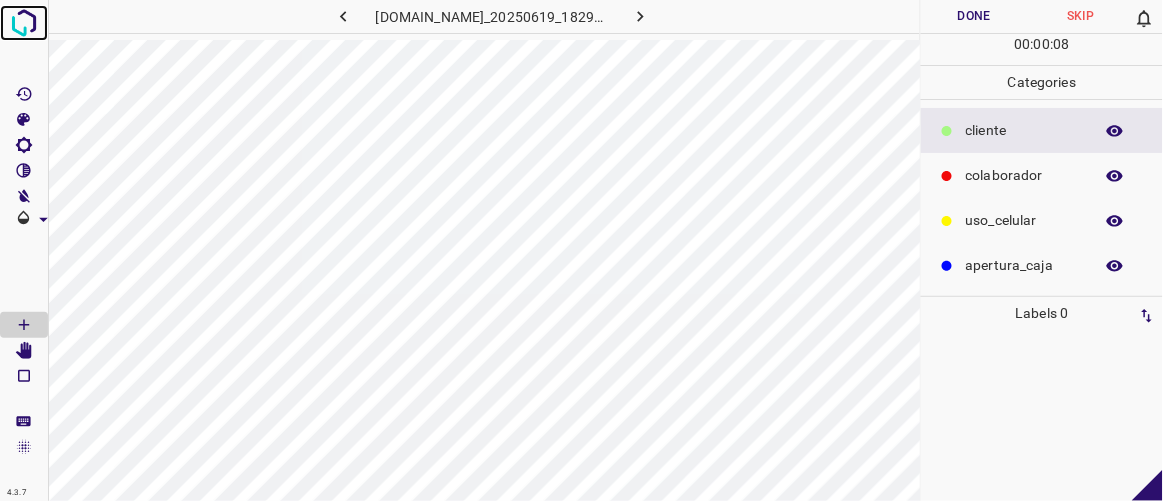 click at bounding box center (24, 23) 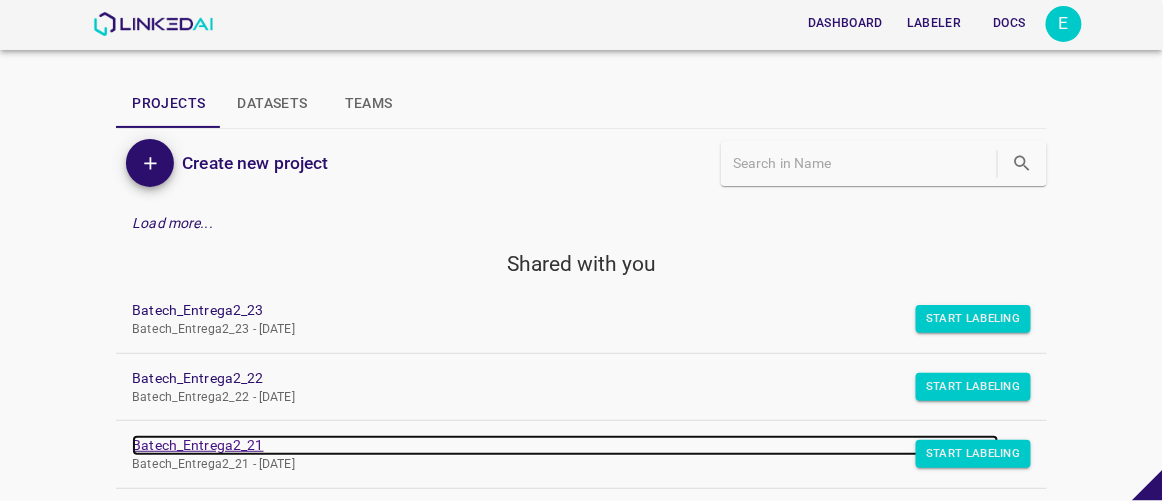 click on "Batech_Entrega2_21" at bounding box center [565, 445] 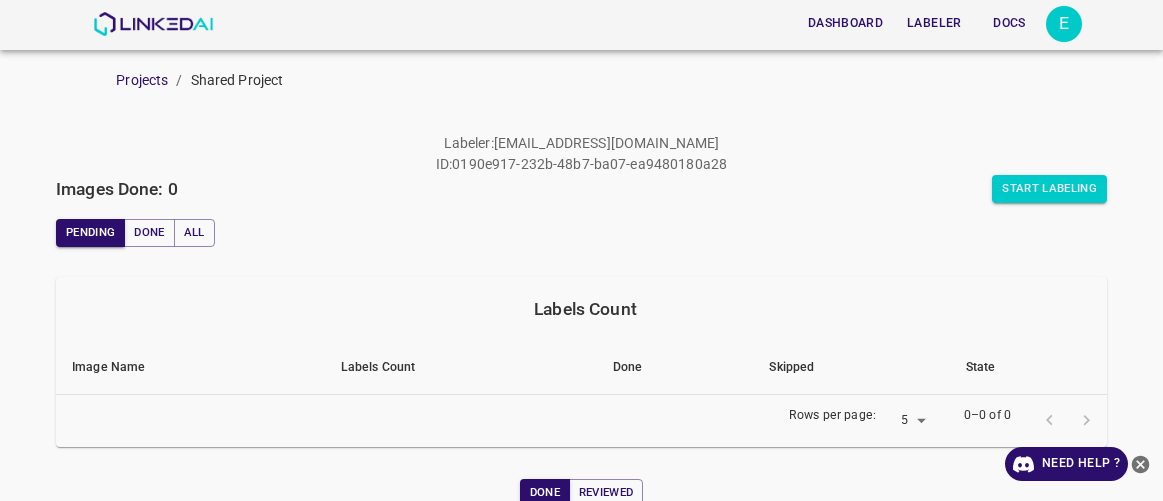 scroll, scrollTop: 0, scrollLeft: 0, axis: both 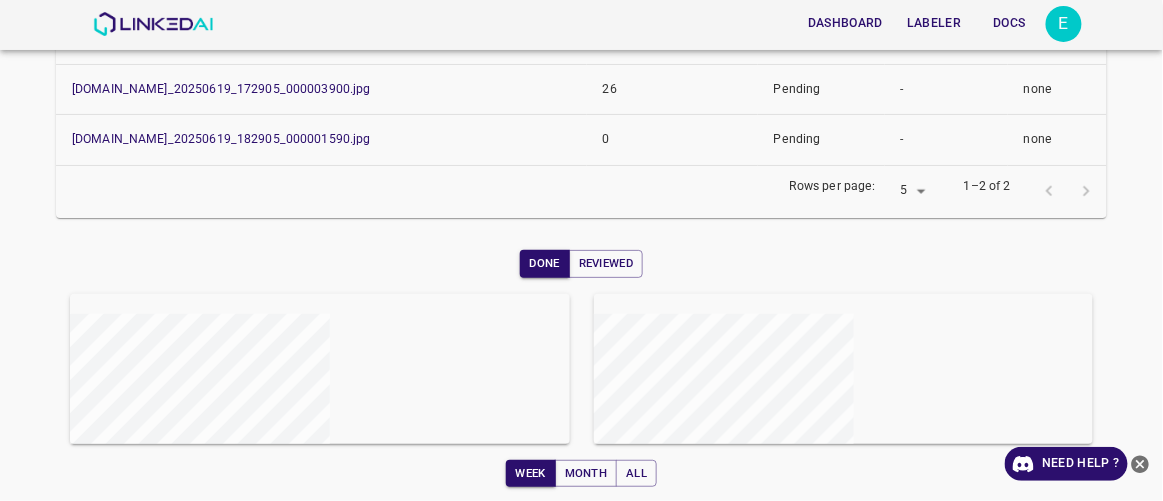 click on "Labeler" at bounding box center (934, 23) 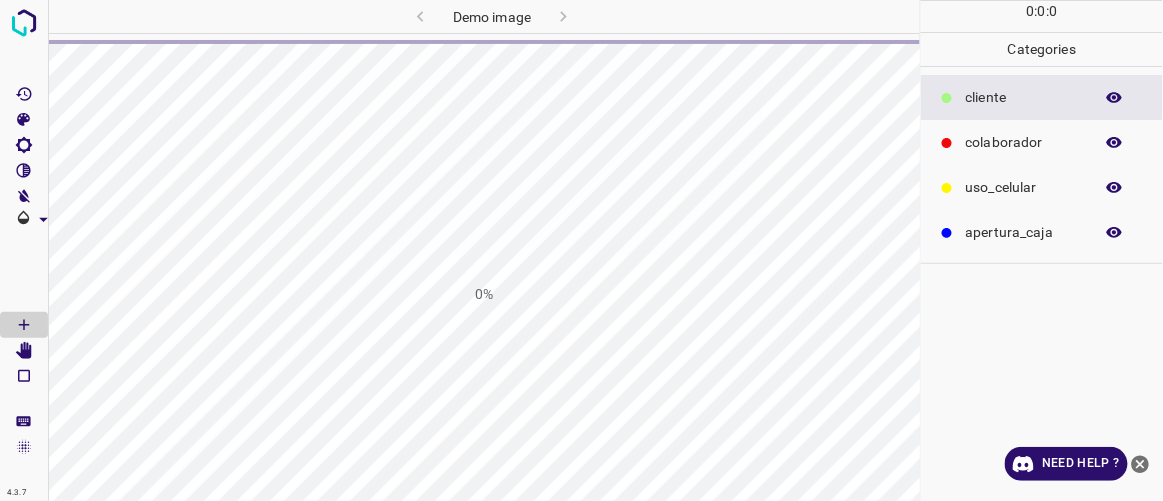 scroll, scrollTop: 0, scrollLeft: 0, axis: both 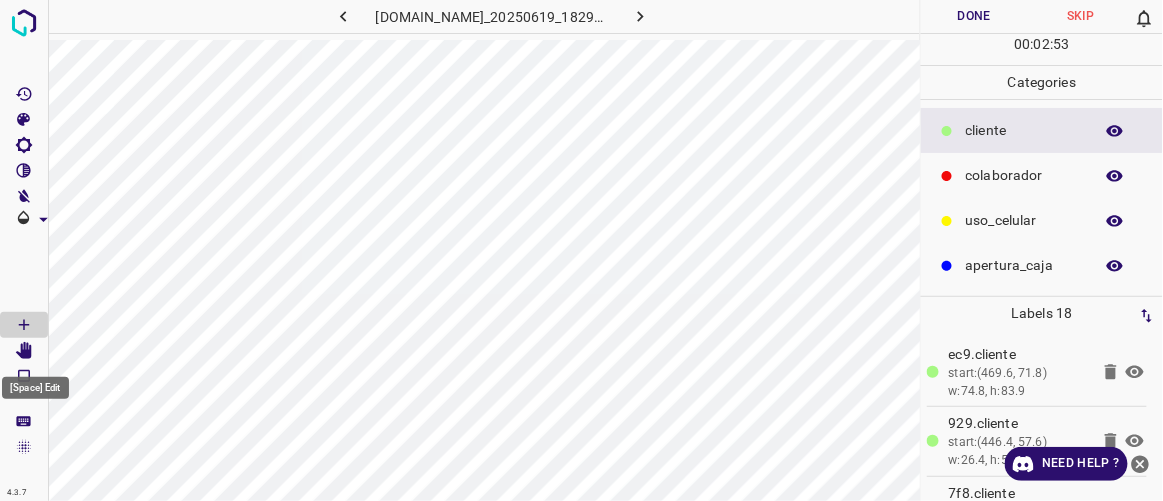 click 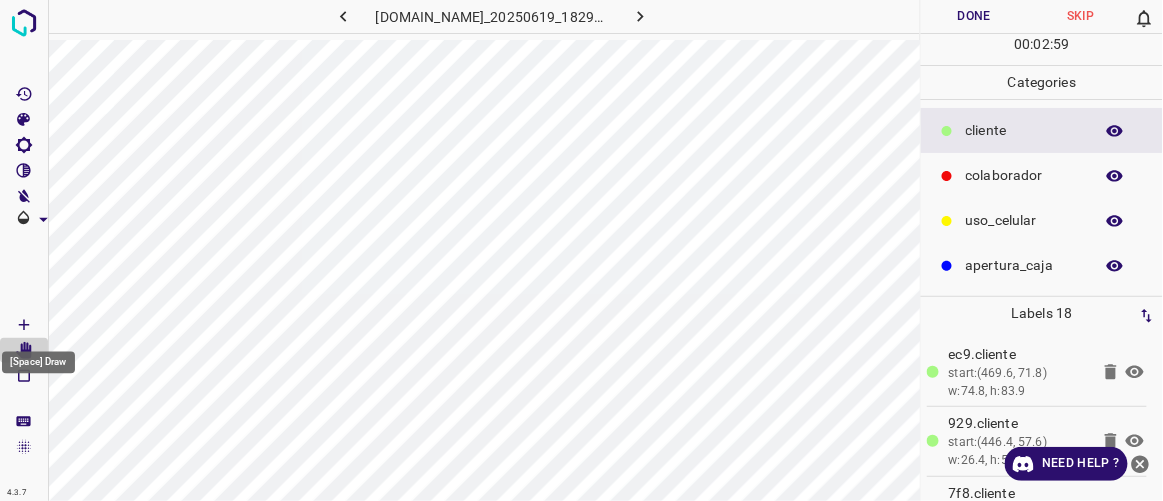 click at bounding box center [24, 325] 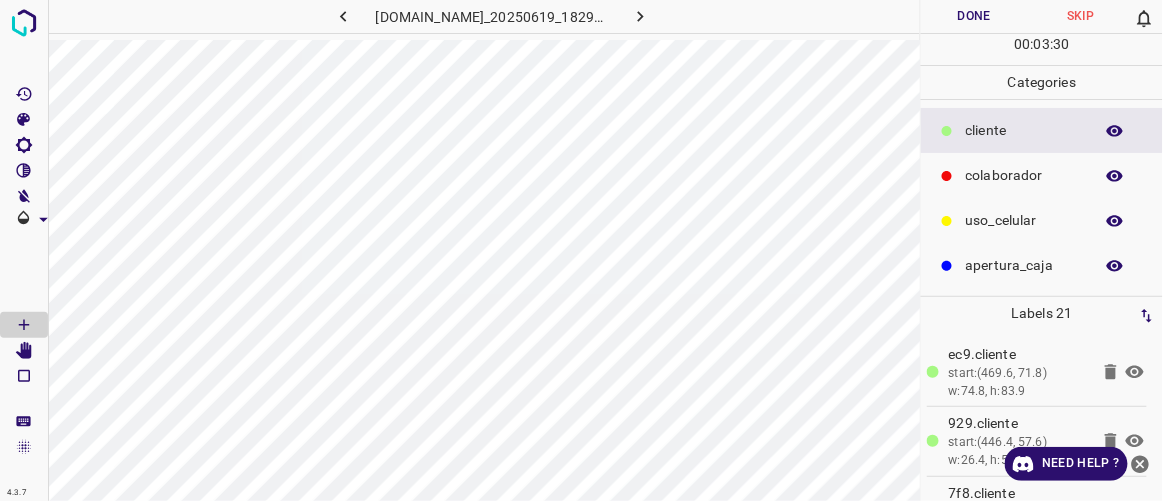 click 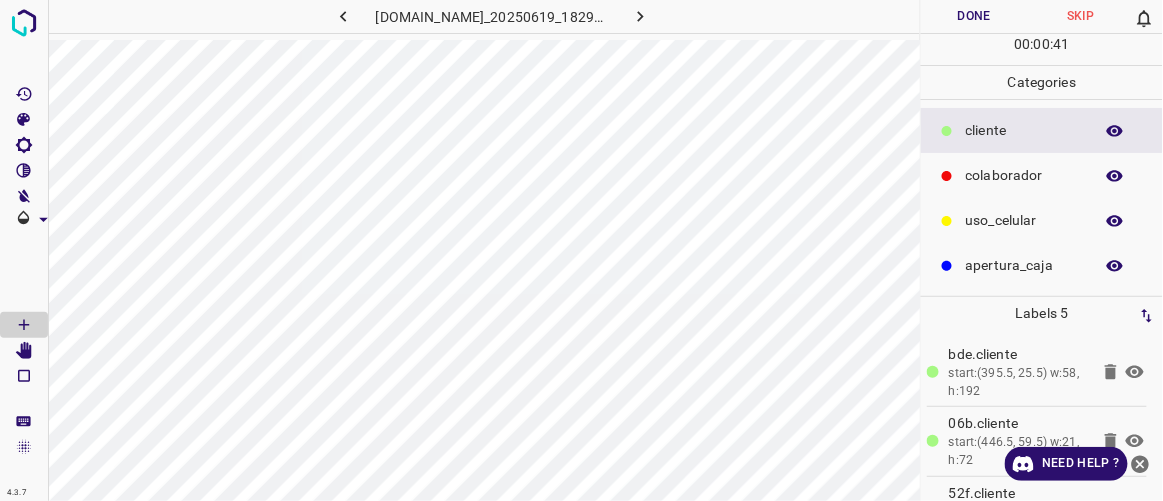 click on "colaborador" at bounding box center [1042, 175] 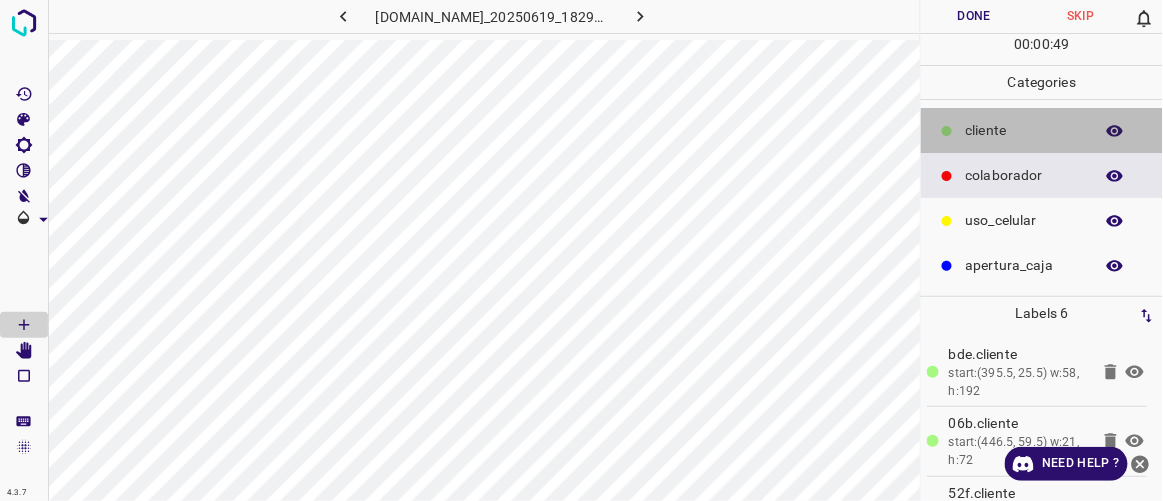 click on "​​cliente" at bounding box center (1024, 130) 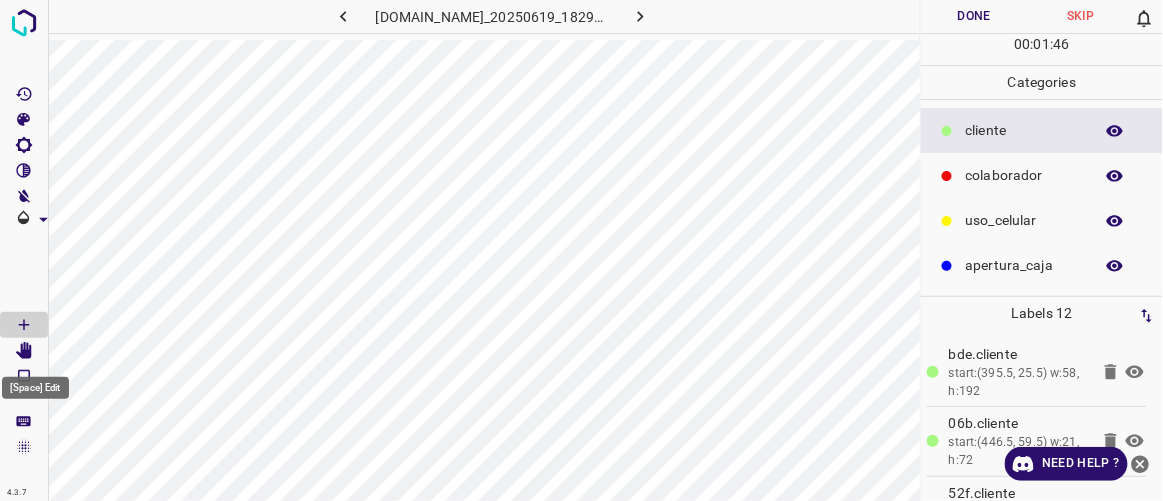 click 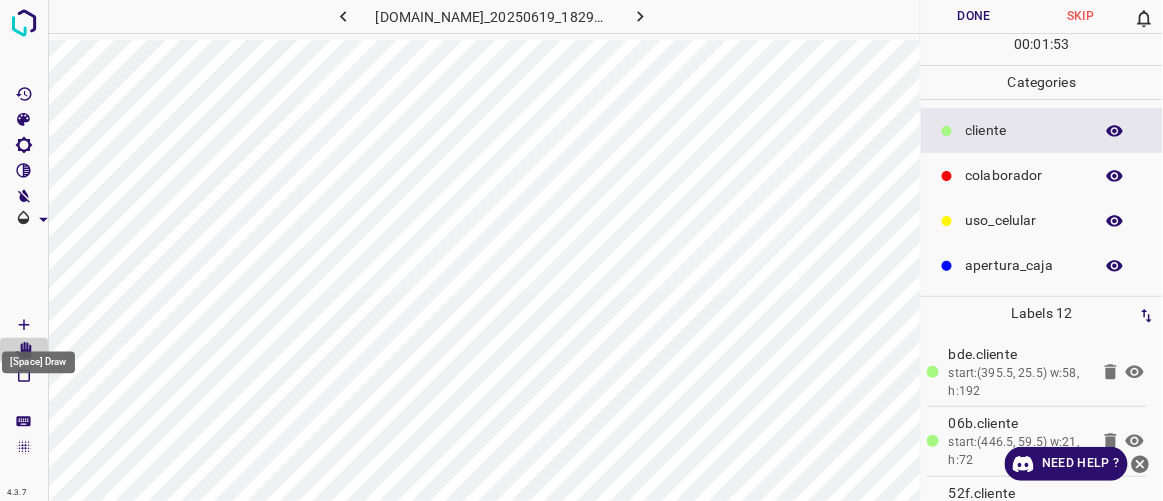click 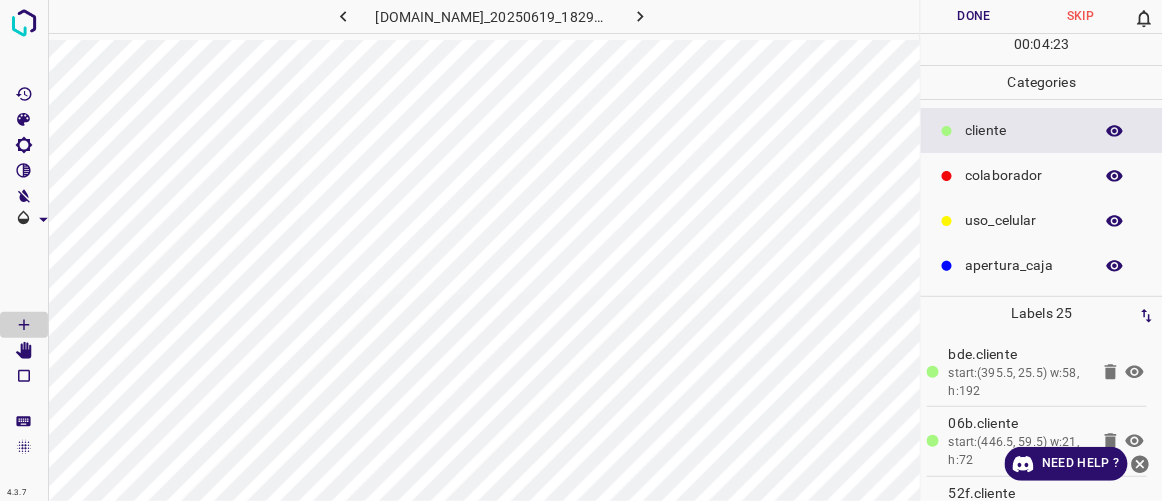 click 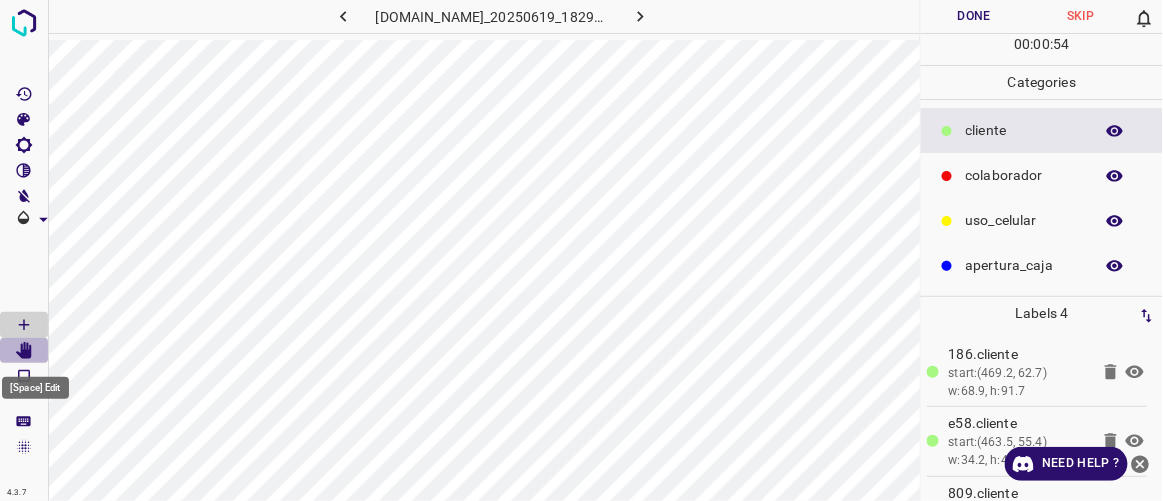 click 